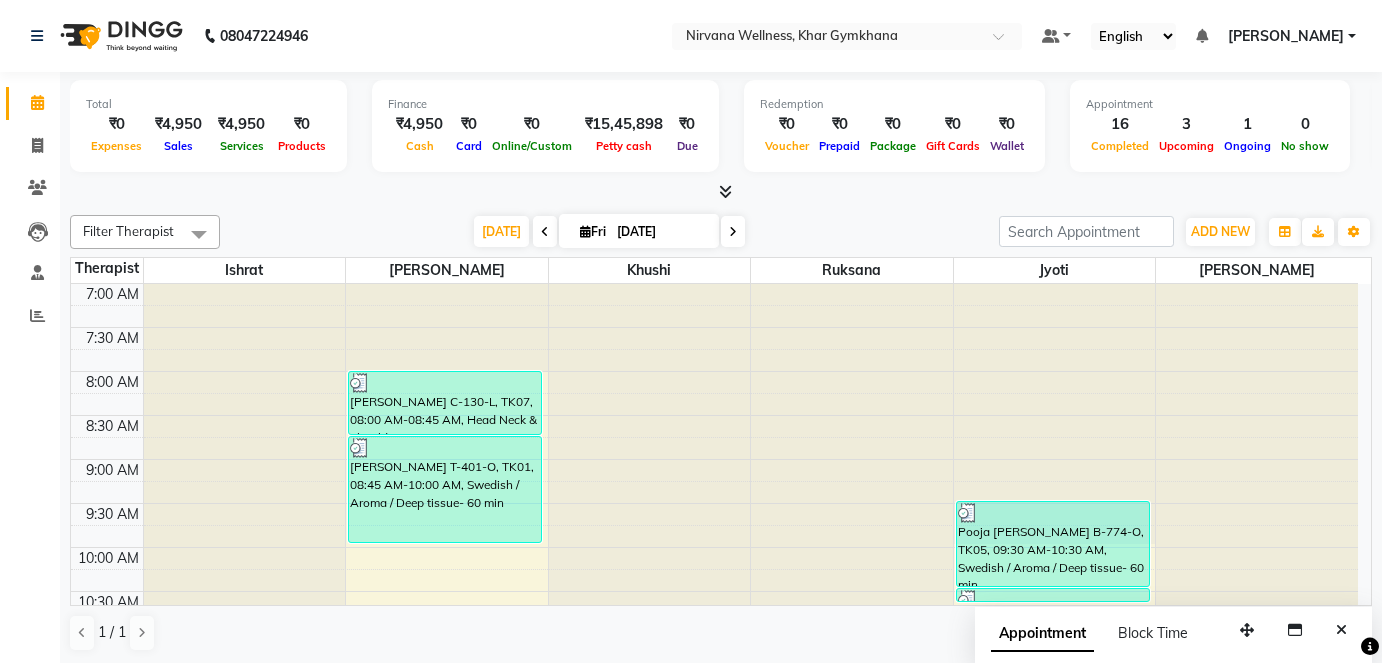 scroll, scrollTop: 0, scrollLeft: 0, axis: both 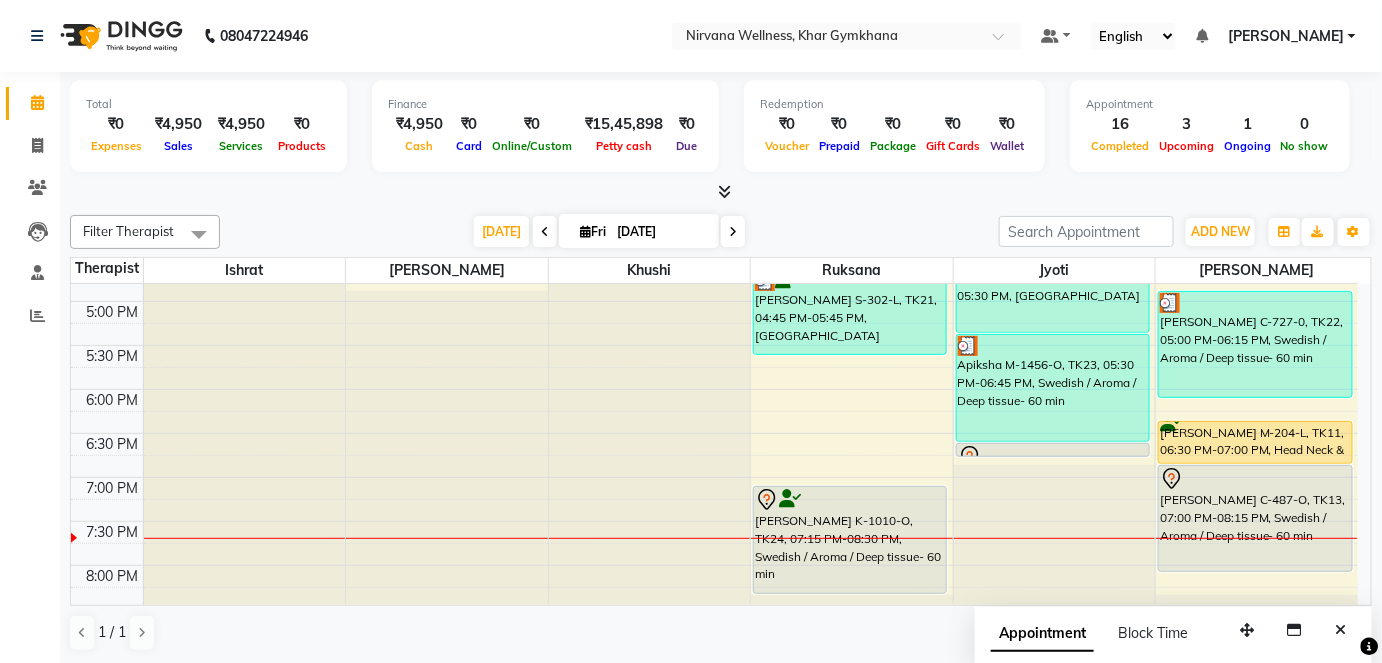 click at bounding box center (733, 231) 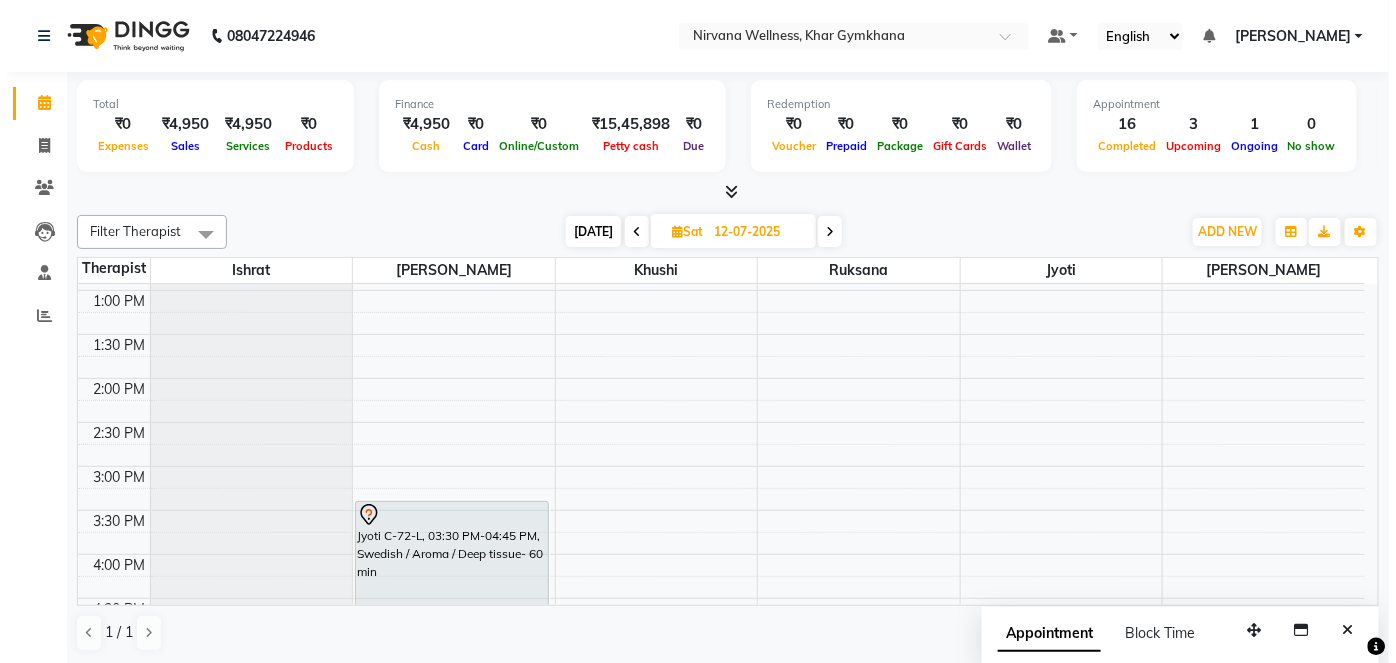 scroll, scrollTop: 636, scrollLeft: 0, axis: vertical 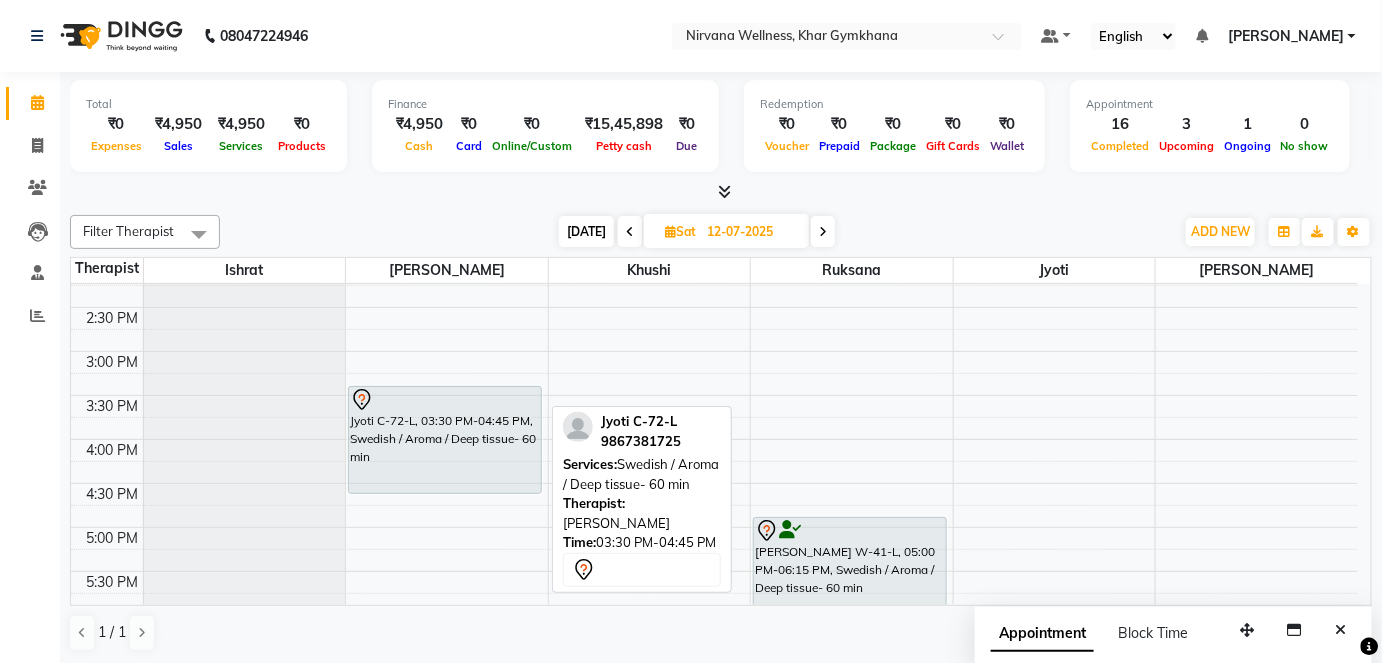 click on "Jyoti C-72-L, 03:30 PM-04:45 PM, Swedish / Aroma / Deep tissue- 60 min" at bounding box center [445, 440] 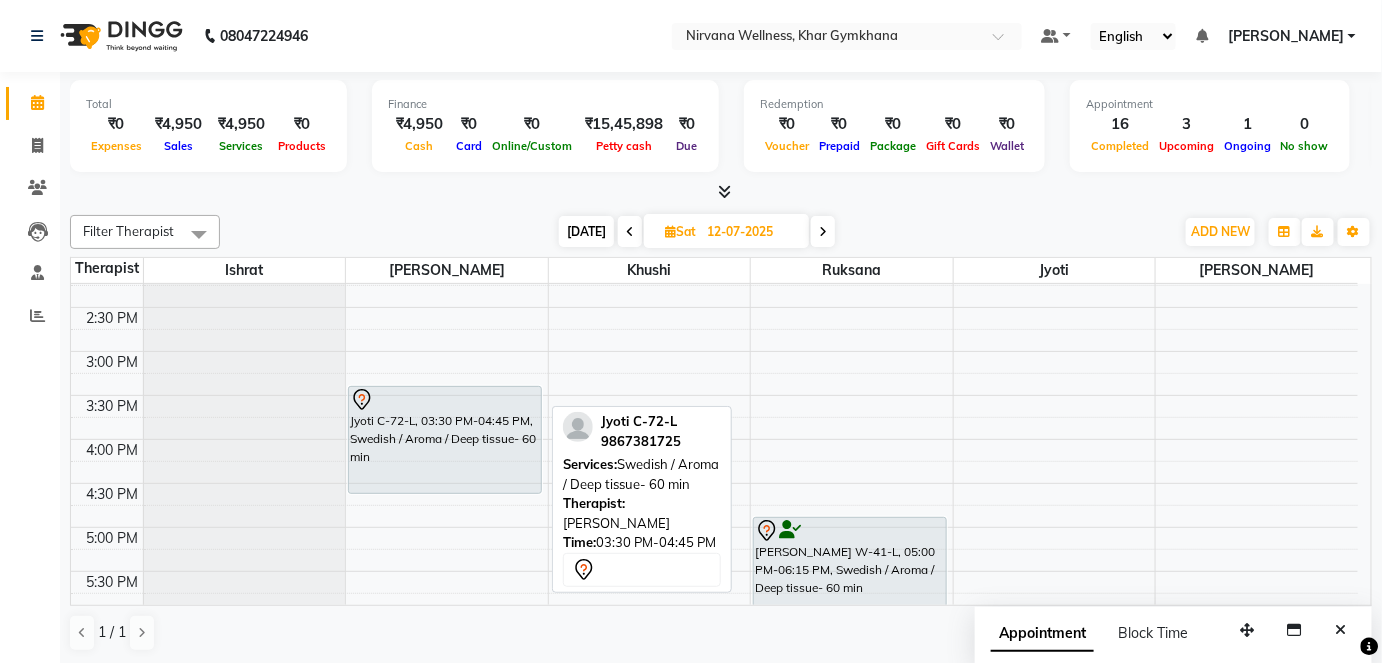 click on "Jyoti C-72-L, 03:30 PM-04:45 PM, Swedish / Aroma / Deep tissue- 60 min" at bounding box center (445, 440) 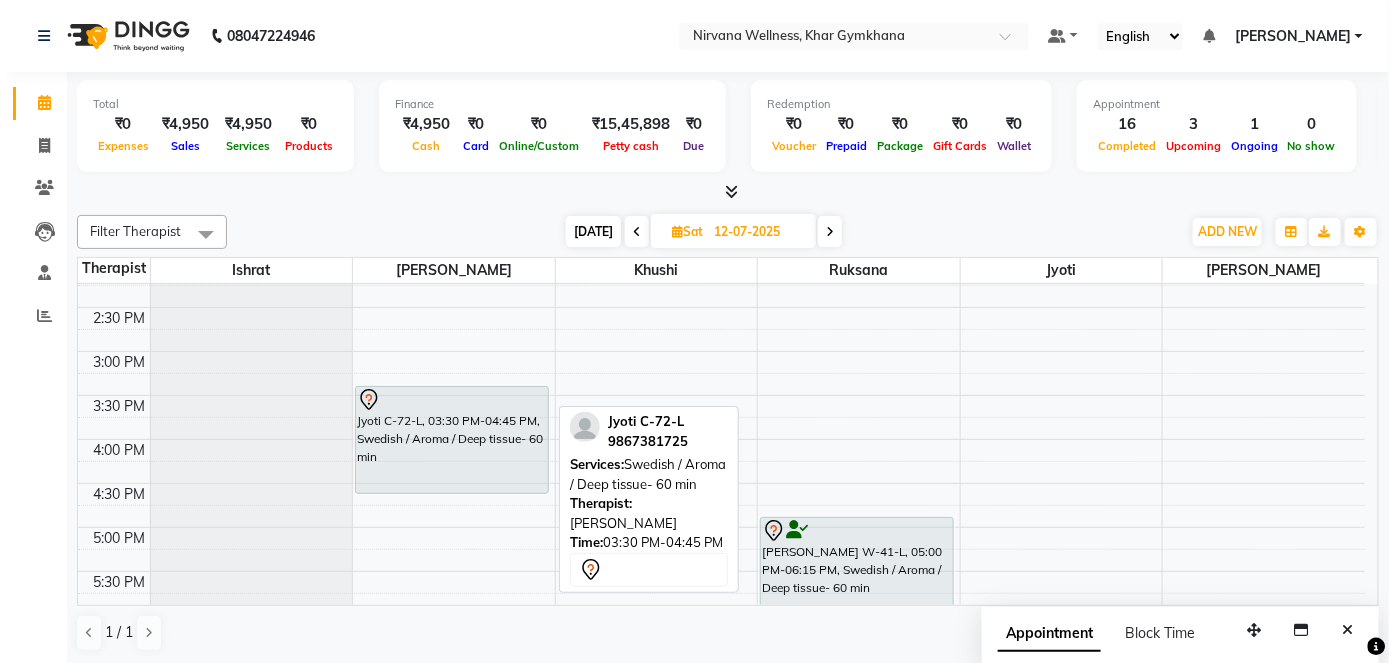 select on "7" 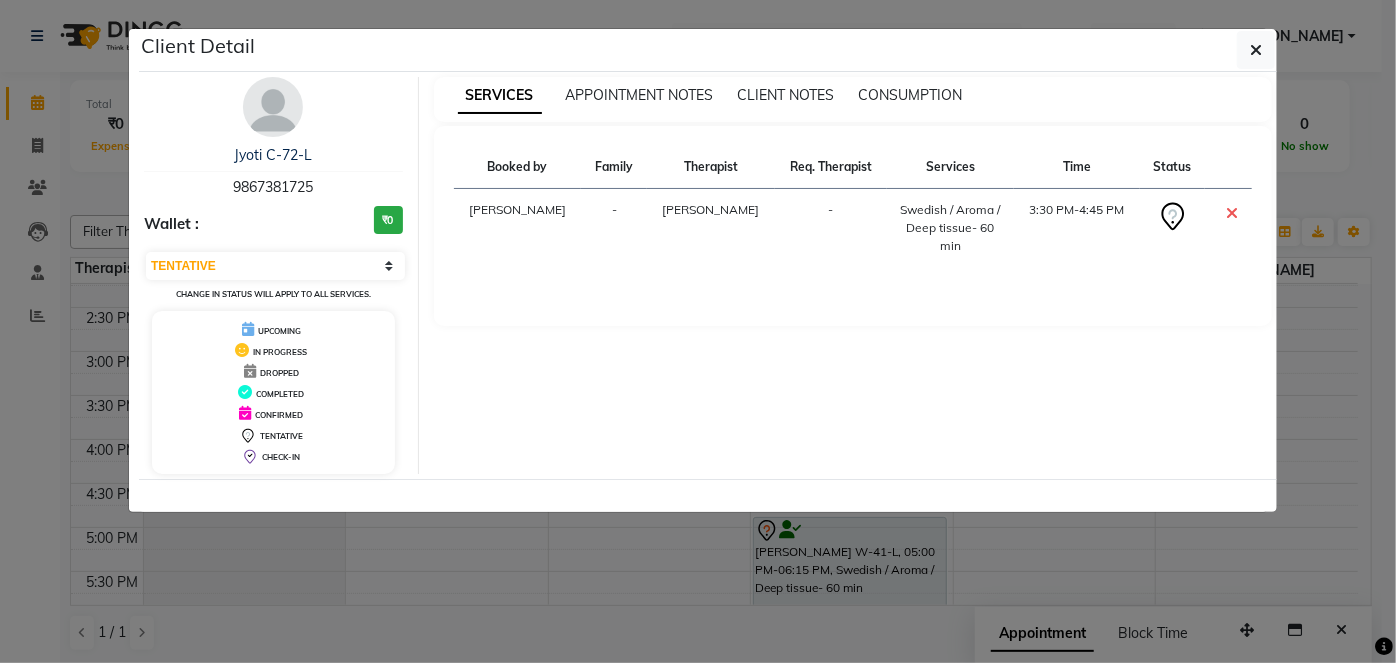click at bounding box center (273, 107) 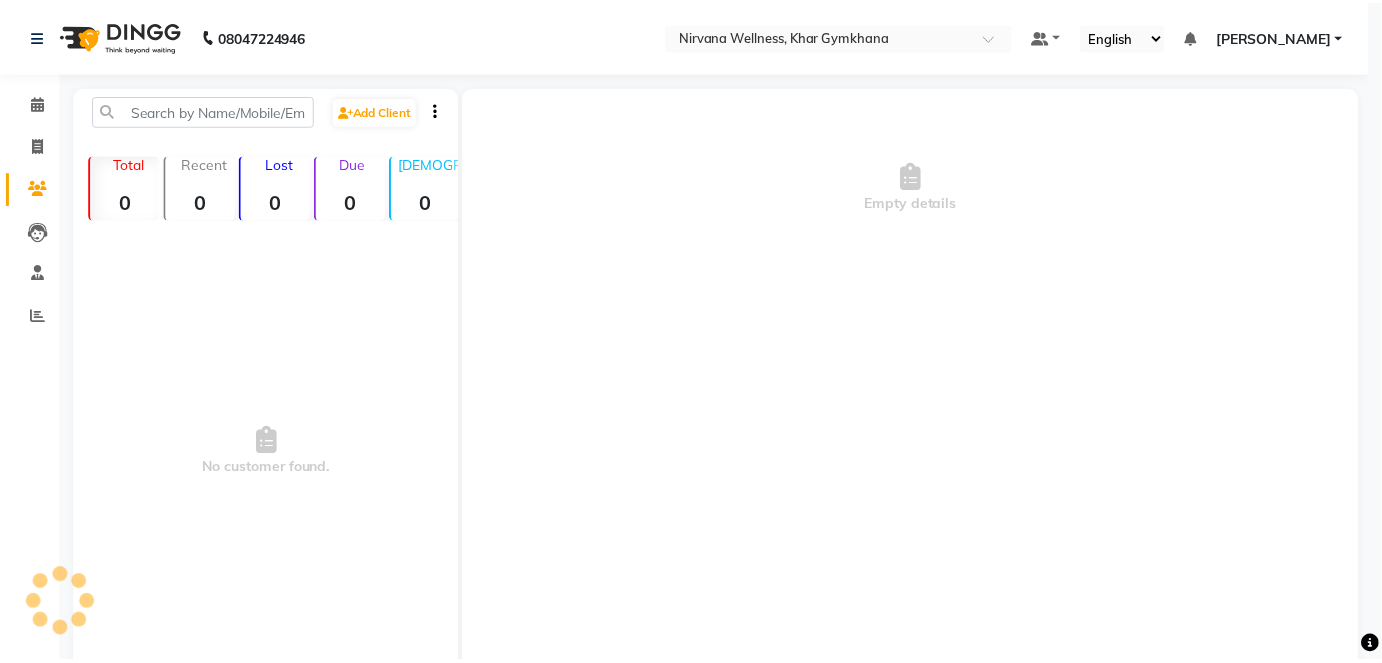 scroll, scrollTop: 0, scrollLeft: 0, axis: both 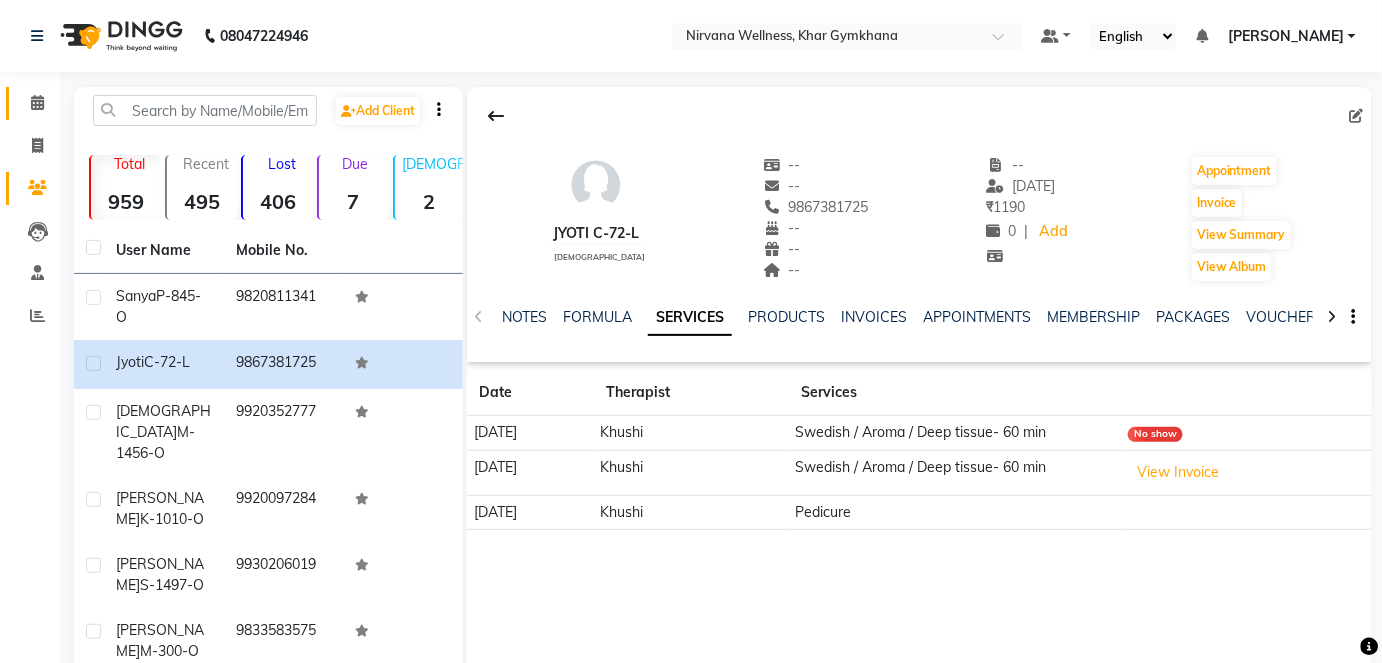 click on "Calendar" 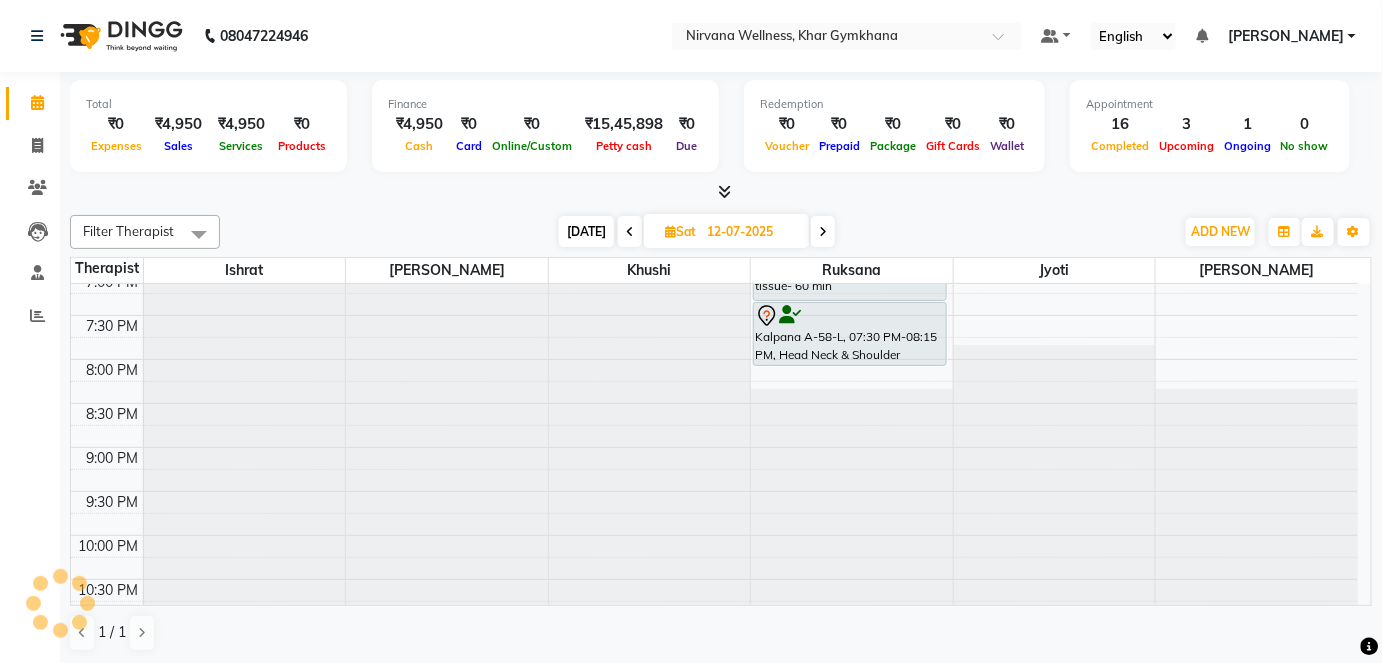 scroll, scrollTop: 704, scrollLeft: 0, axis: vertical 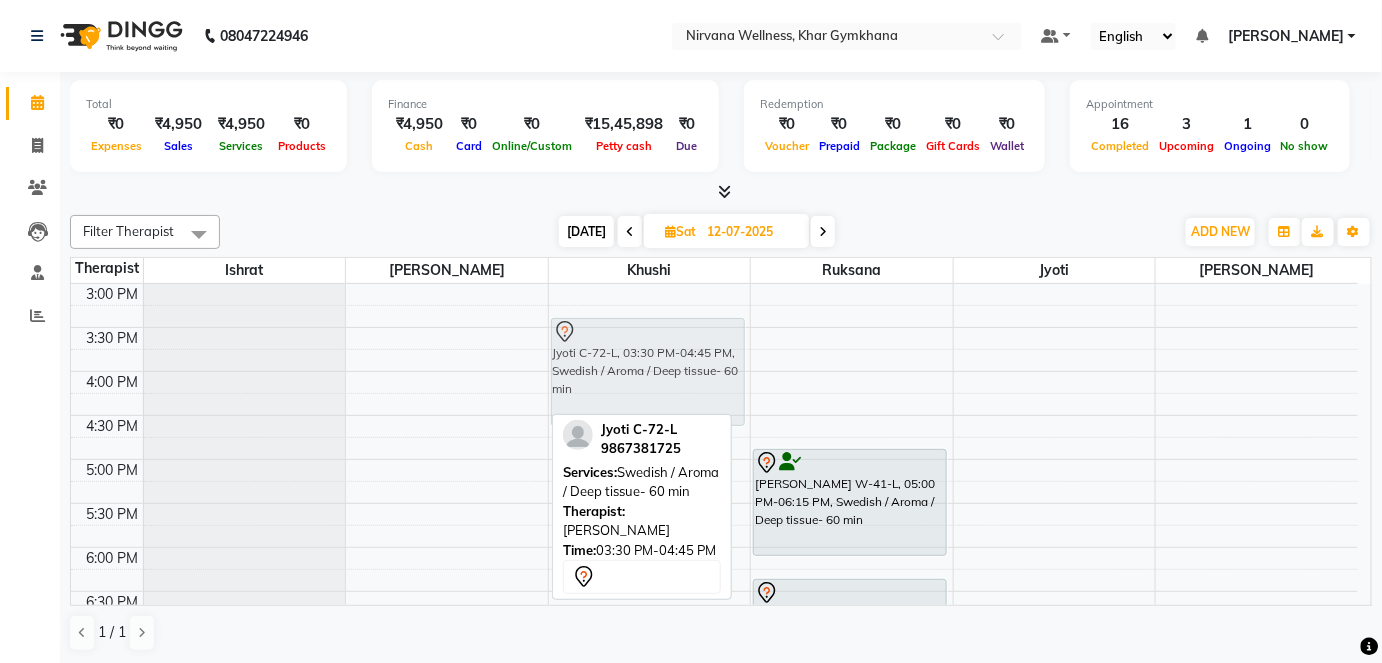 drag, startPoint x: 456, startPoint y: 351, endPoint x: 579, endPoint y: 351, distance: 123 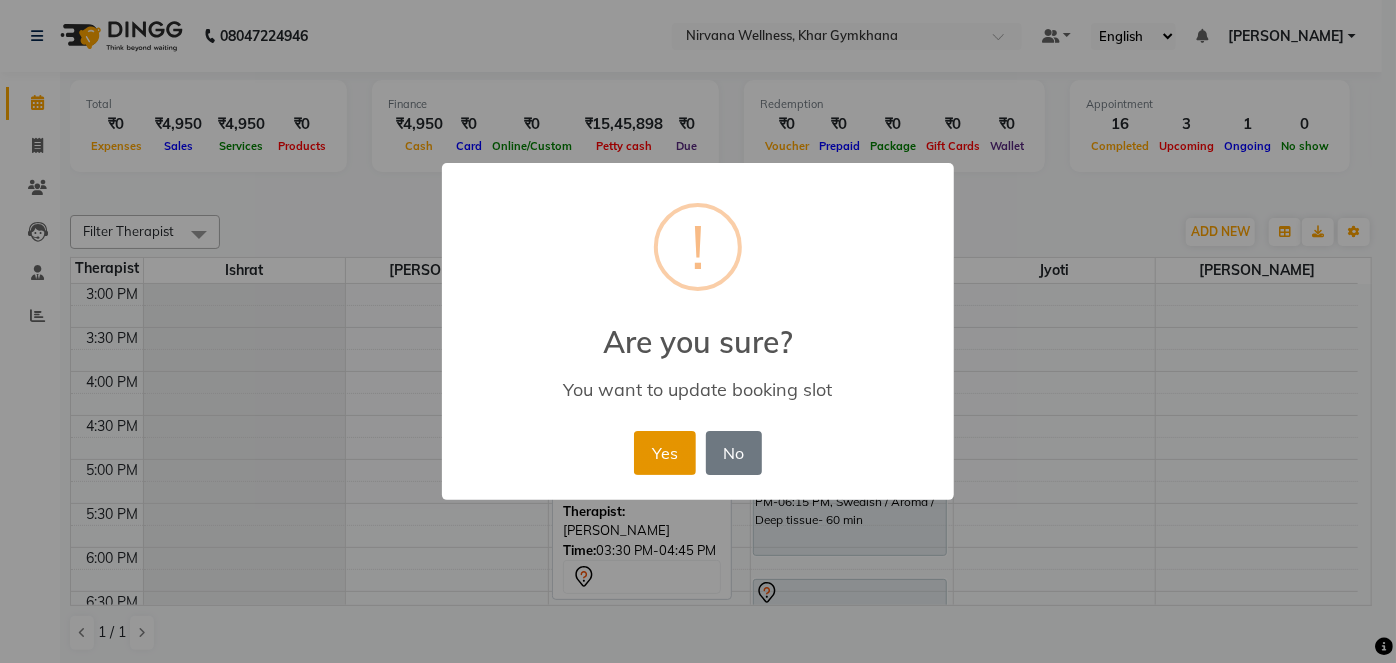 click on "Yes" at bounding box center [664, 453] 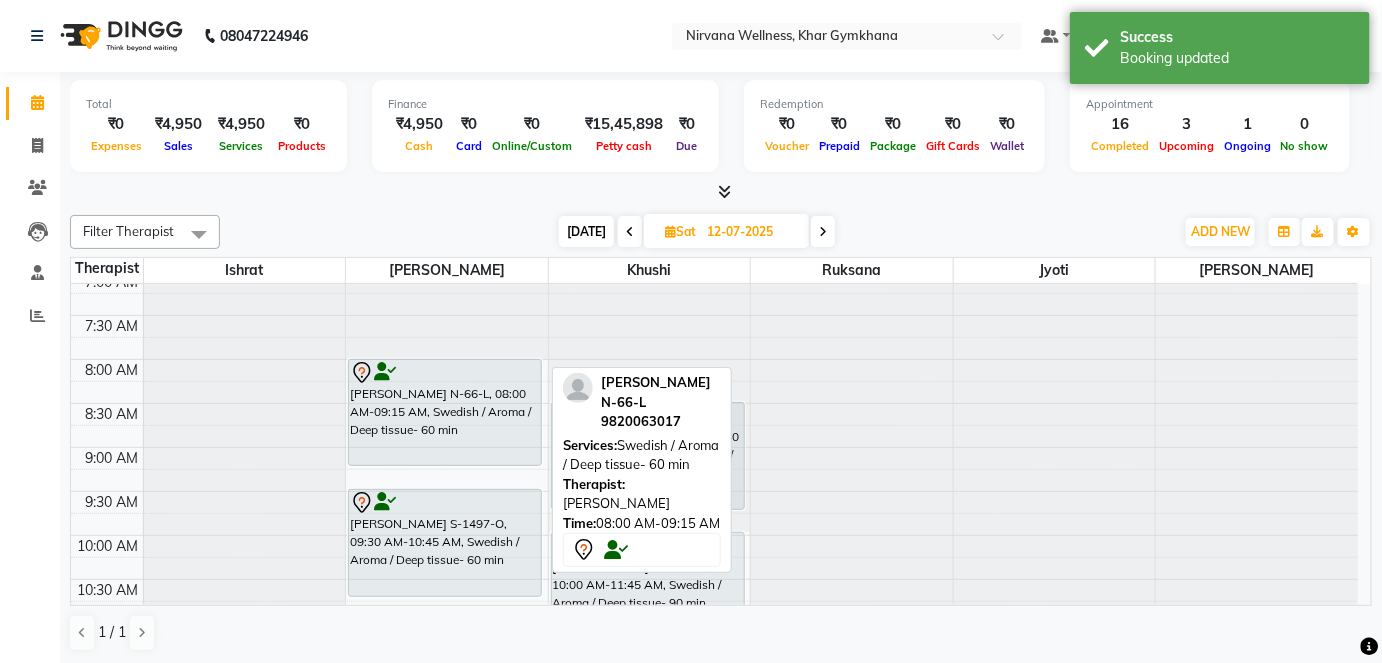 scroll, scrollTop: 0, scrollLeft: 0, axis: both 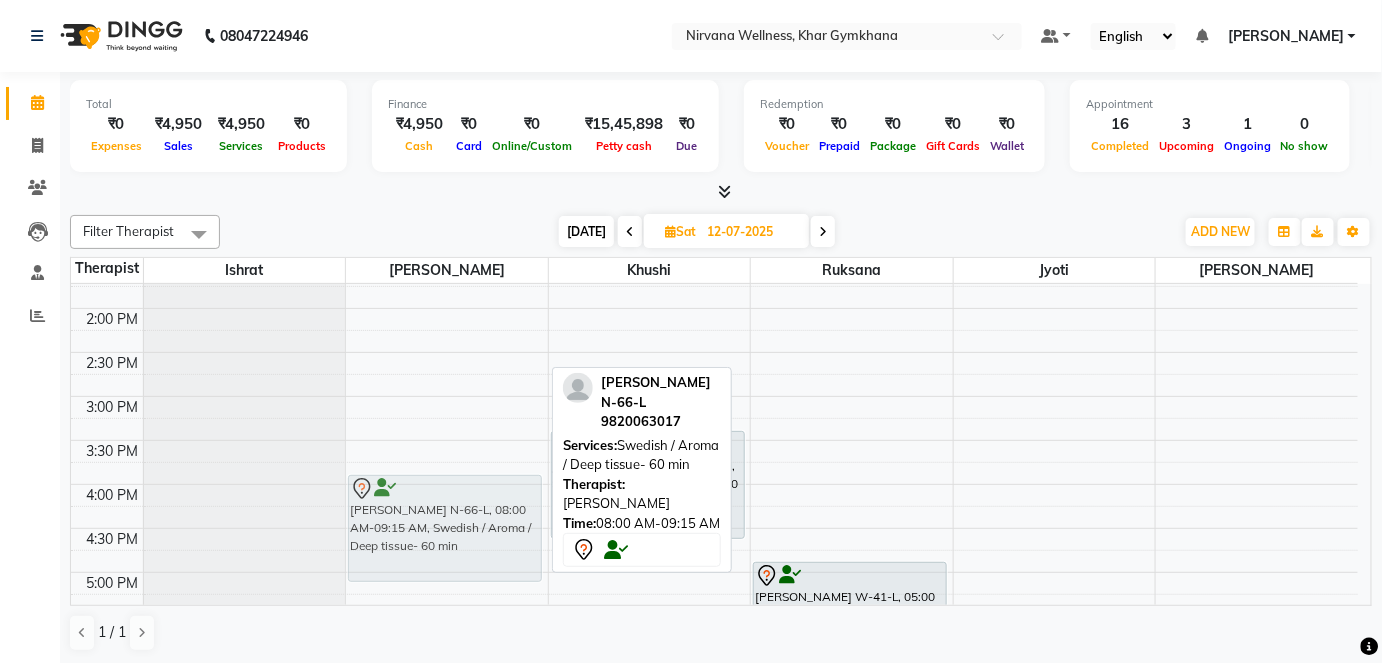 drag, startPoint x: 394, startPoint y: 387, endPoint x: 416, endPoint y: 491, distance: 106.30146 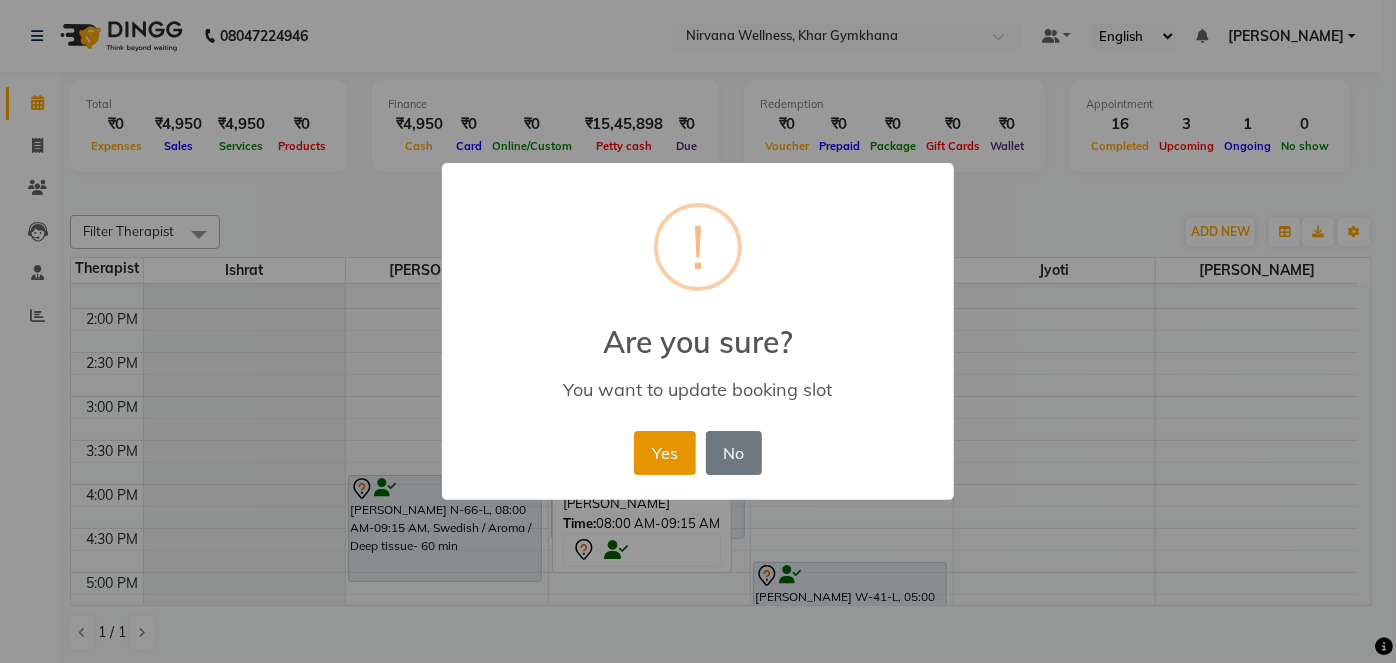 click on "Yes" at bounding box center (664, 453) 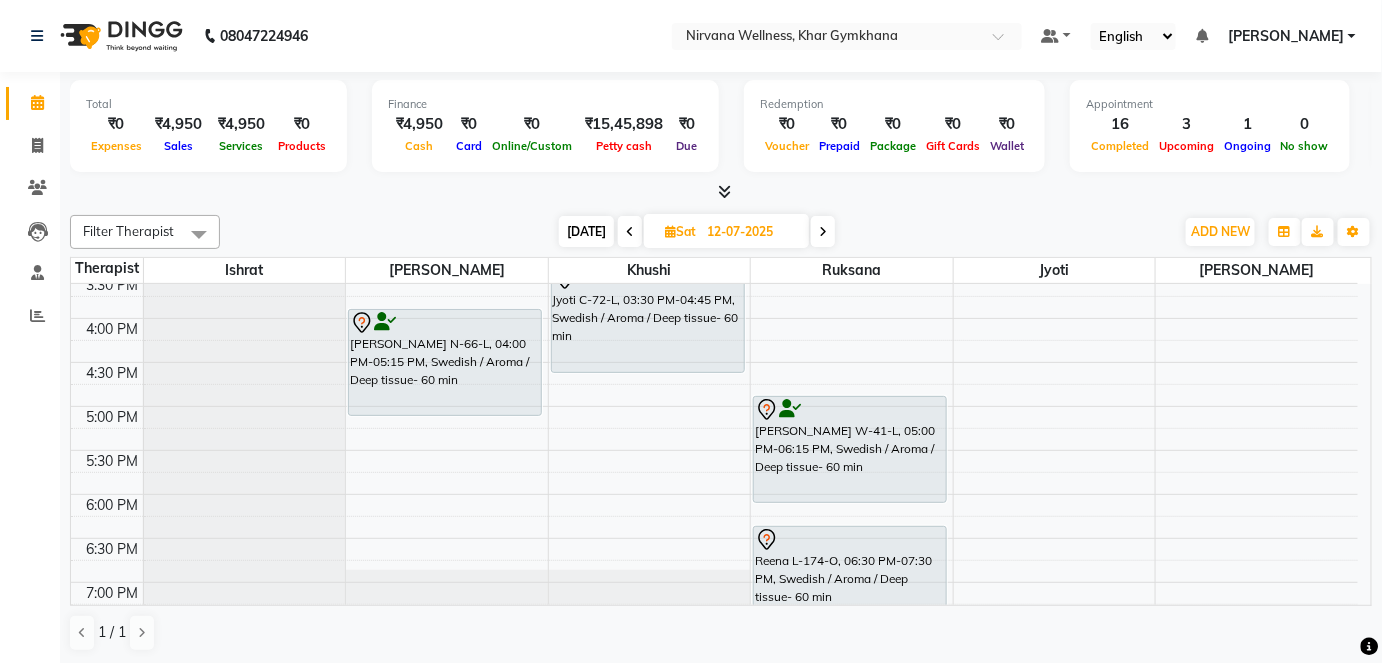 scroll, scrollTop: 636, scrollLeft: 0, axis: vertical 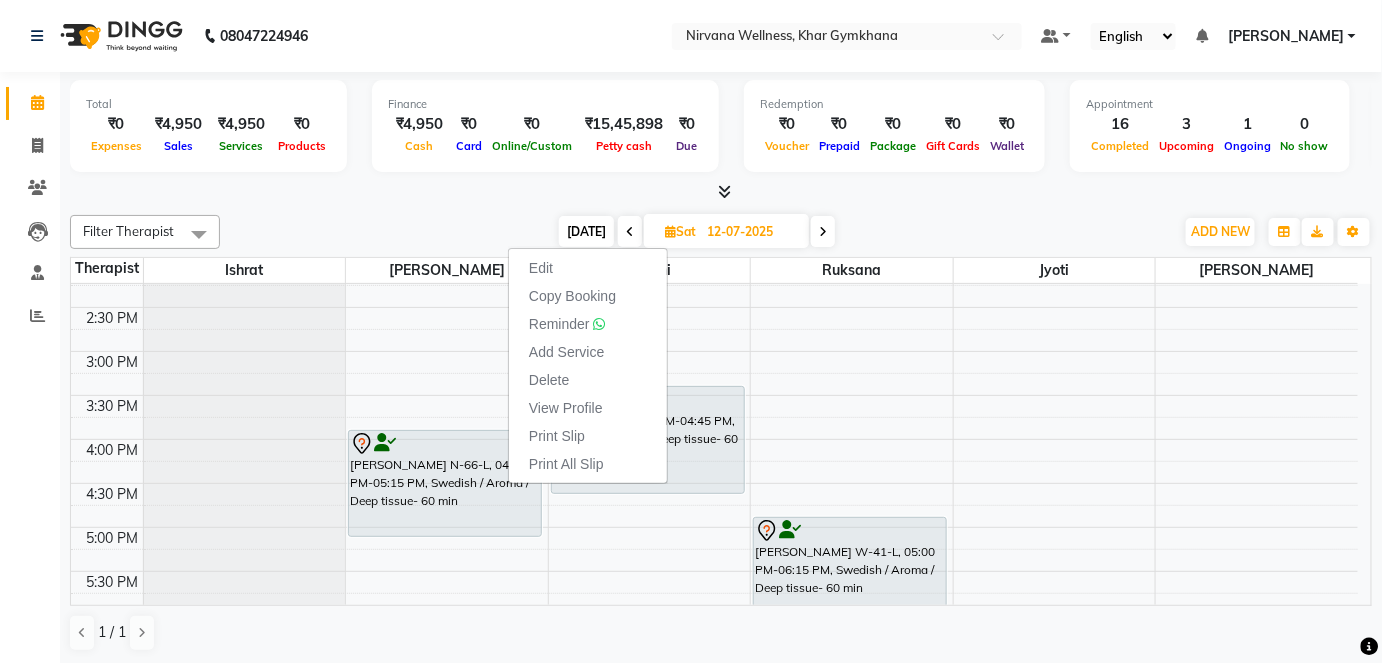 click at bounding box center (721, 192) 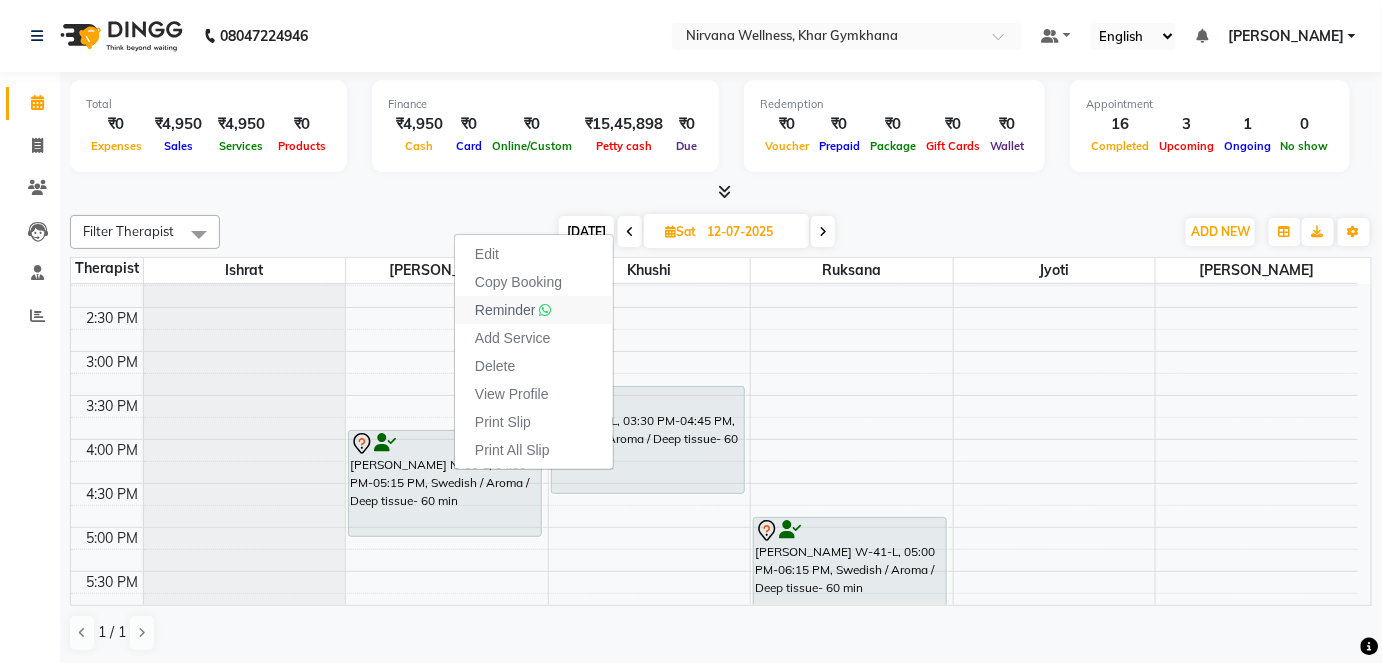 click on "Reminder" at bounding box center (513, 310) 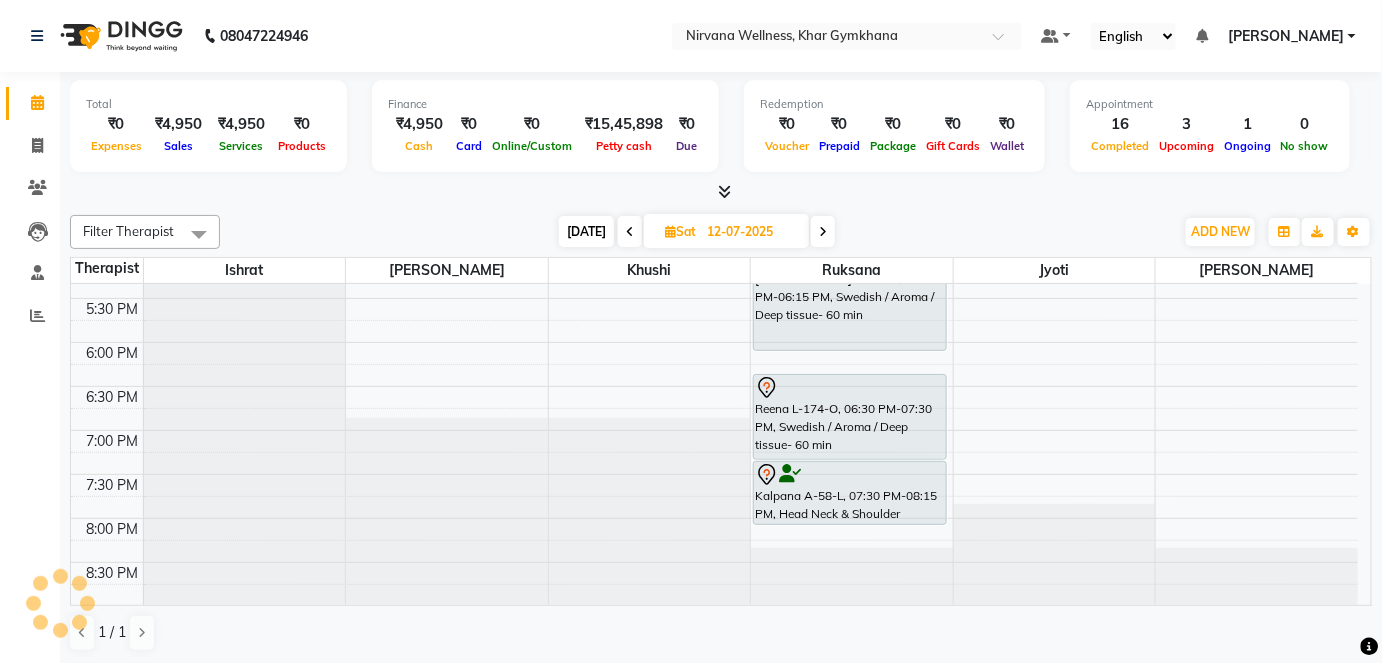 scroll, scrollTop: 727, scrollLeft: 0, axis: vertical 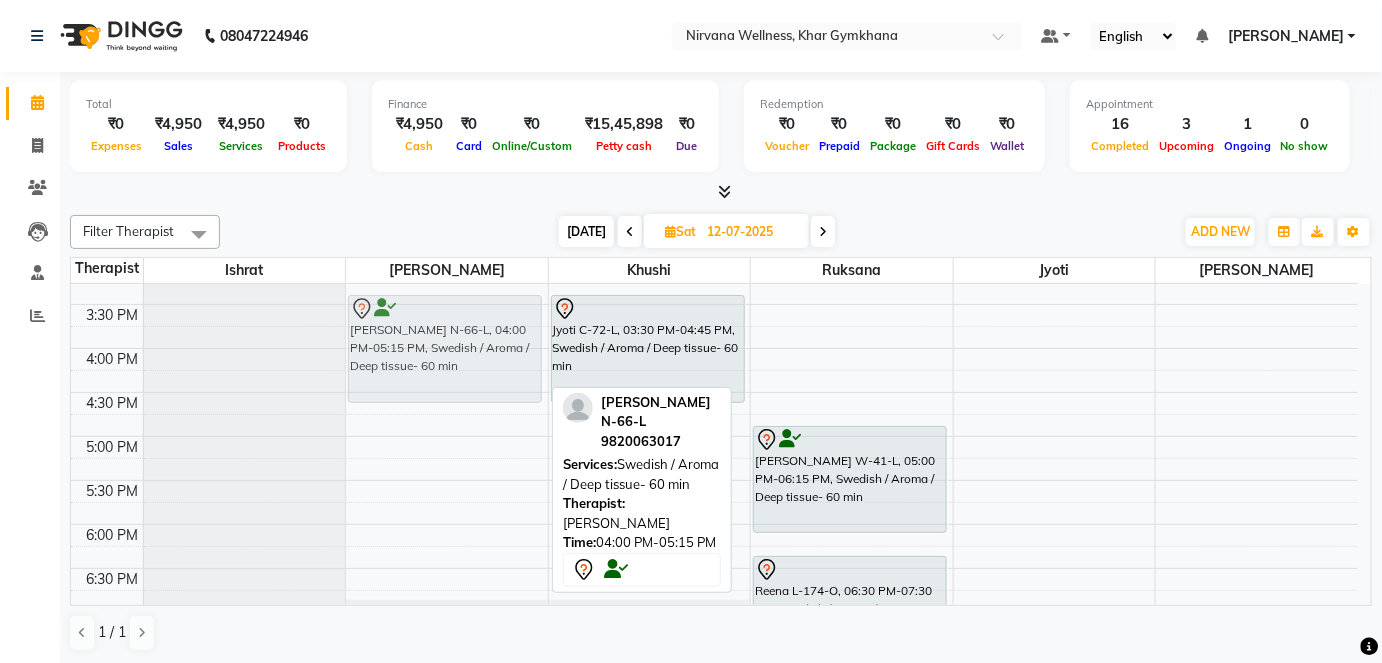 drag, startPoint x: 427, startPoint y: 379, endPoint x: 452, endPoint y: 331, distance: 54.120235 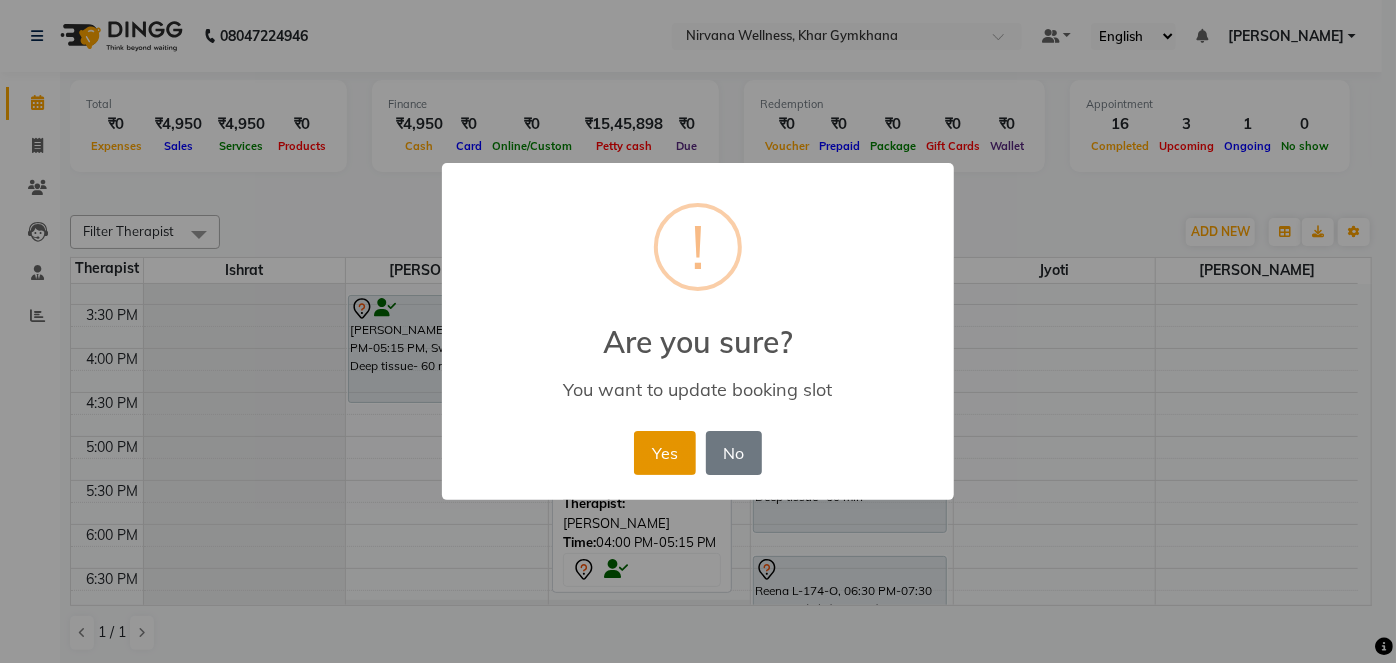 click on "Yes" at bounding box center (664, 453) 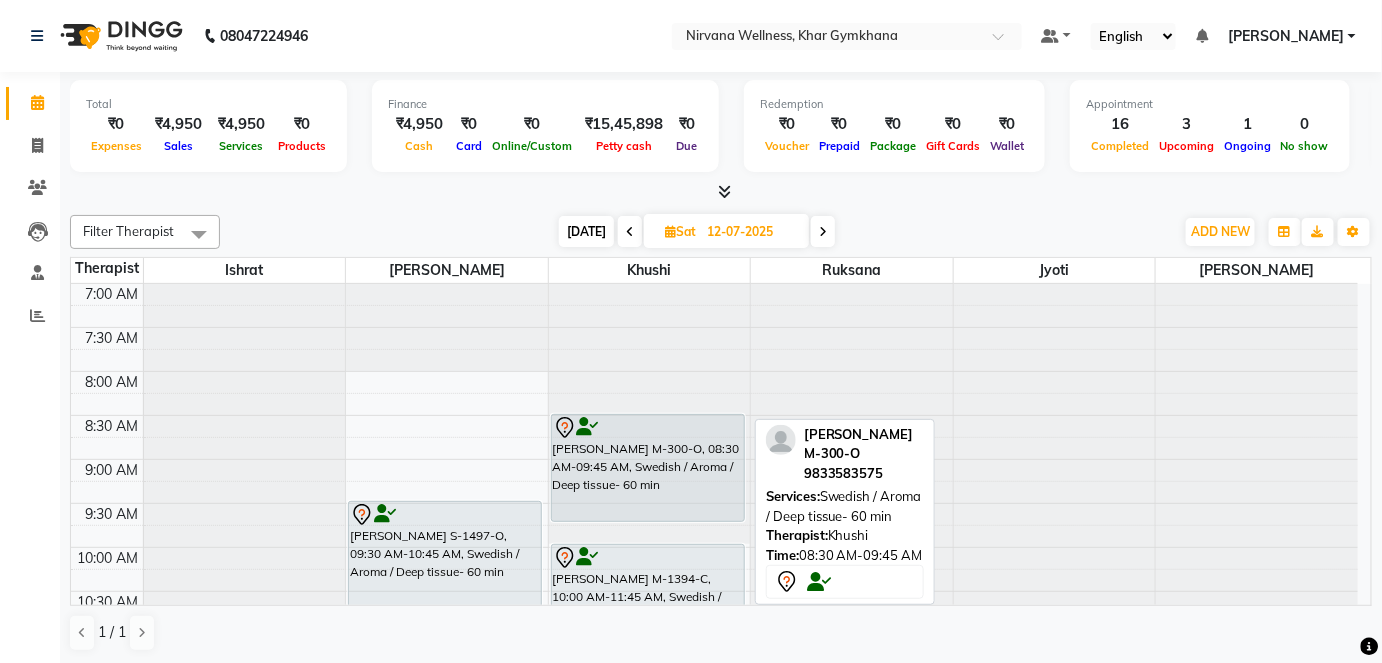 scroll, scrollTop: 0, scrollLeft: 0, axis: both 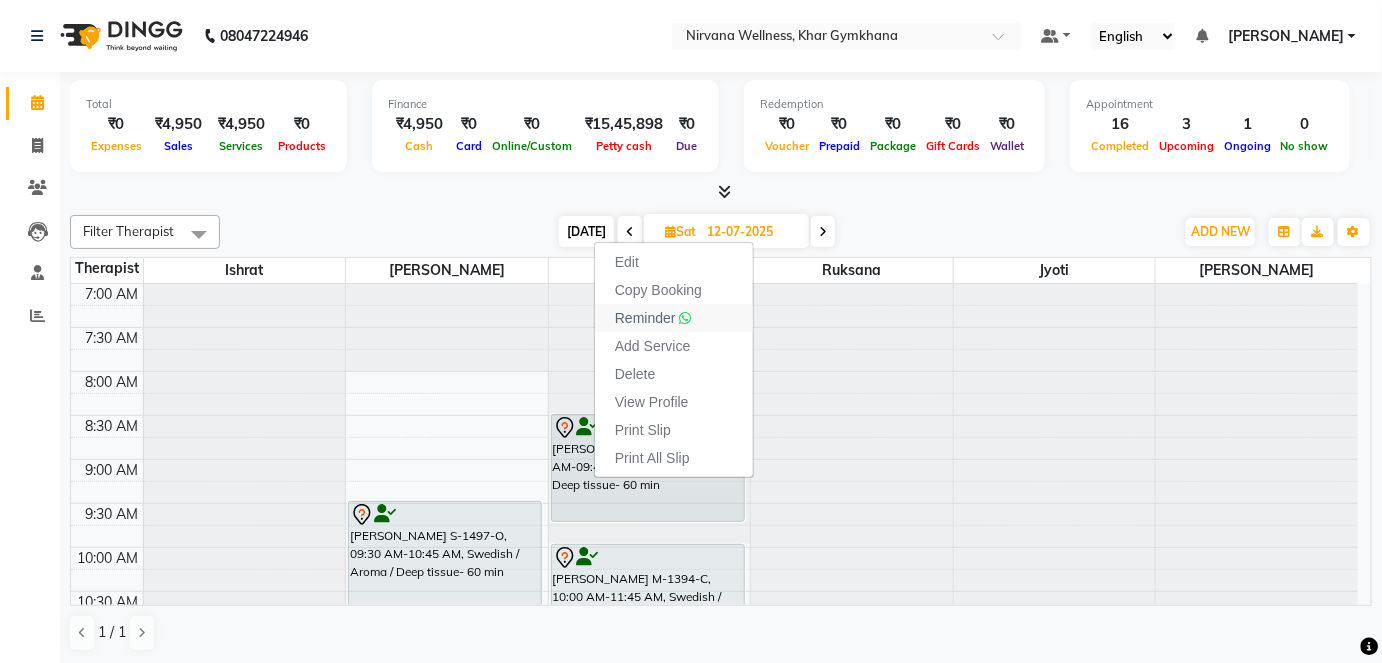 click on "Reminder" at bounding box center [645, 318] 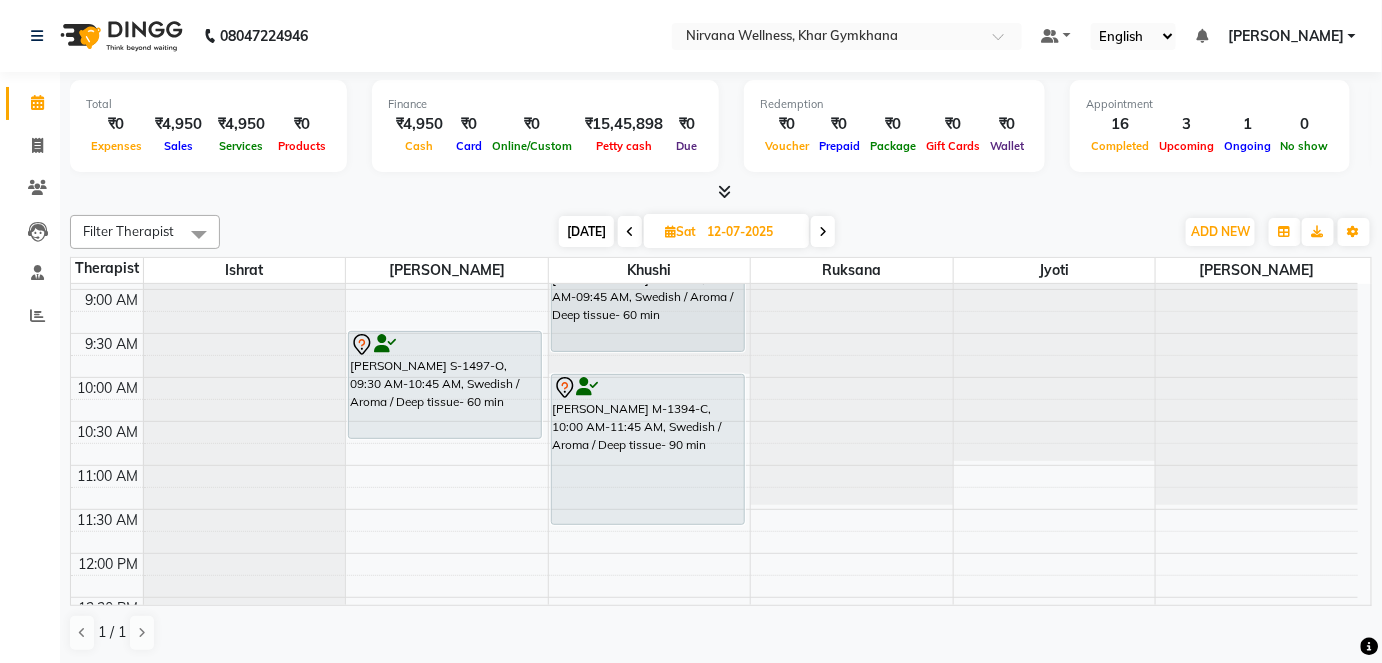 scroll, scrollTop: 181, scrollLeft: 0, axis: vertical 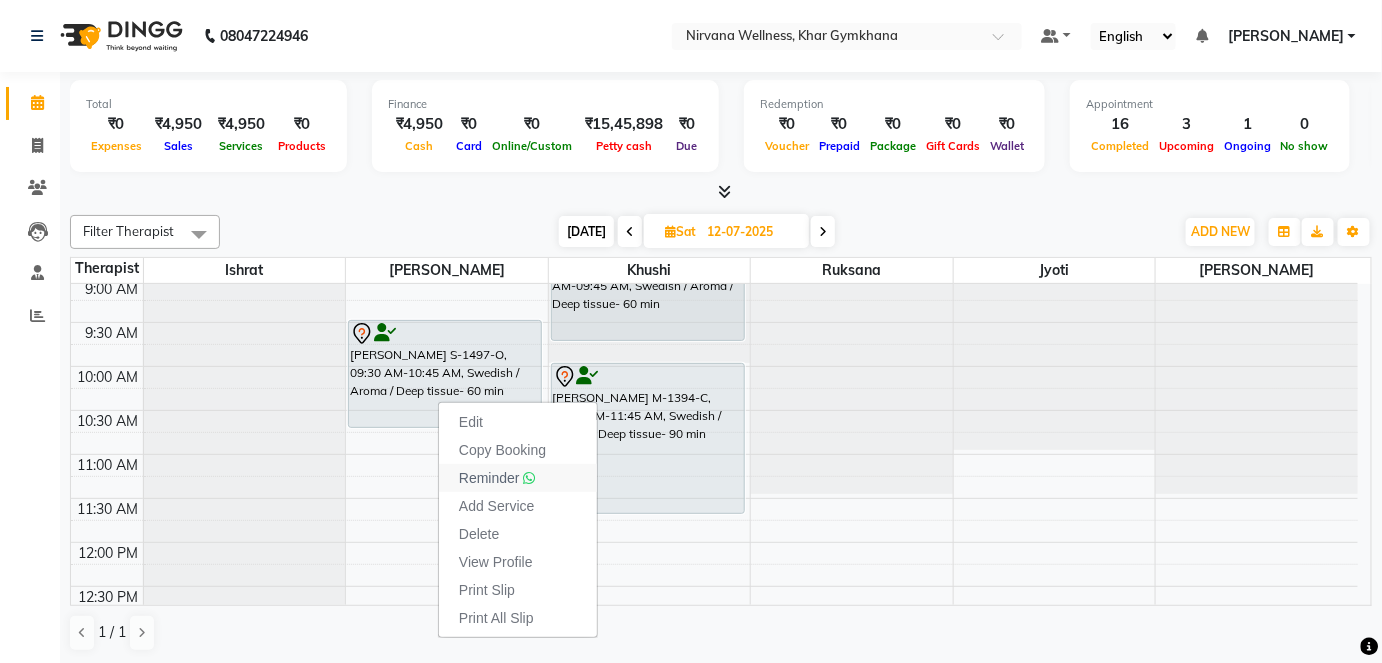 click on "Reminder" at bounding box center [489, 478] 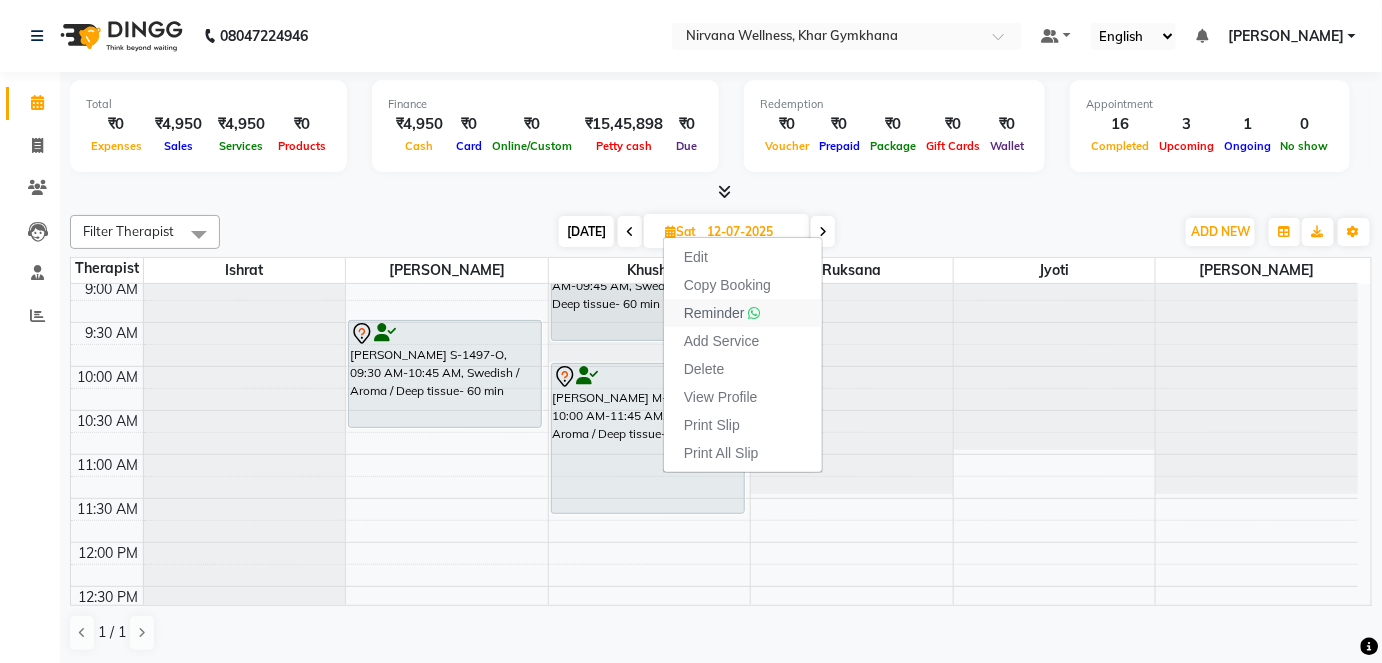 click on "Reminder" at bounding box center (714, 313) 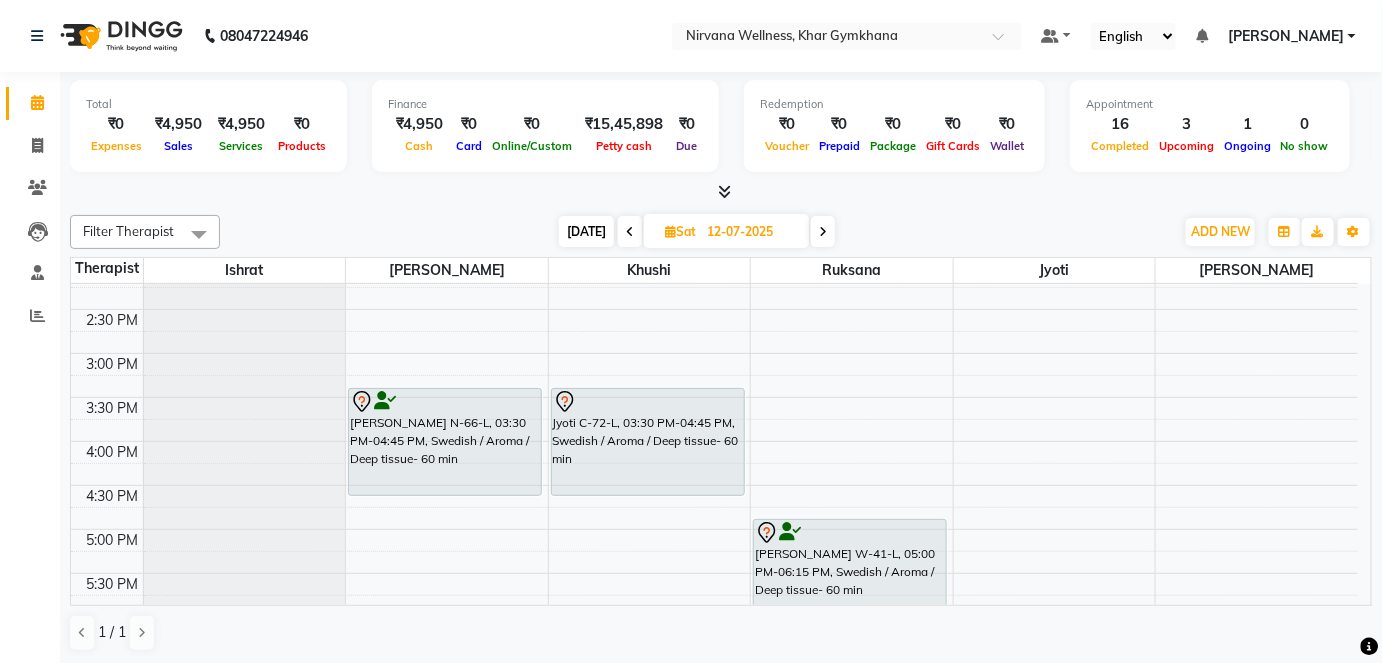 scroll, scrollTop: 636, scrollLeft: 0, axis: vertical 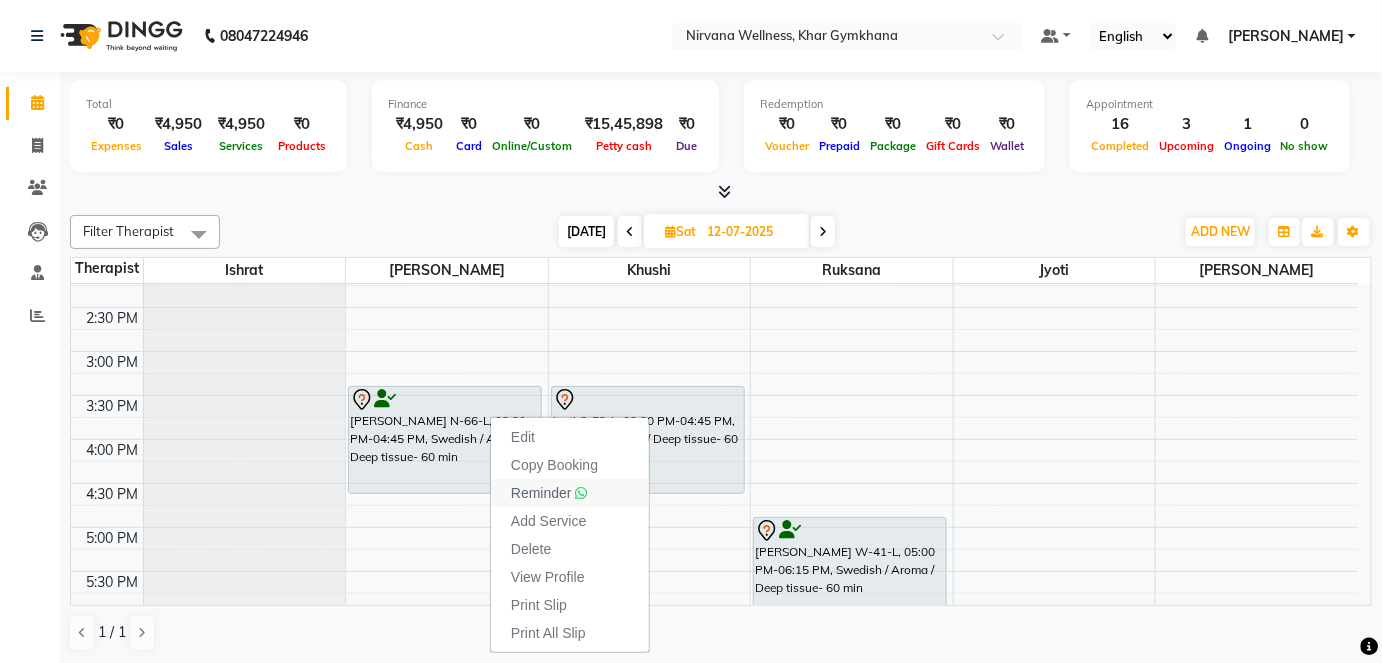 click at bounding box center (582, 493) 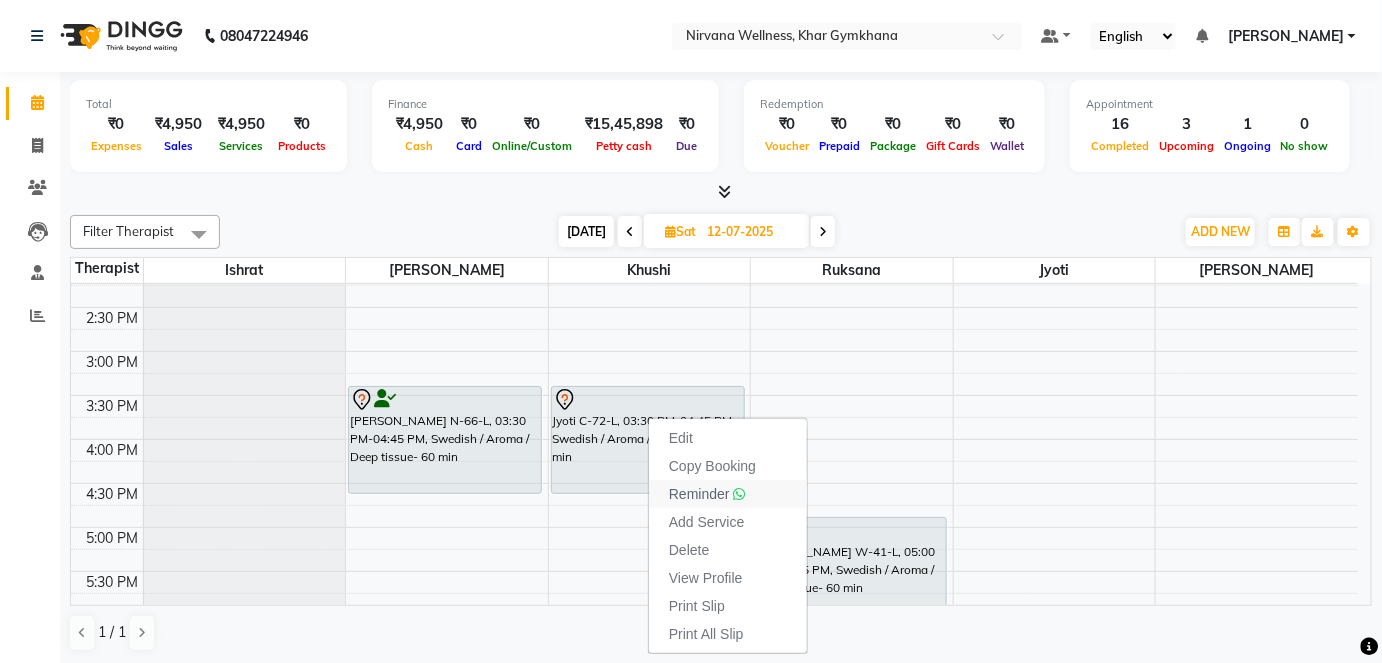 click on "Reminder" at bounding box center (707, 494) 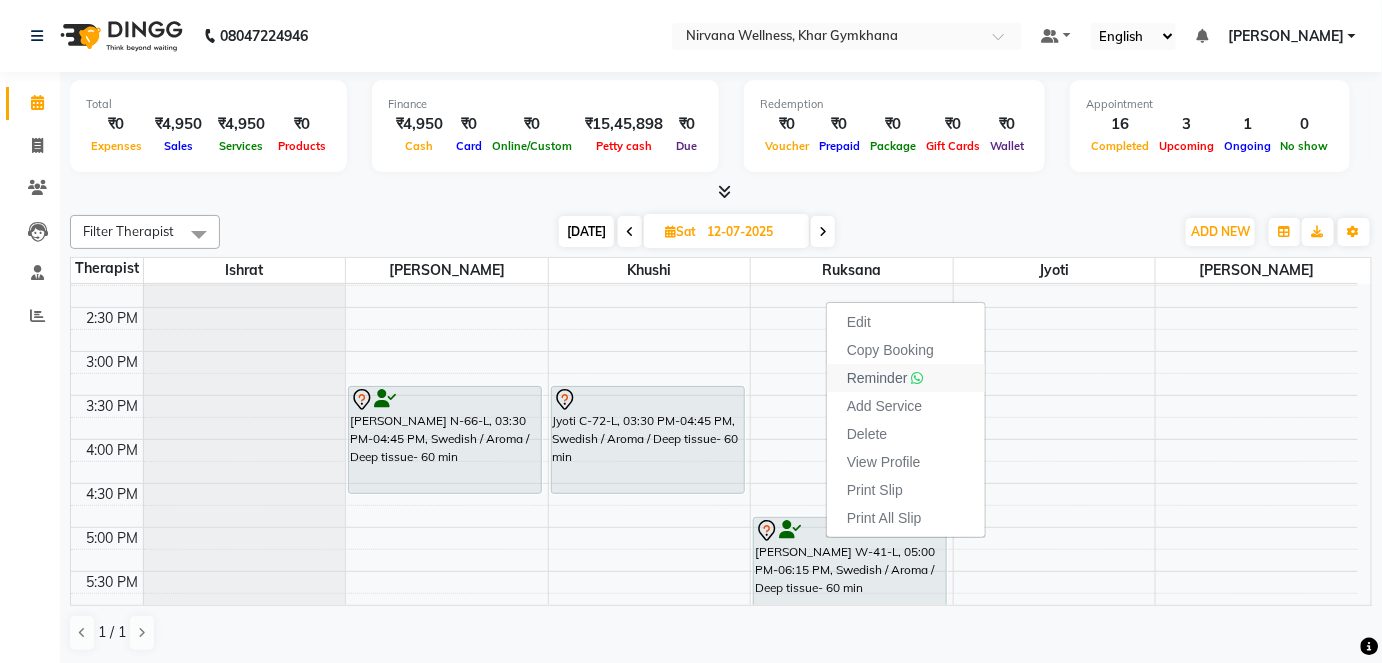 click on "Reminder" at bounding box center (877, 378) 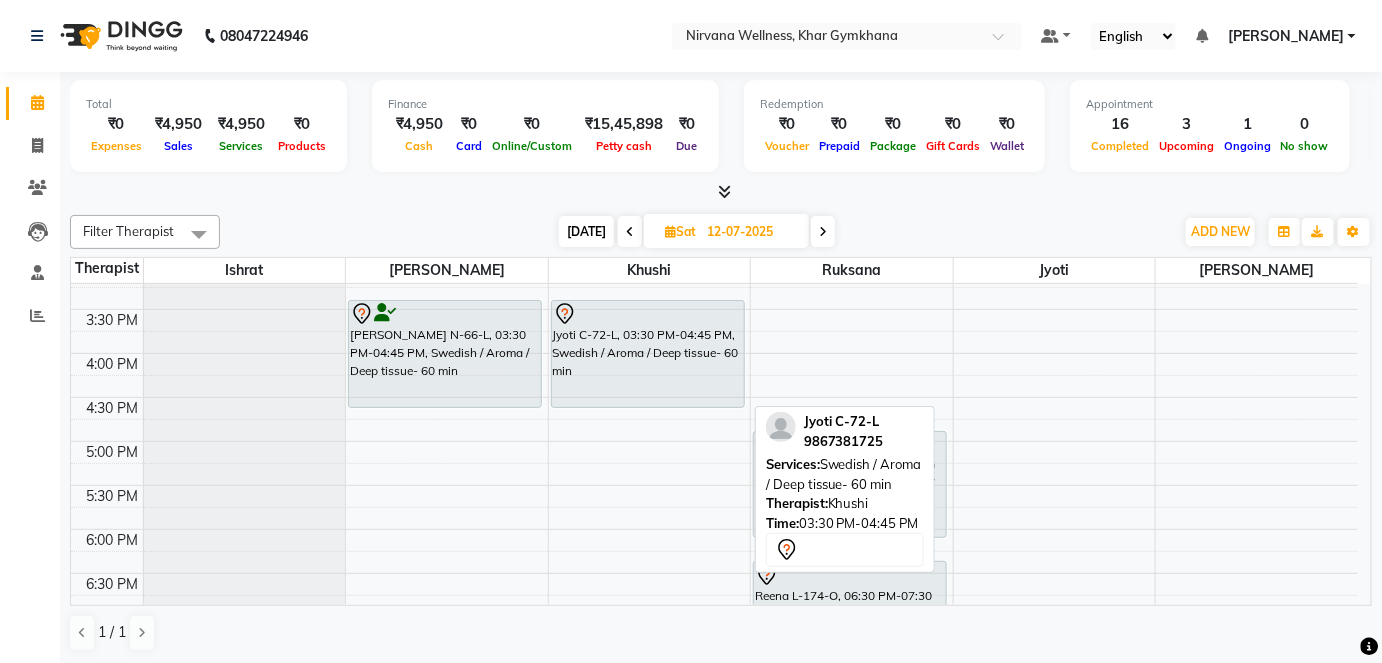 scroll, scrollTop: 818, scrollLeft: 0, axis: vertical 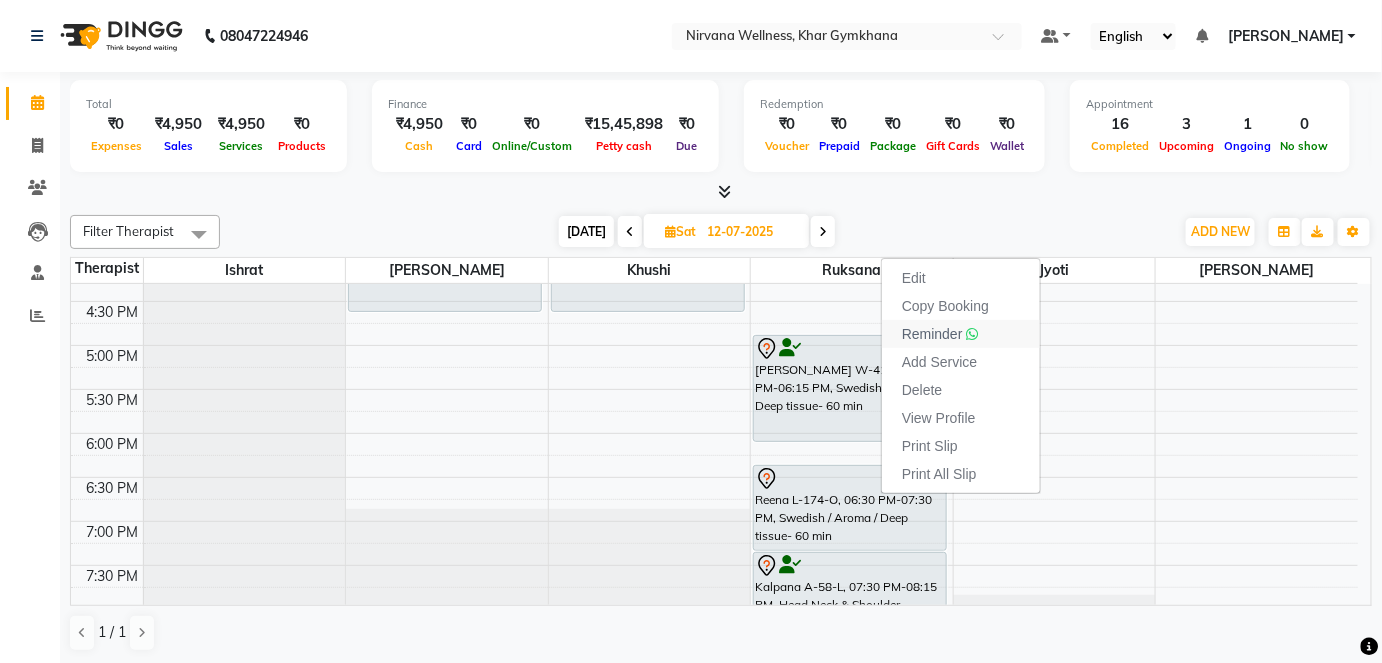 click on "Reminder" at bounding box center (932, 334) 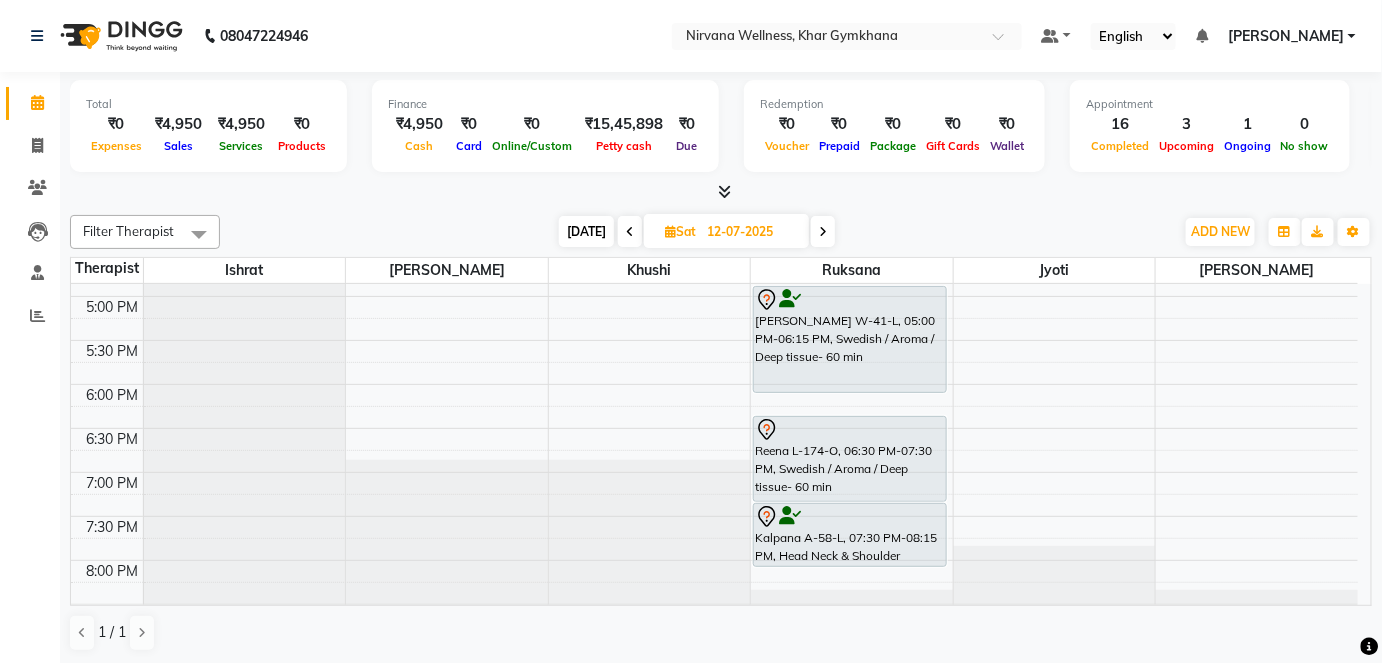 scroll, scrollTop: 909, scrollLeft: 0, axis: vertical 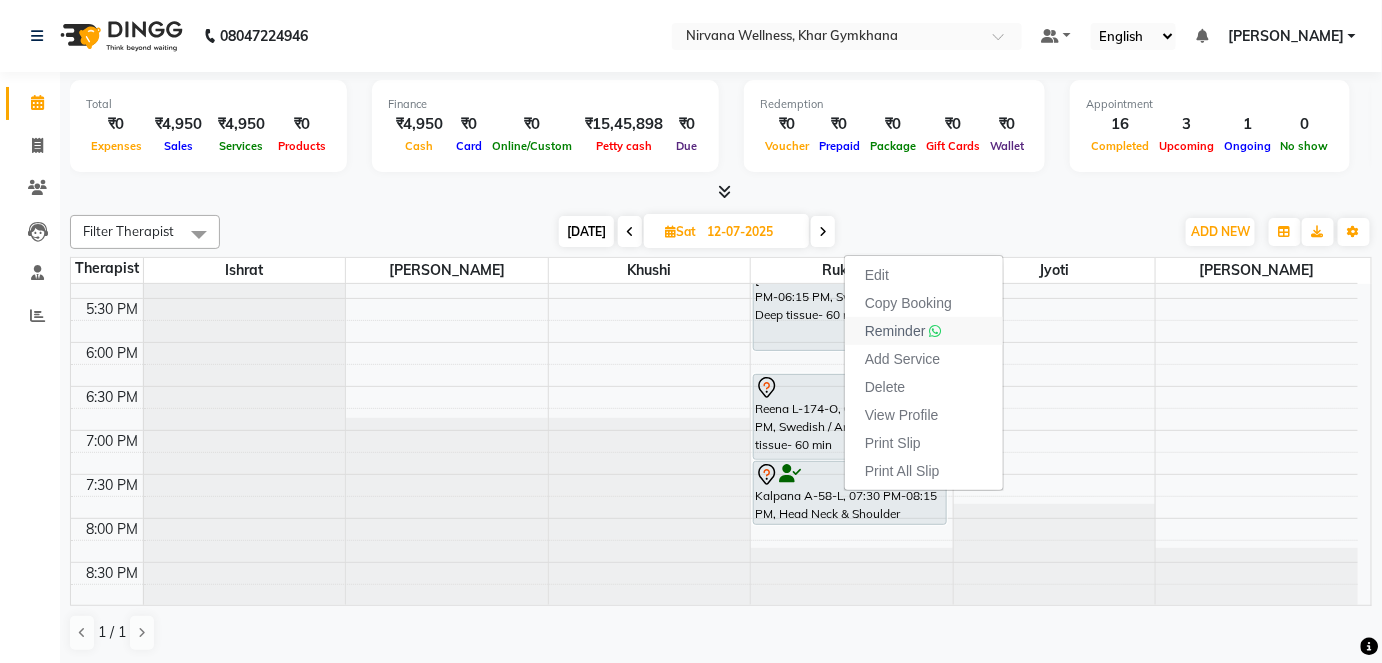 click on "Reminder" at bounding box center [895, 331] 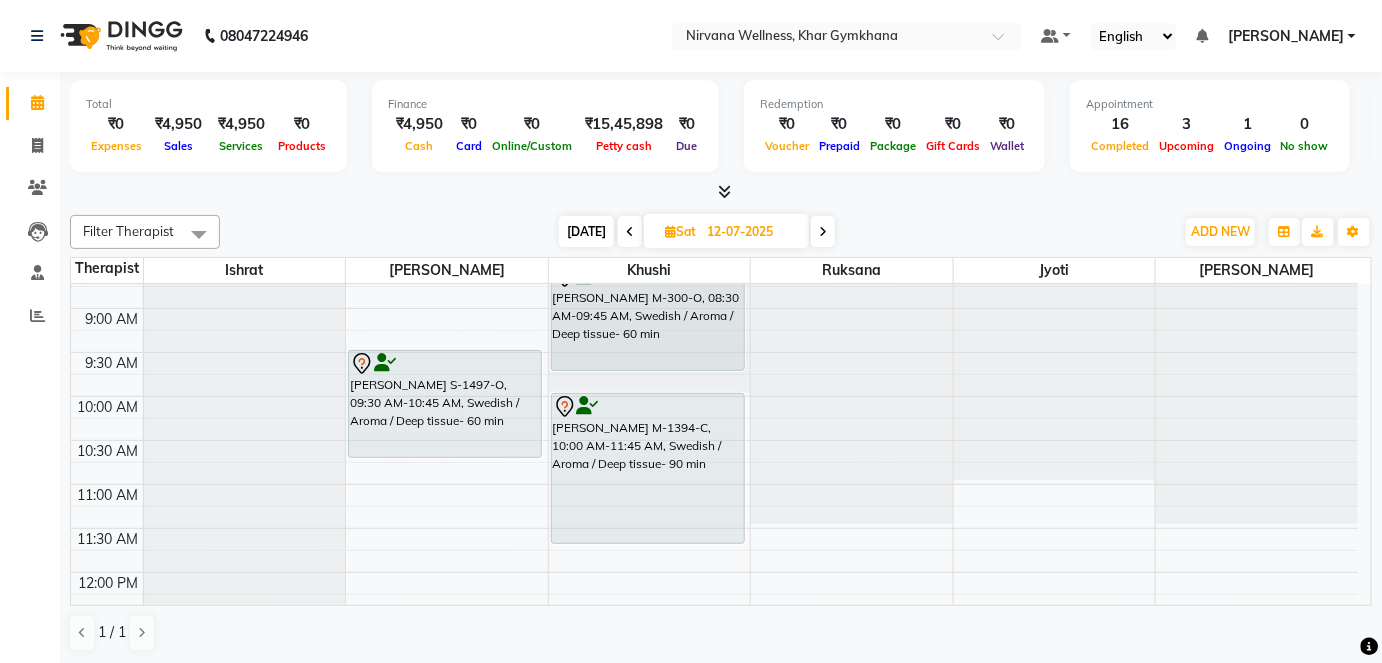 scroll, scrollTop: 0, scrollLeft: 0, axis: both 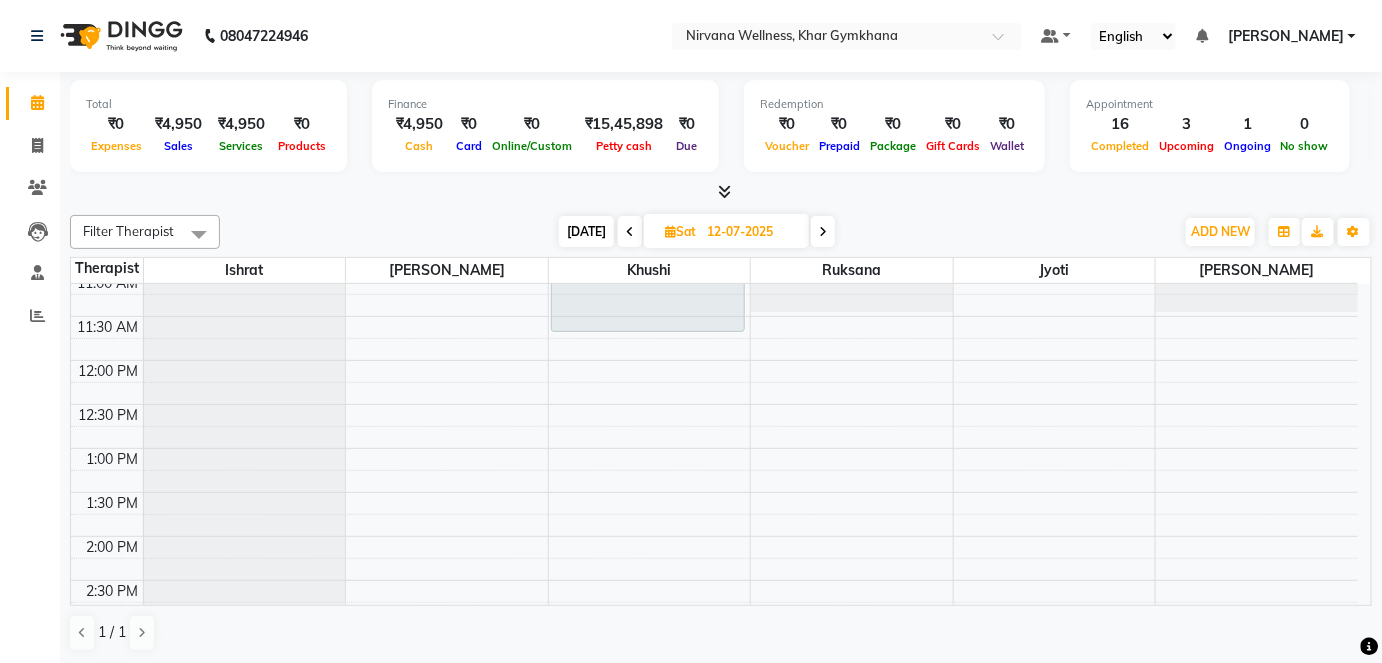 click on "[DATE]" at bounding box center [586, 231] 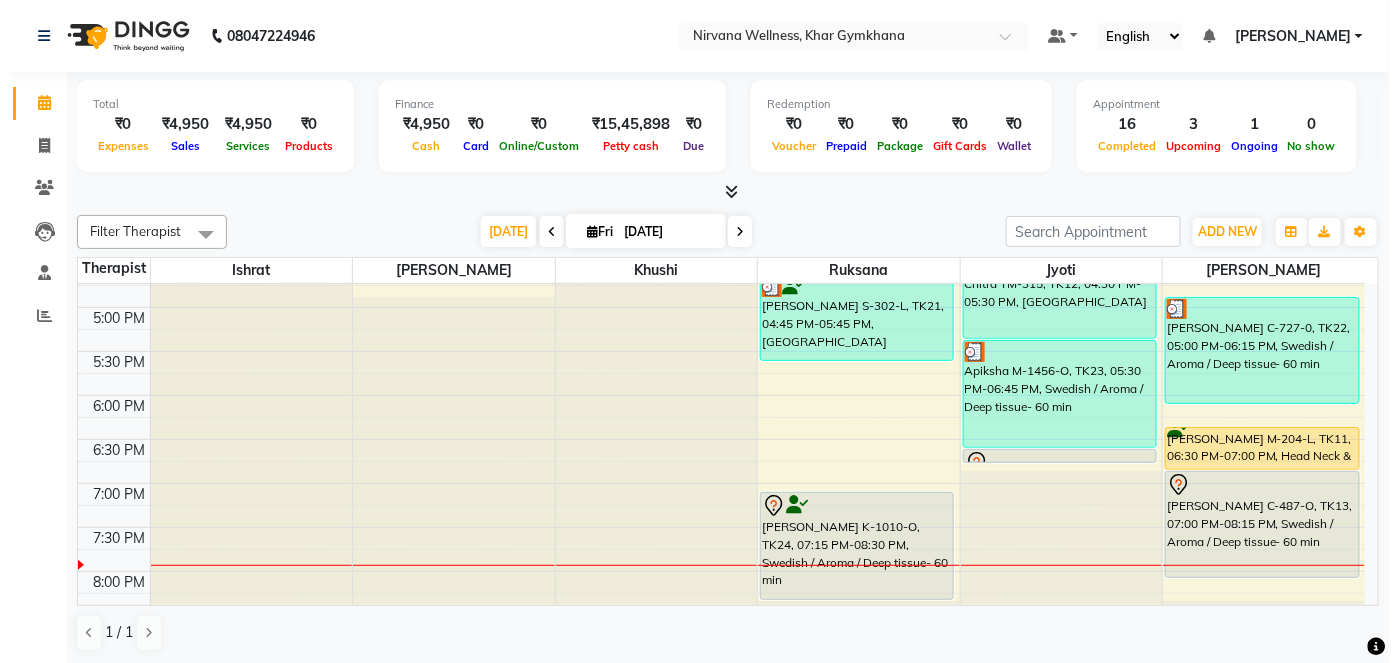 scroll, scrollTop: 886, scrollLeft: 0, axis: vertical 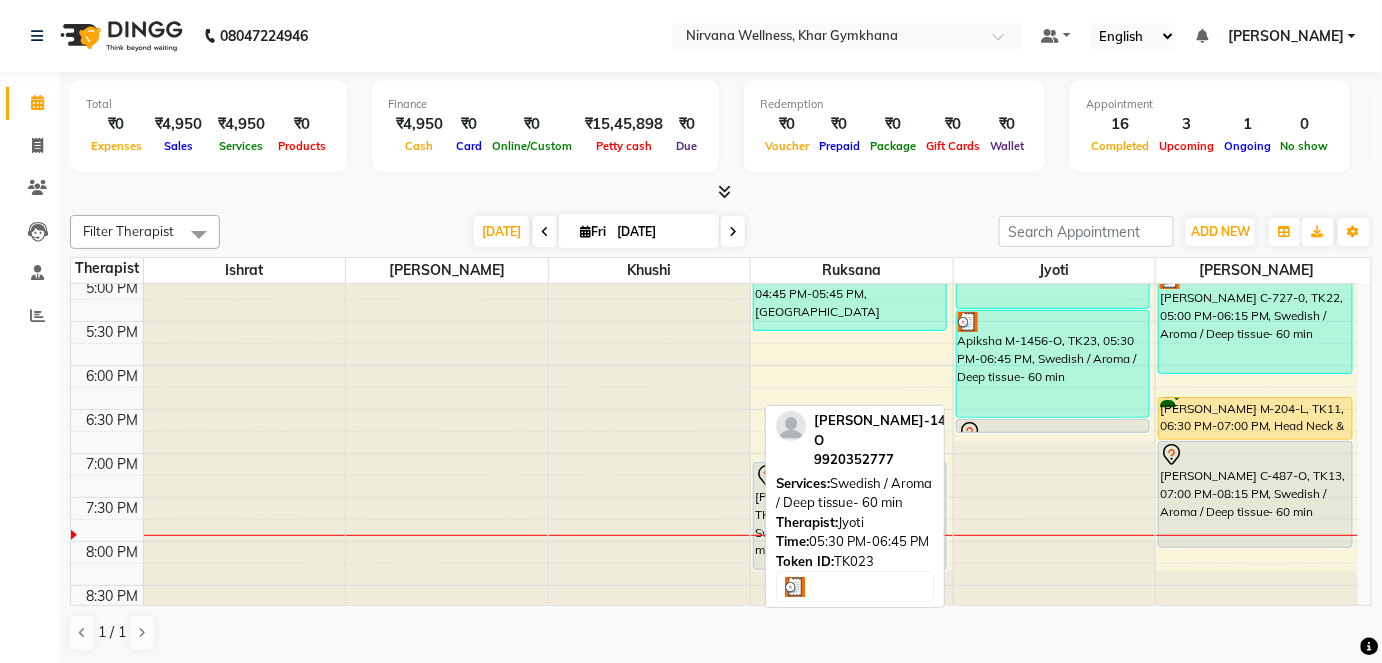 click on "Apiksha M-1456-O, TK23, 05:30 PM-06:45 PM, Swedish / Aroma / Deep tissue- 60 min" at bounding box center (1053, 364) 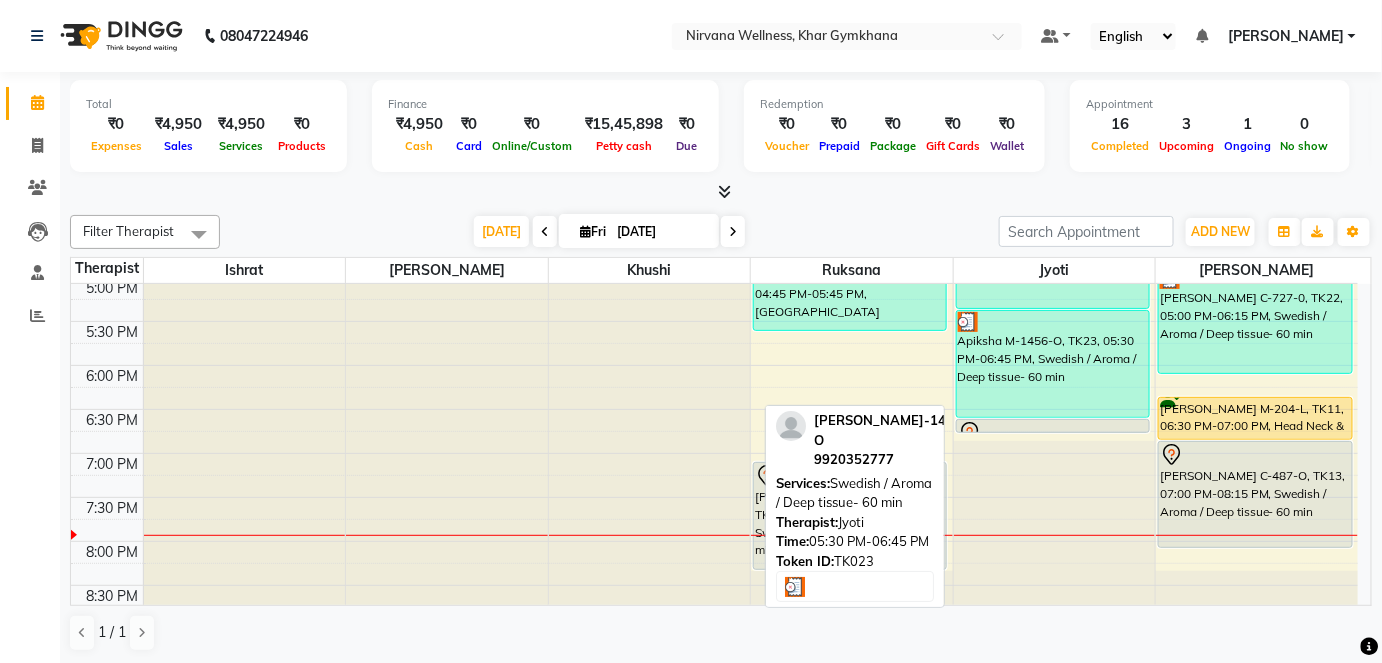 click on "Apiksha M-1456-O, TK23, 05:30 PM-06:45 PM, Swedish / Aroma / Deep tissue- 60 min" at bounding box center (1053, 364) 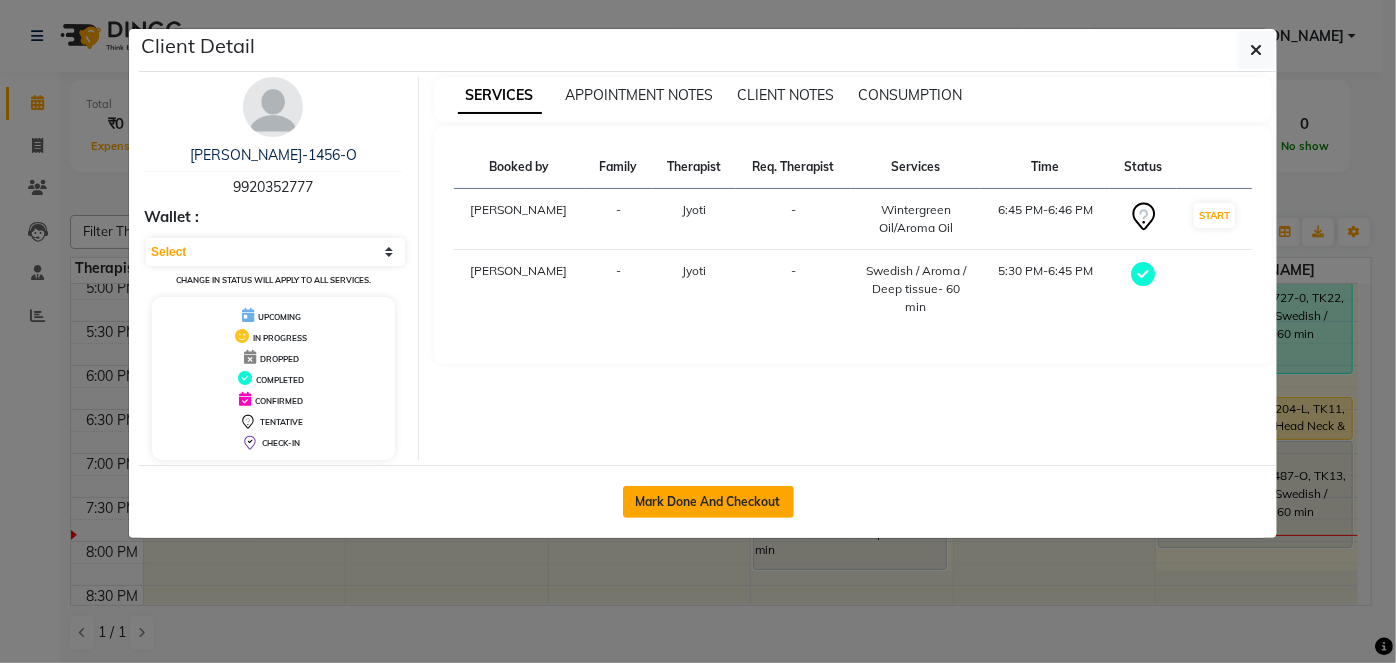 click on "Mark Done And Checkout" 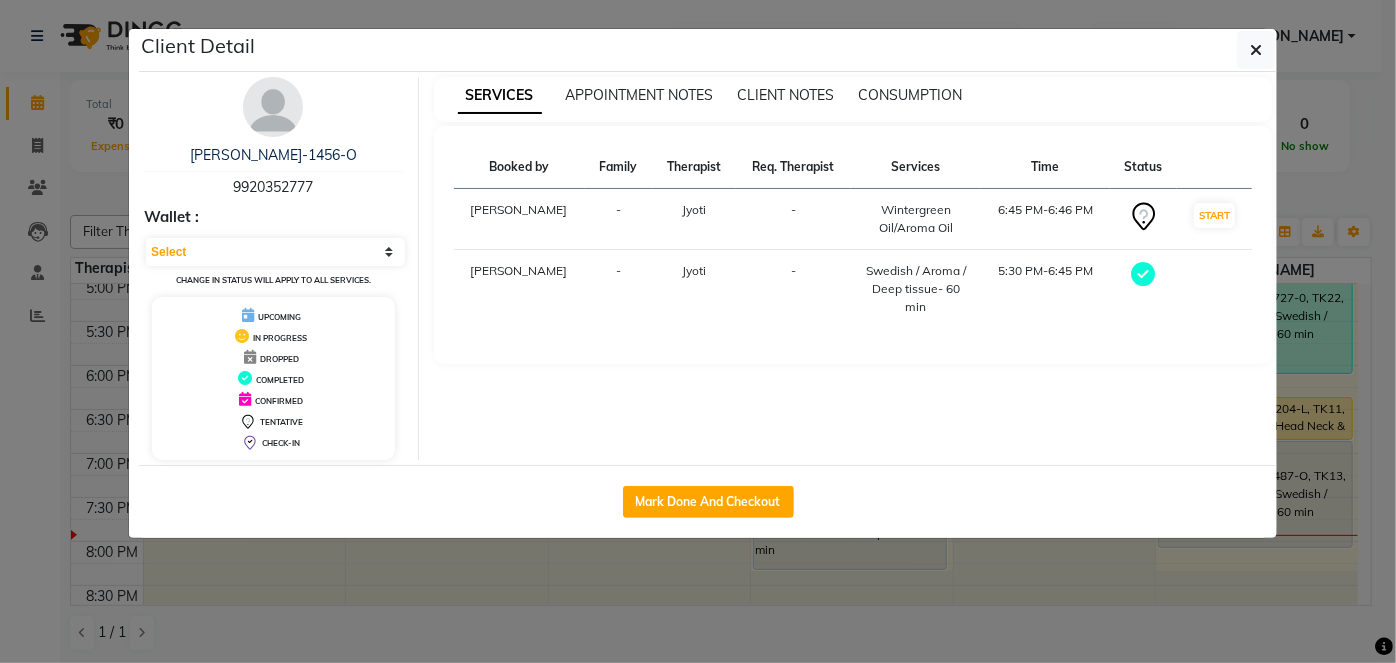 select on "6844" 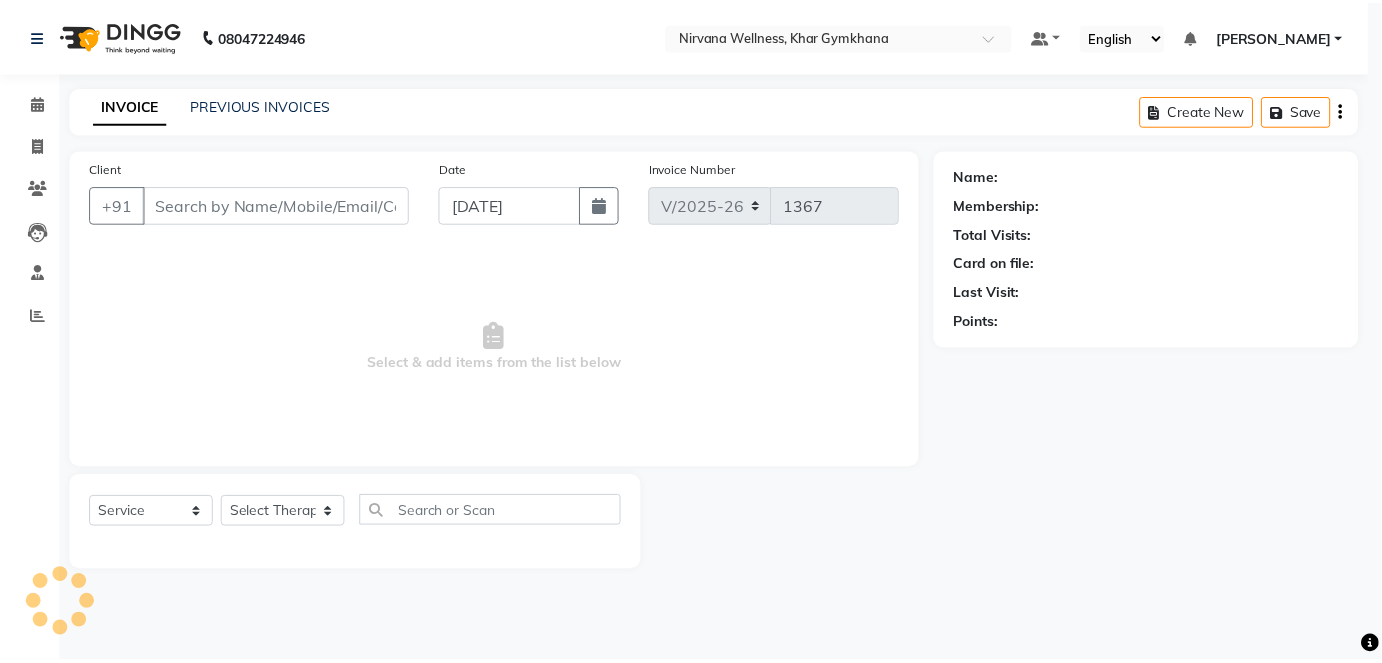 scroll, scrollTop: 0, scrollLeft: 0, axis: both 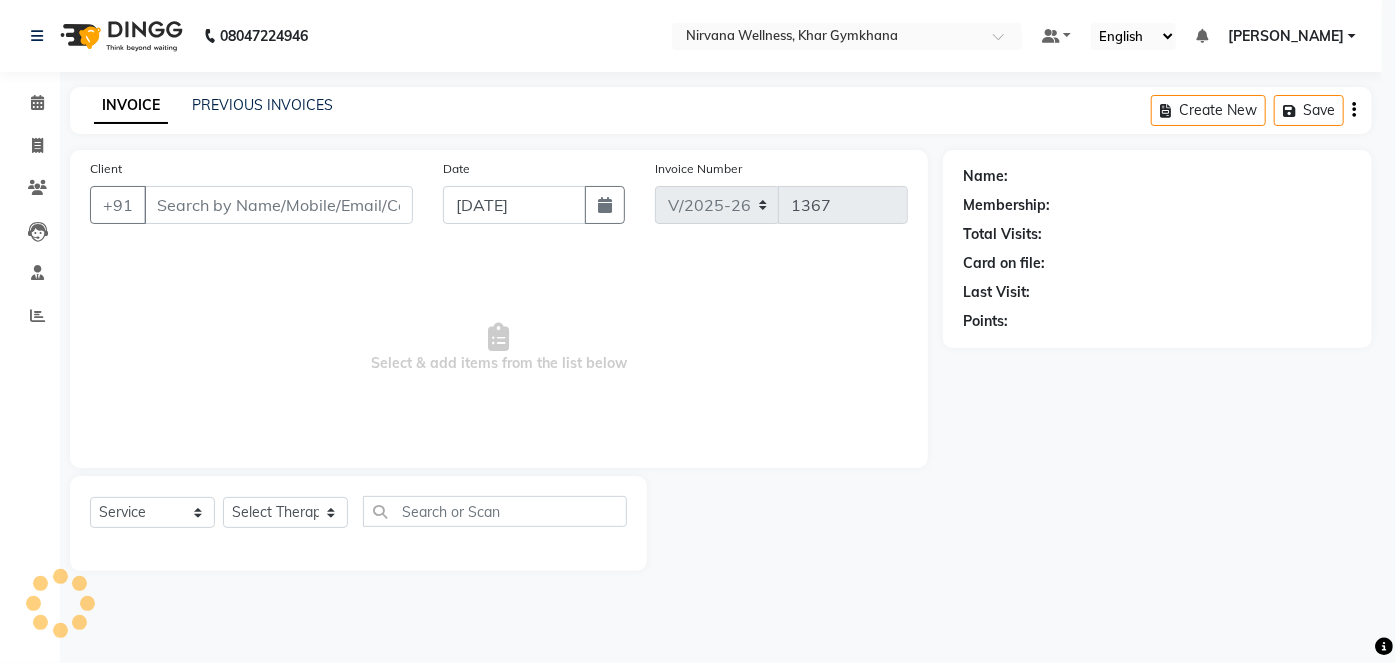 select on "3" 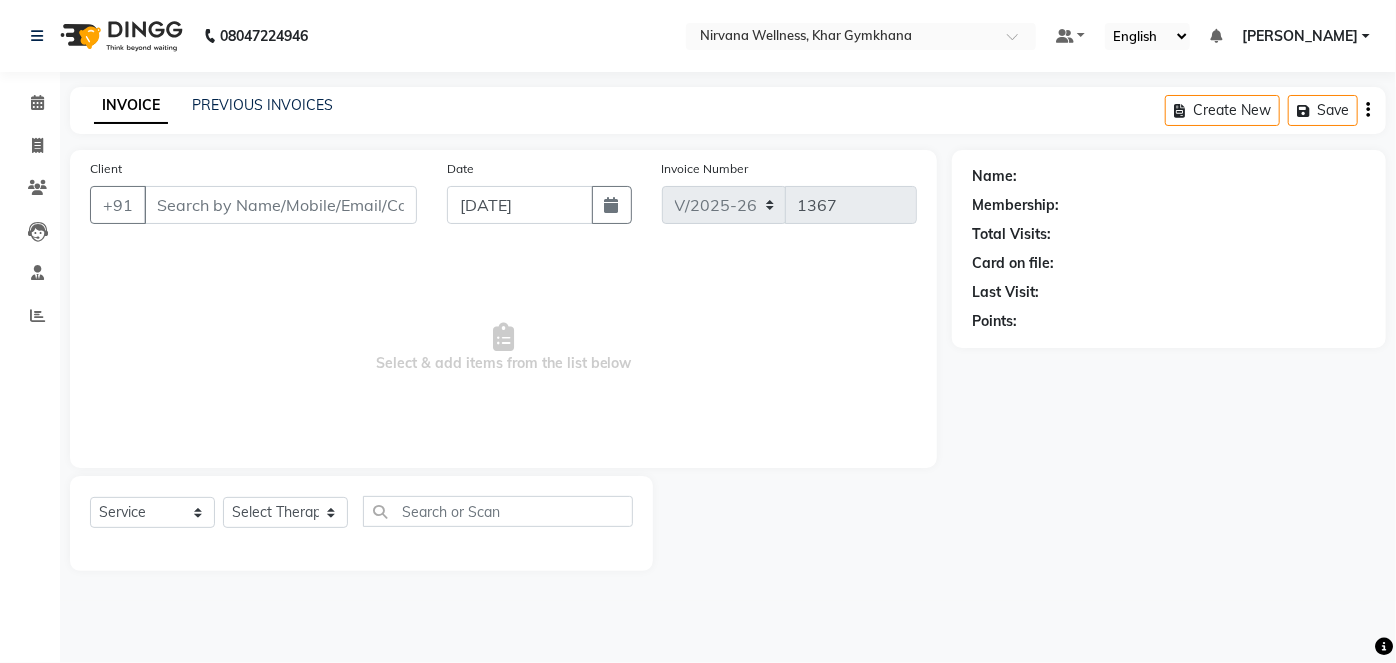 type on "9920352777" 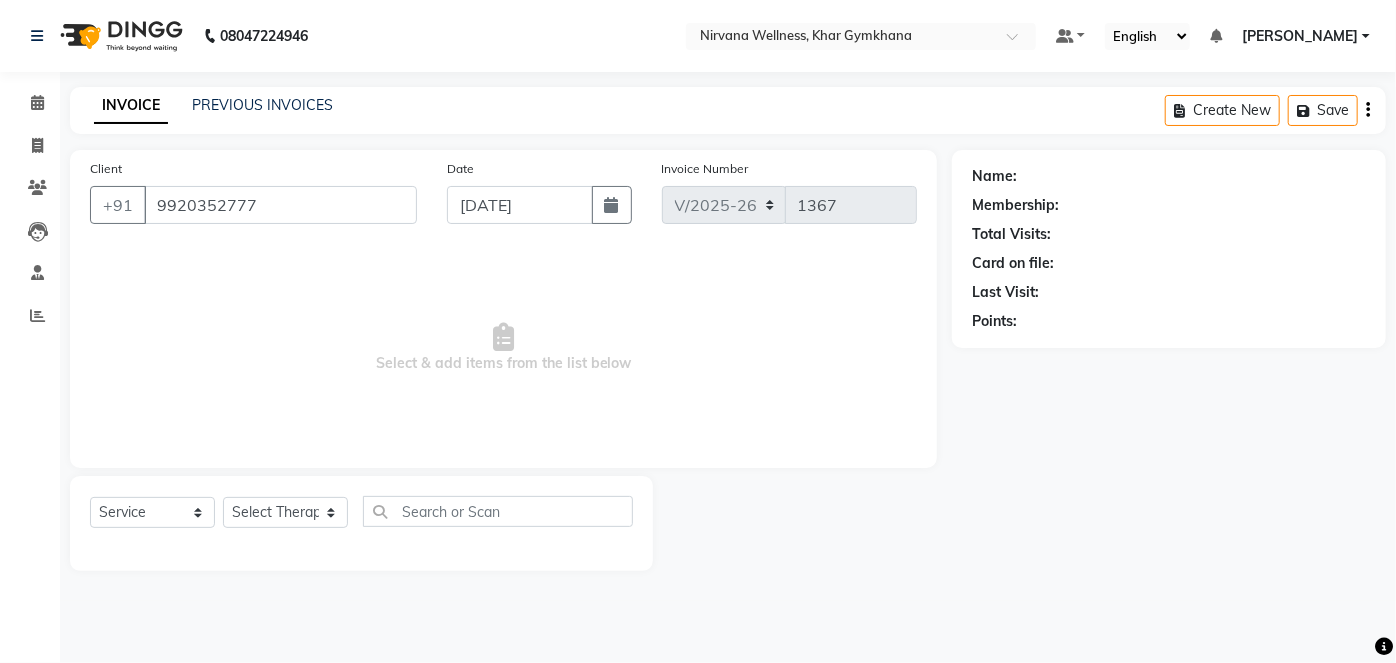 select on "78895" 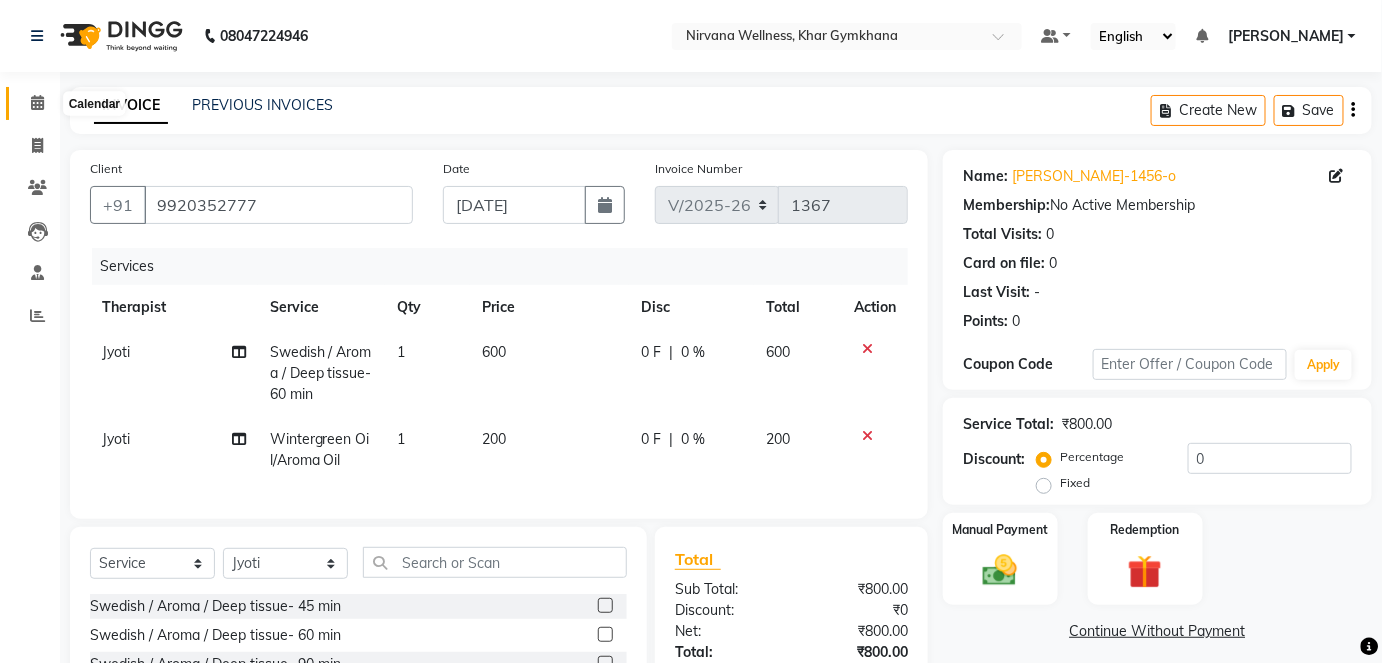 click 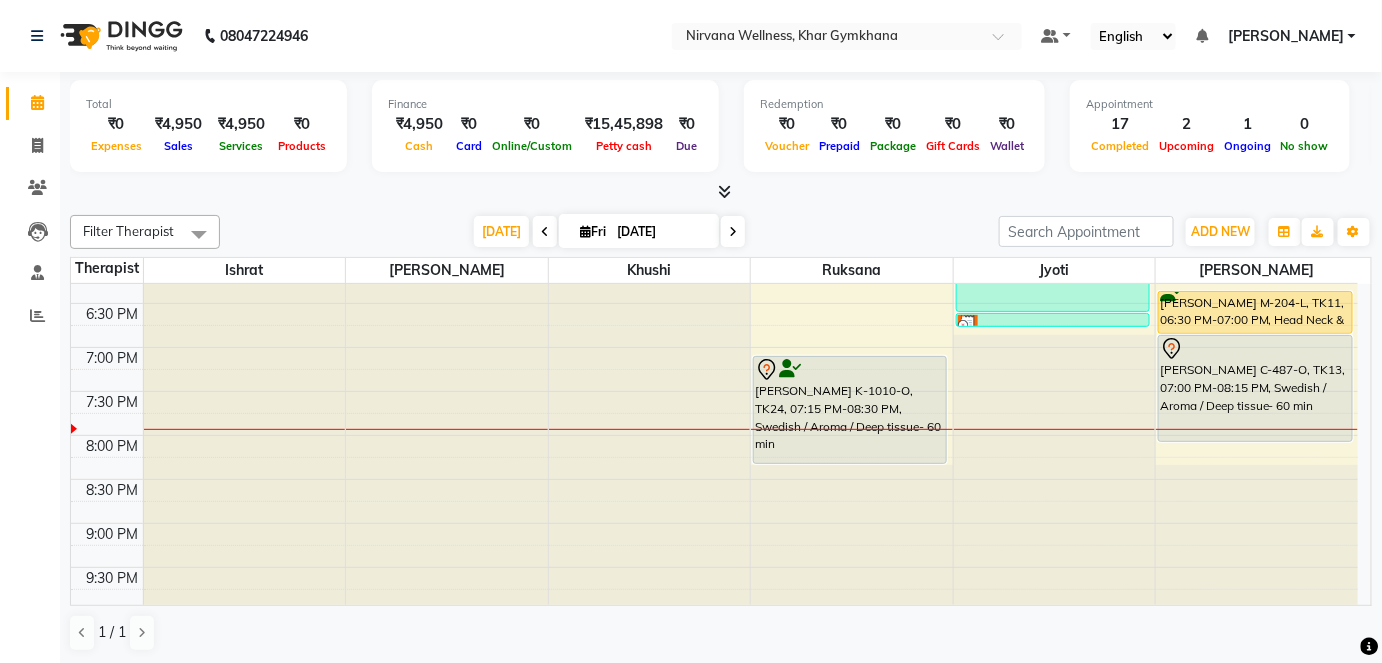 scroll, scrollTop: 886, scrollLeft: 0, axis: vertical 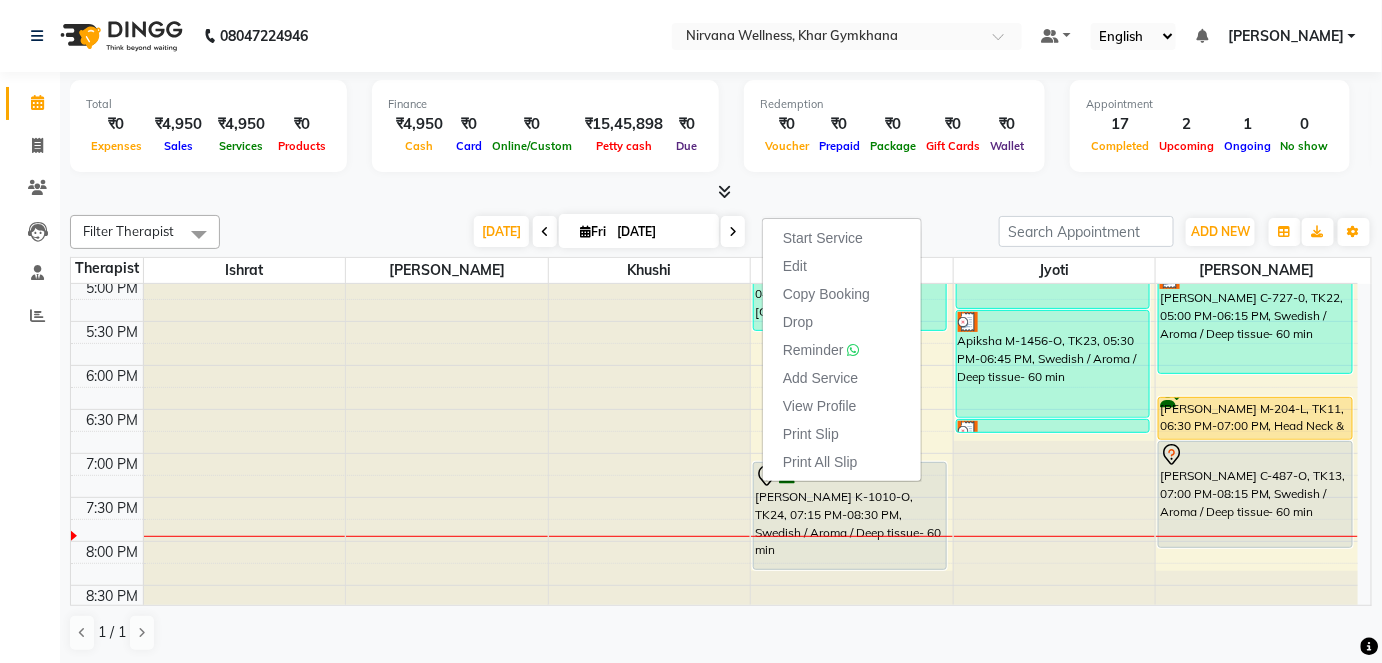 click at bounding box center (721, 192) 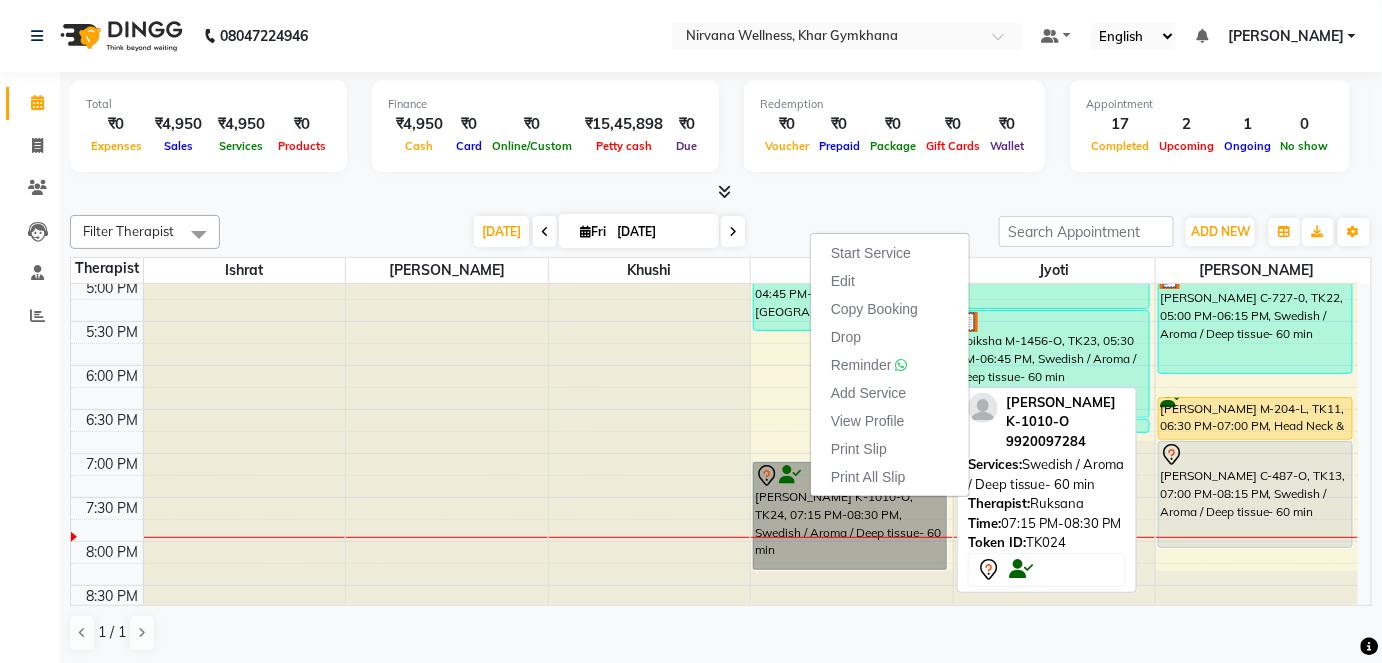 click on "[PERSON_NAME] K-1010-O, TK24, 07:15 PM-08:30 PM, Swedish / Aroma / Deep tissue- 60 min" at bounding box center (850, 516) 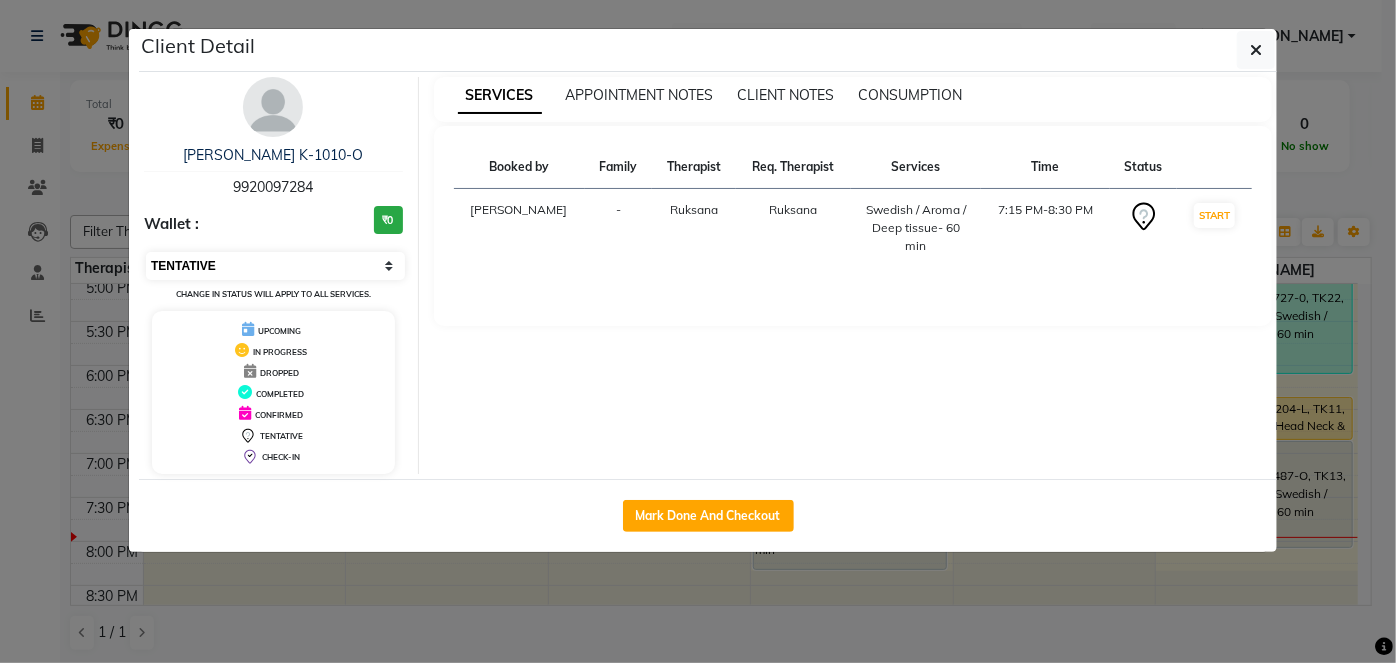 click on "Select IN SERVICE CONFIRMED TENTATIVE CHECK IN MARK DONE DROPPED UPCOMING" at bounding box center [275, 266] 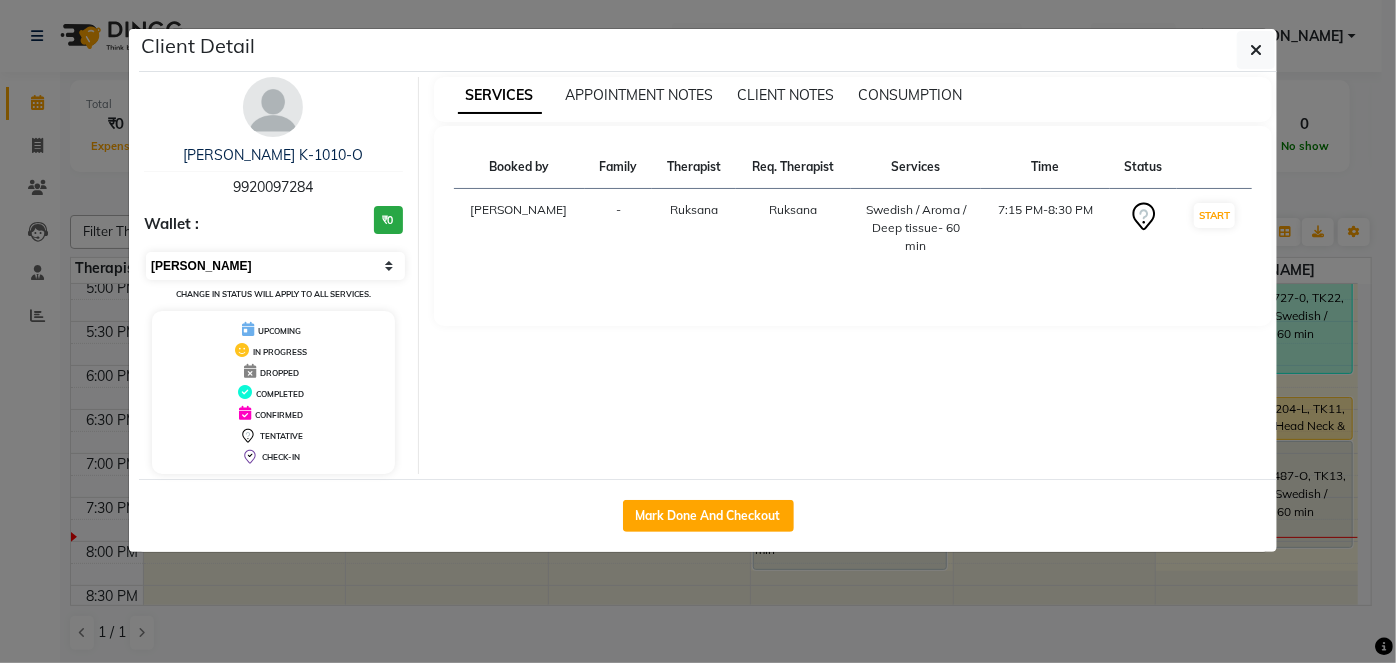 click on "Select IN SERVICE CONFIRMED TENTATIVE CHECK IN MARK DONE DROPPED UPCOMING" at bounding box center [275, 266] 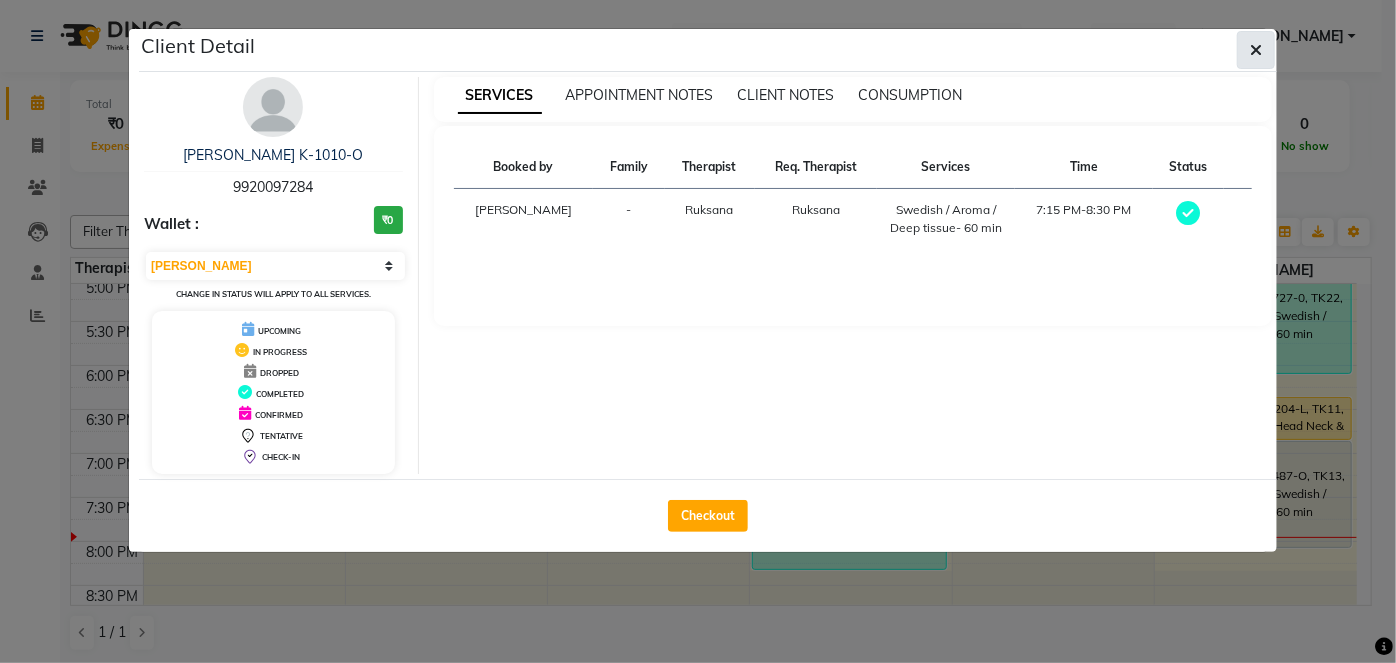 click 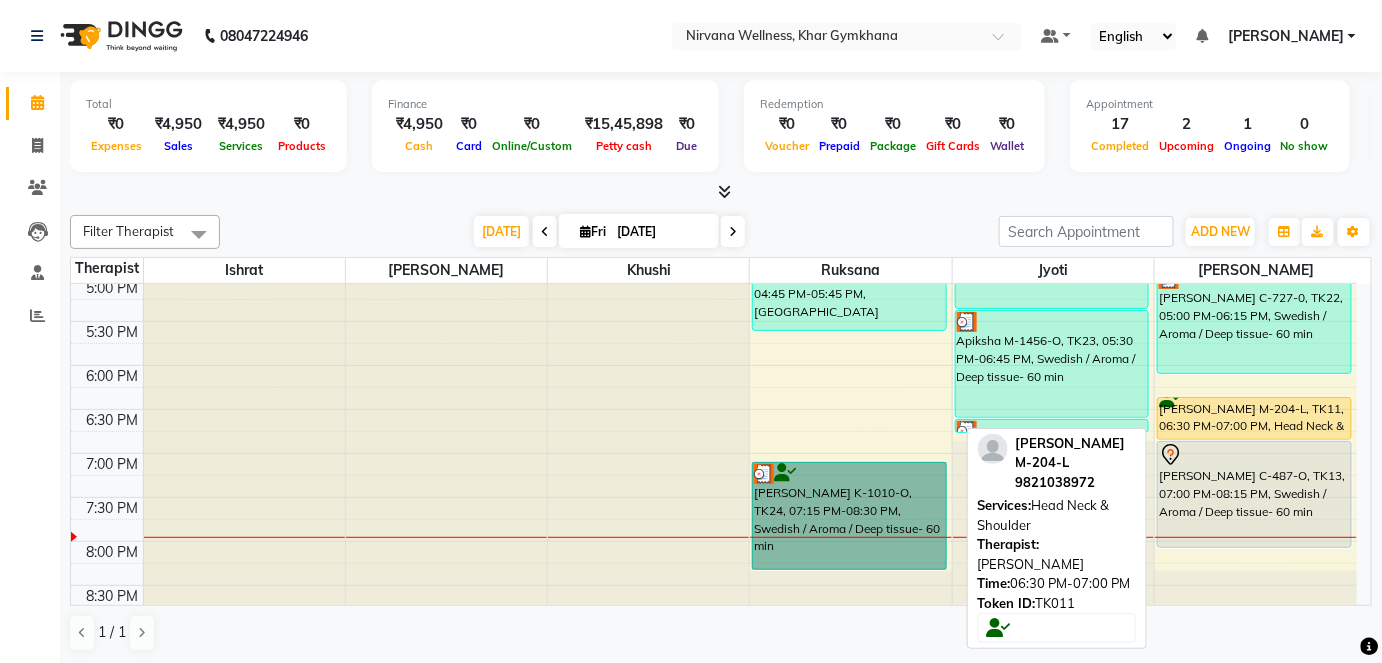 click on "[PERSON_NAME] M-204-L, TK11, 06:30 PM-07:00 PM, Head Neck & Shoulder" at bounding box center [1254, 418] 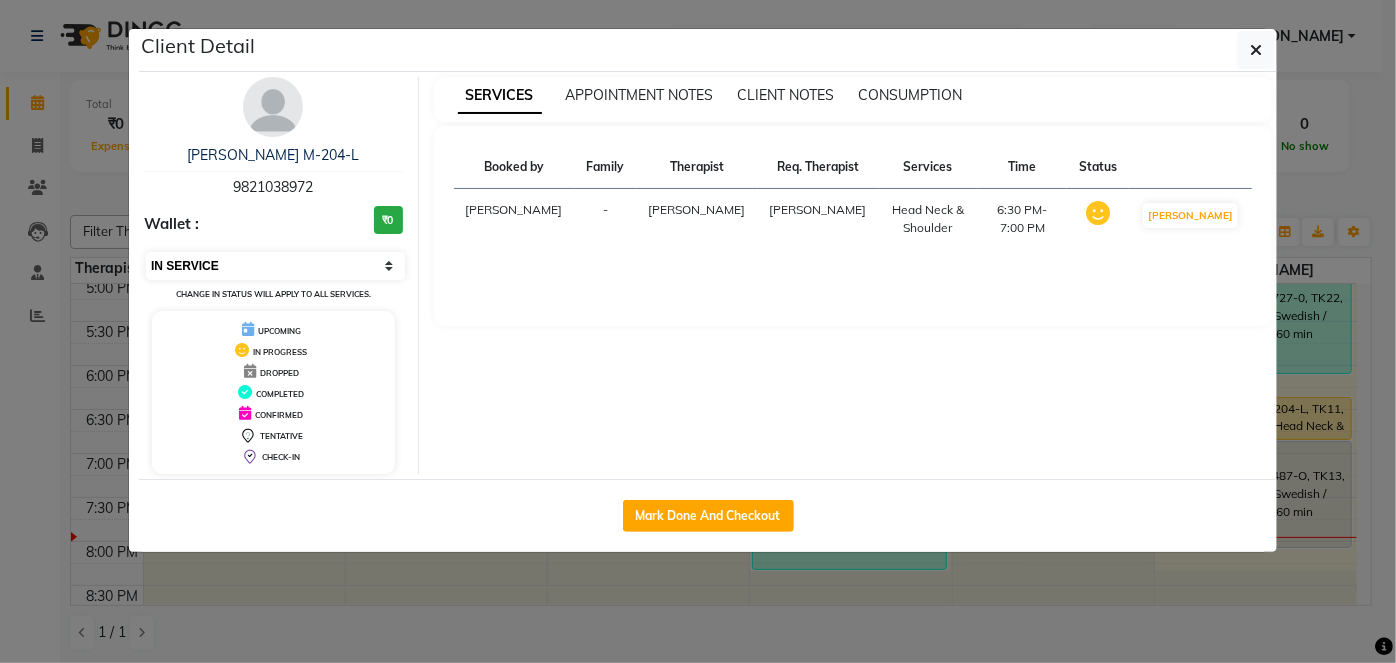 click on "Select IN SERVICE CONFIRMED TENTATIVE CHECK IN MARK DONE DROPPED UPCOMING" at bounding box center (275, 266) 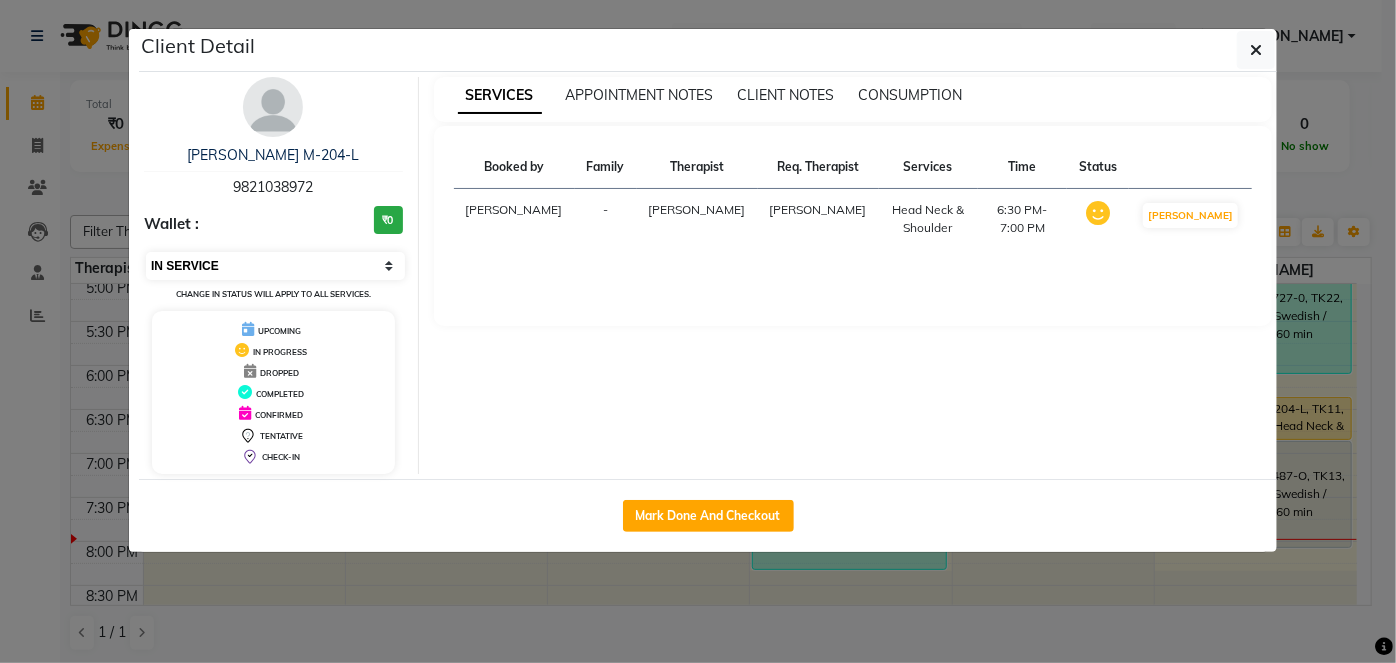 select on "3" 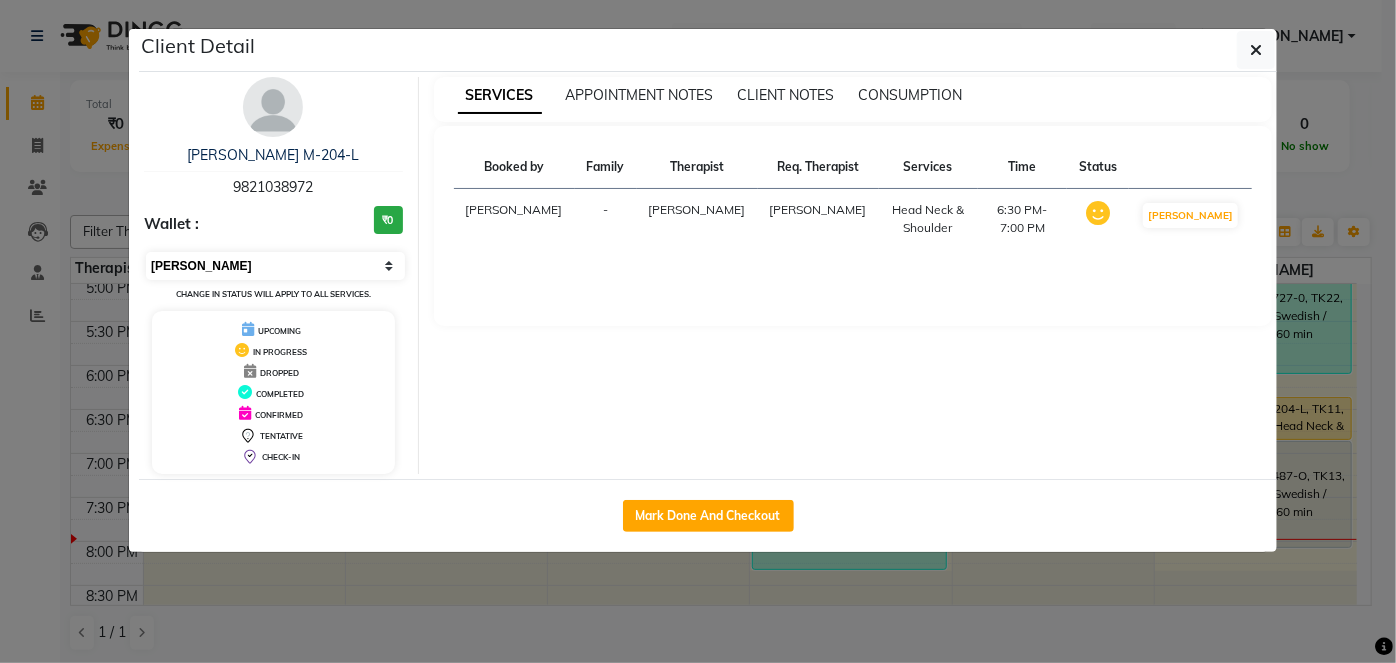 click on "Select IN SERVICE CONFIRMED TENTATIVE CHECK IN MARK DONE DROPPED UPCOMING" at bounding box center [275, 266] 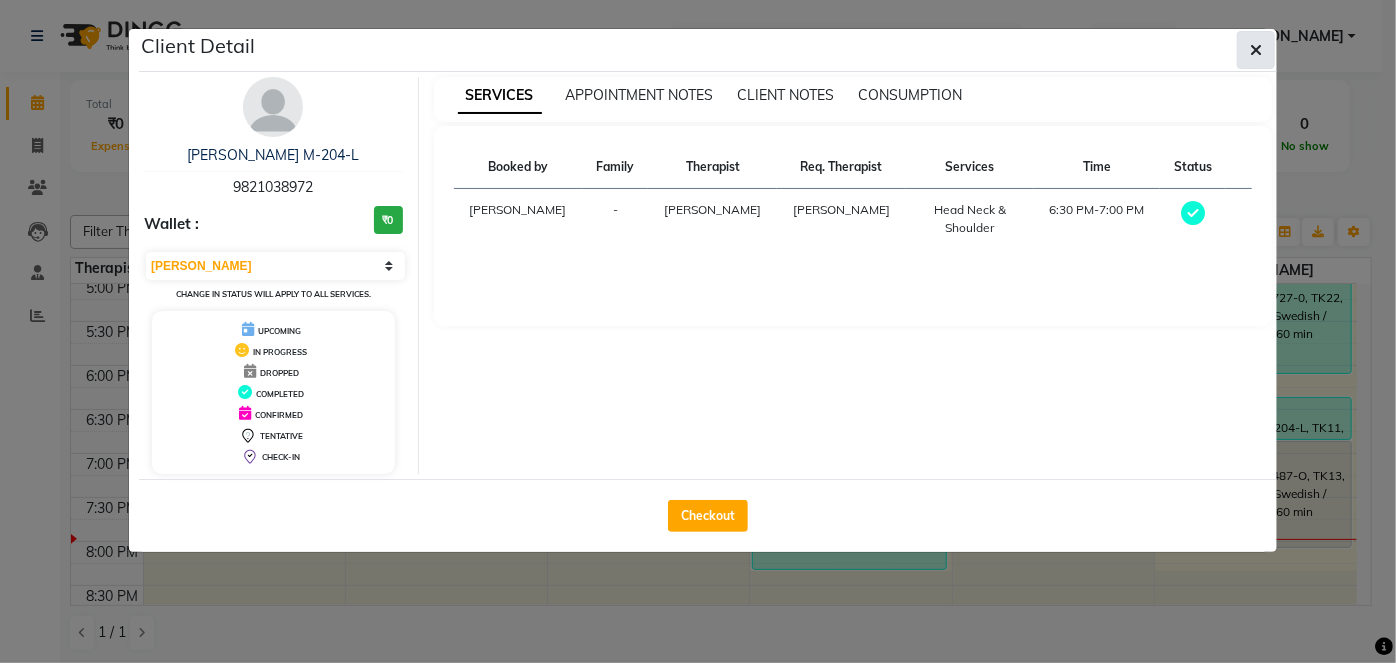 click 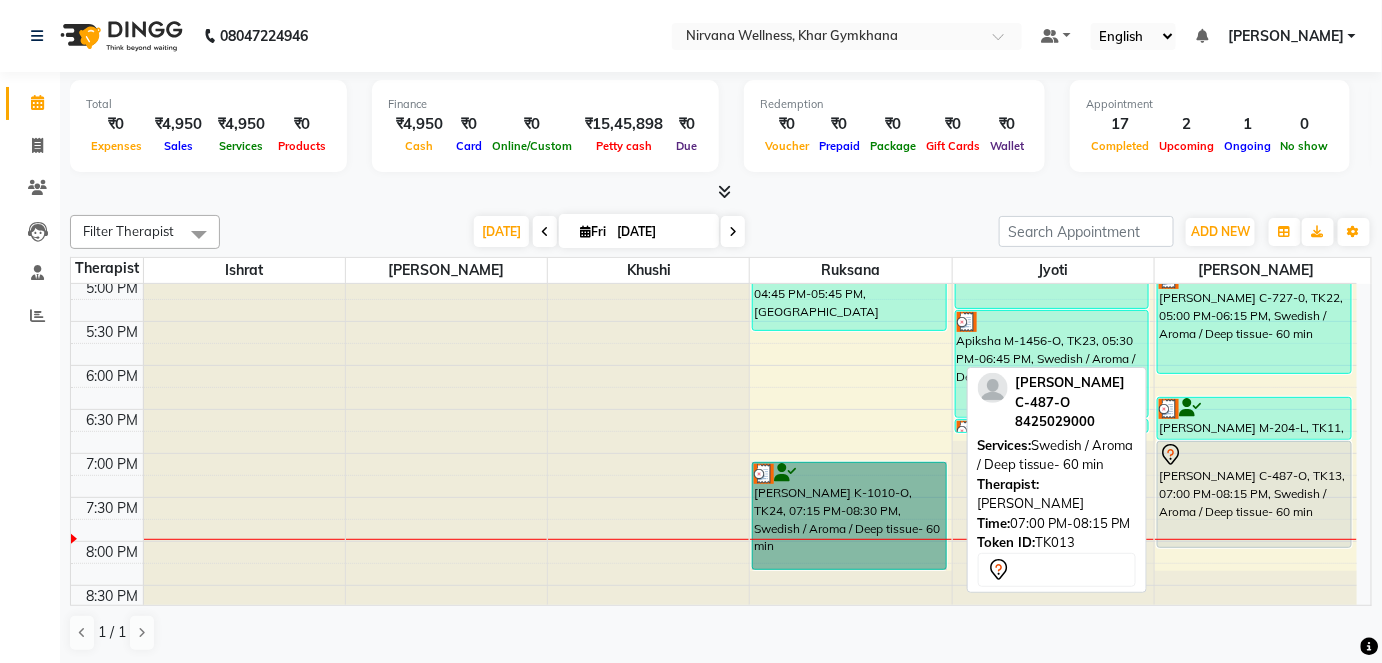 click at bounding box center [1254, 455] 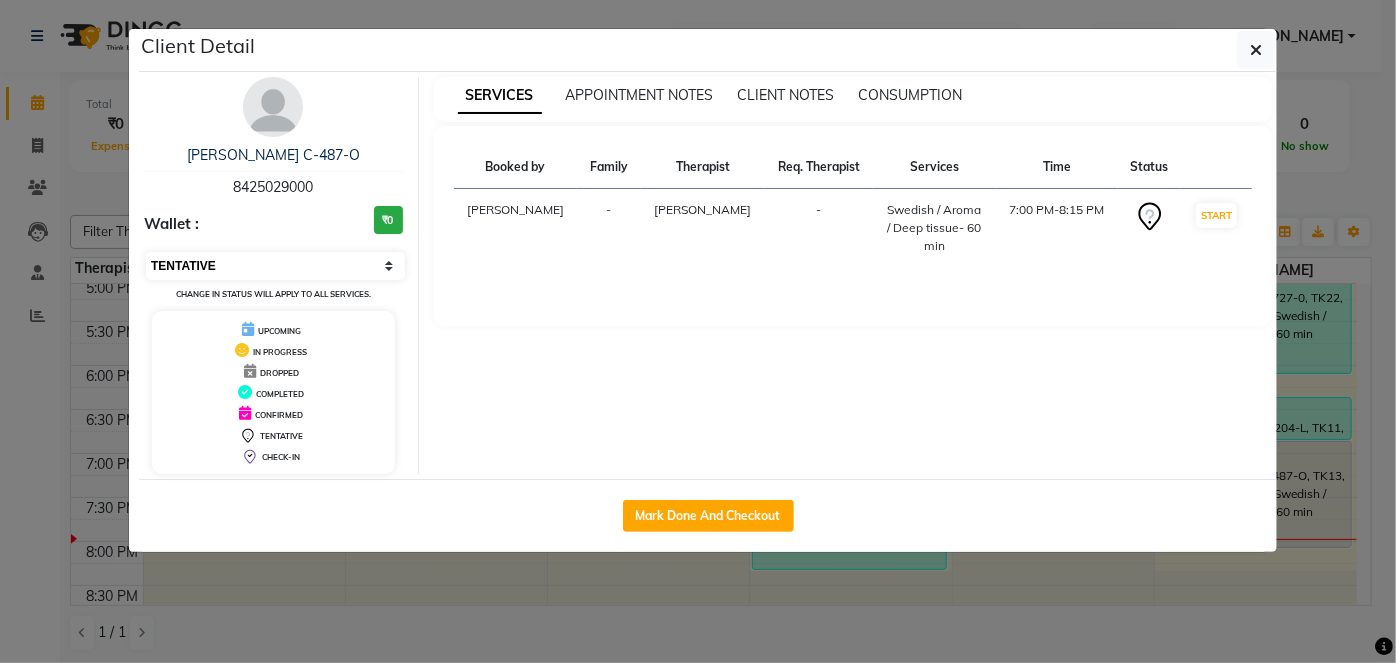 click on "Select IN SERVICE CONFIRMED TENTATIVE CHECK IN MARK DONE DROPPED UPCOMING" at bounding box center (275, 266) 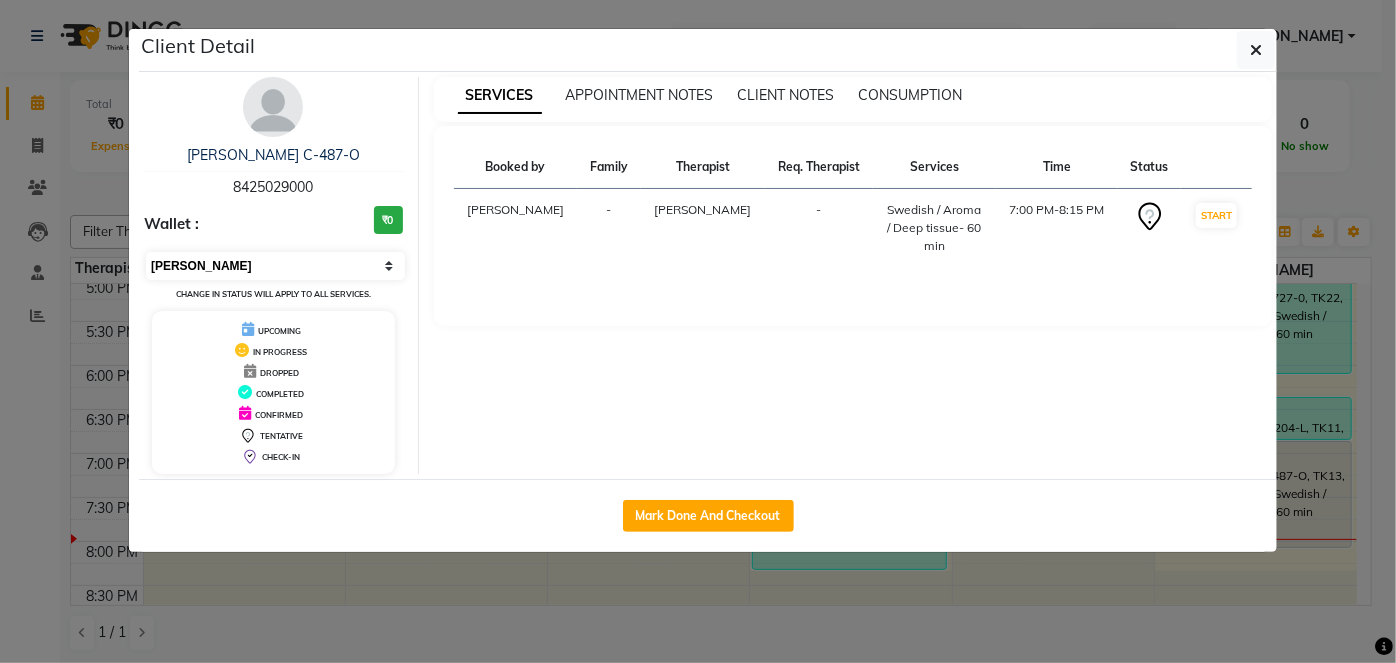 click on "Select IN SERVICE CONFIRMED TENTATIVE CHECK IN MARK DONE DROPPED UPCOMING" at bounding box center [275, 266] 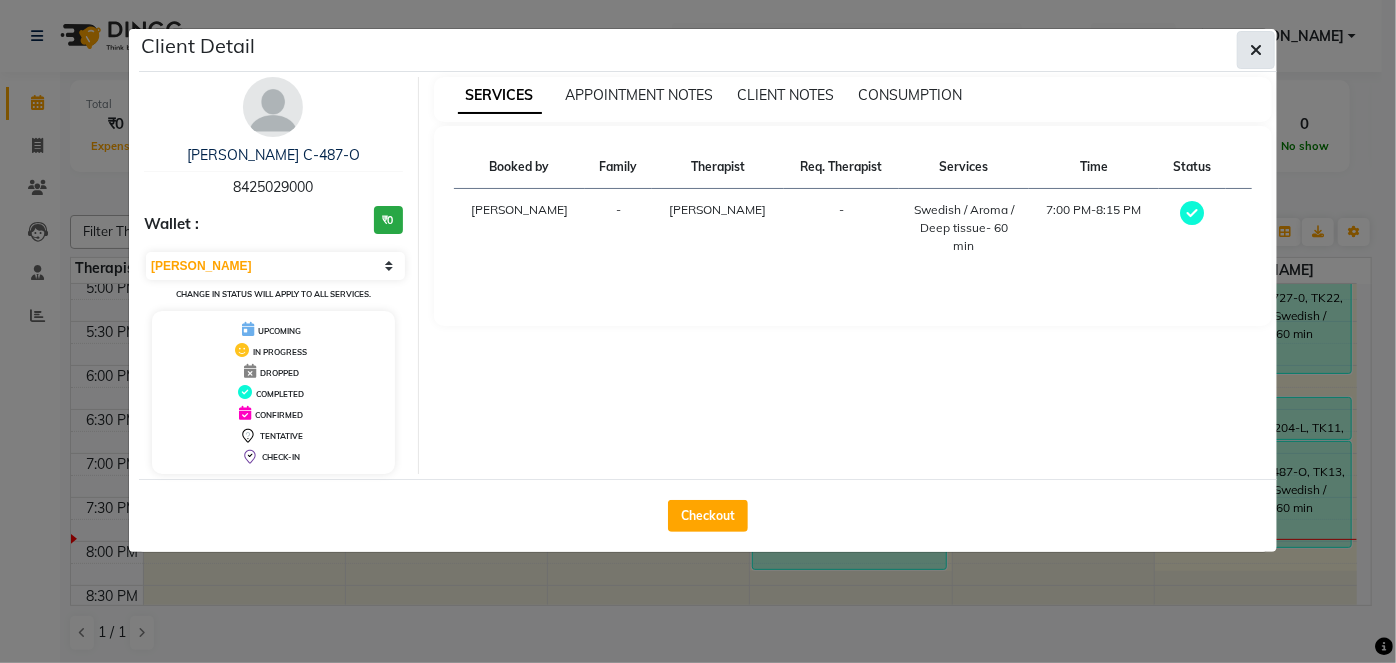 click 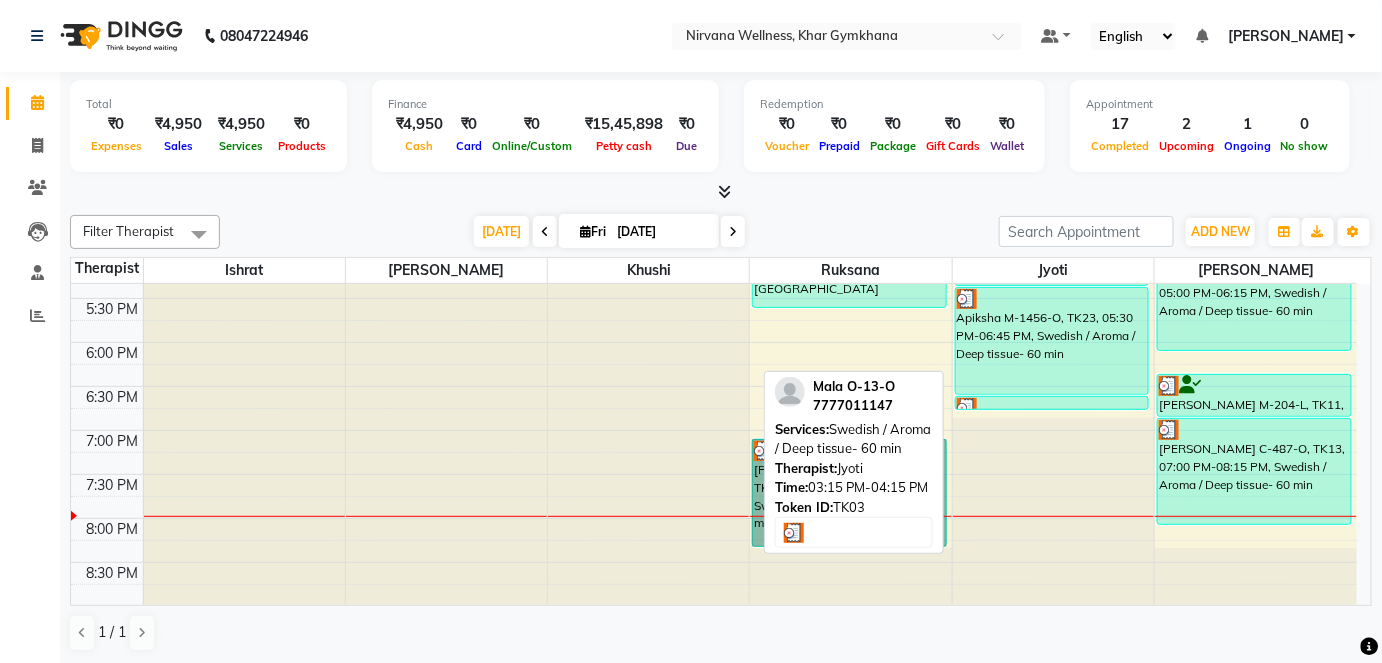scroll, scrollTop: 1068, scrollLeft: 0, axis: vertical 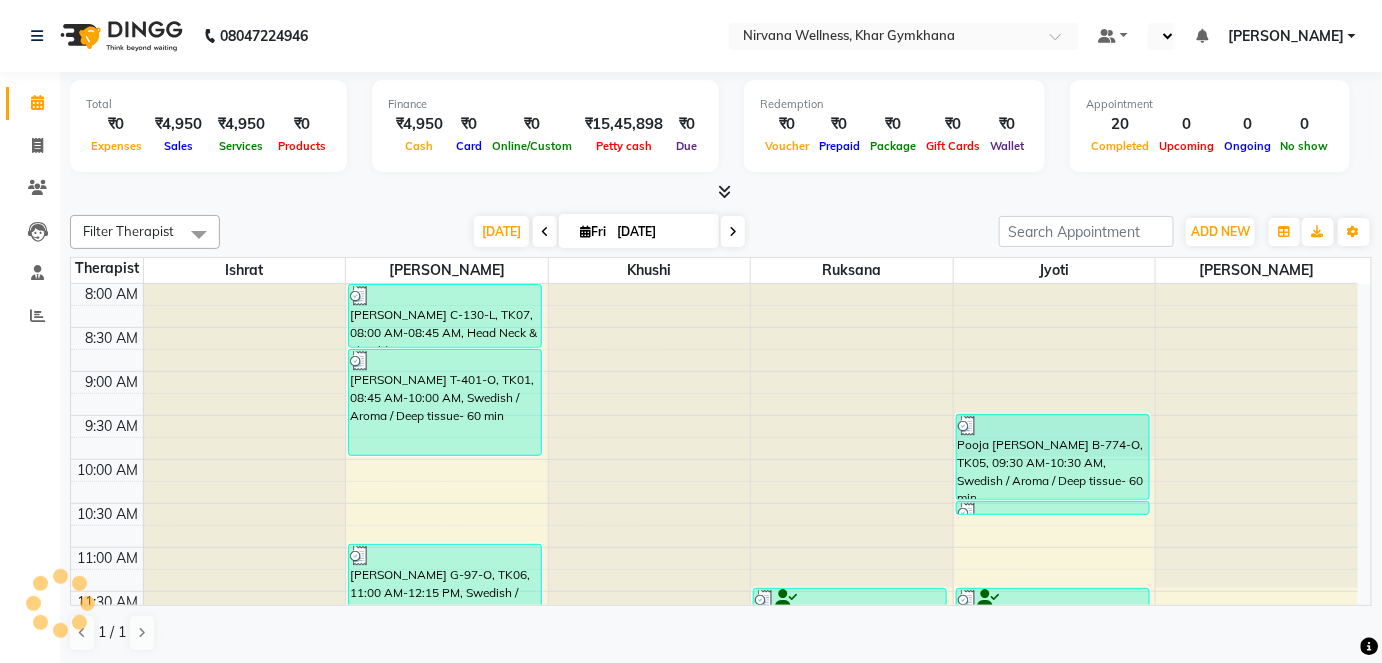 select on "en" 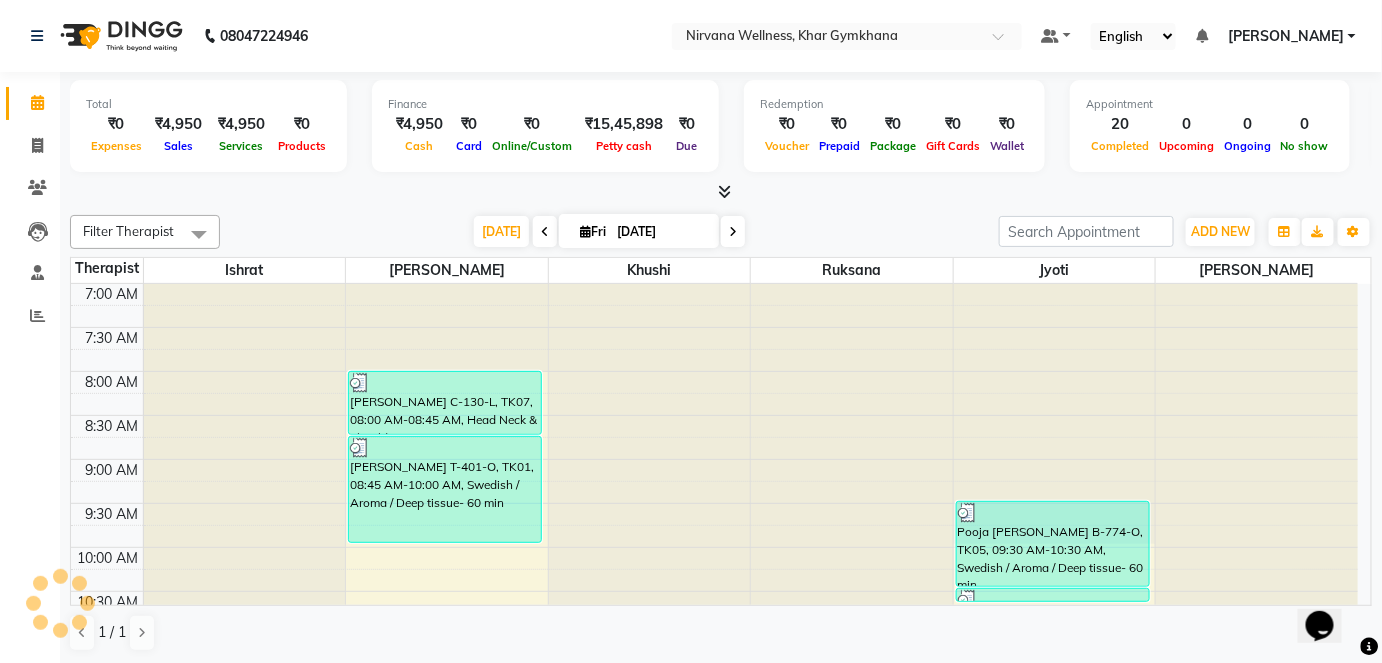 scroll, scrollTop: 0, scrollLeft: 0, axis: both 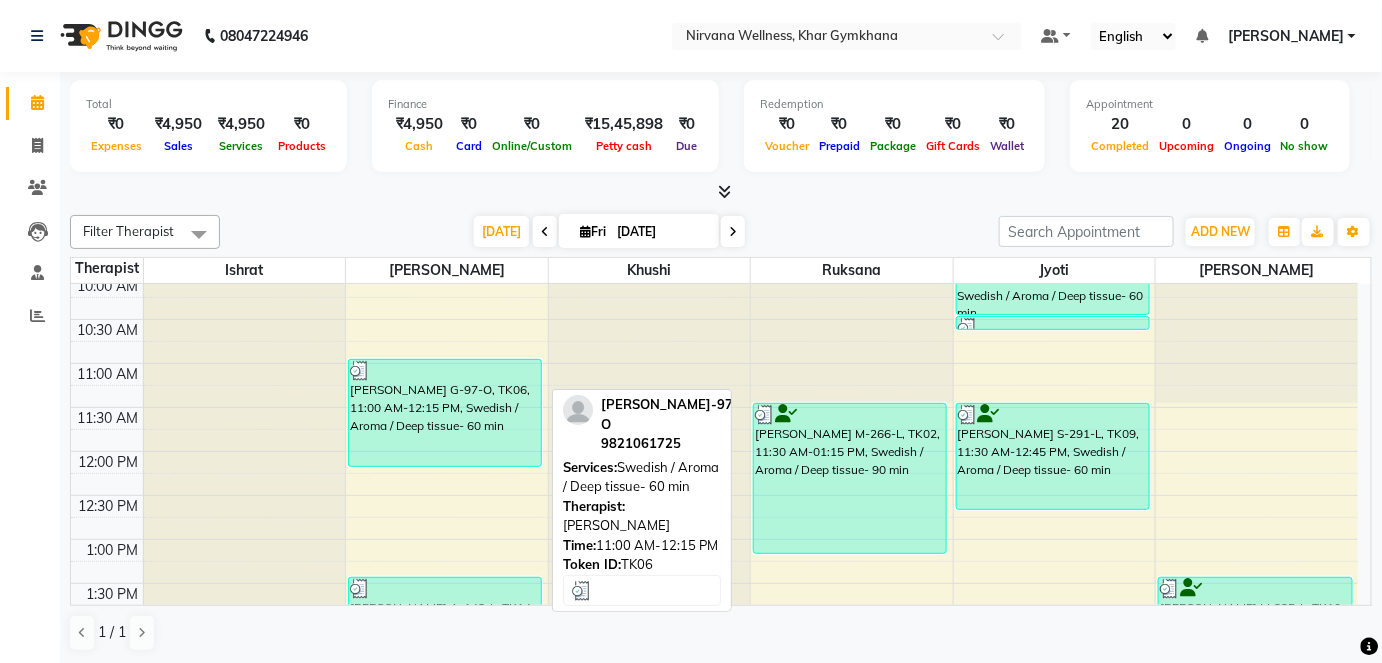 click on "[PERSON_NAME] G-97-O, TK06, 11:00 AM-12:15 PM, Swedish / Aroma / Deep tissue- 60 min" at bounding box center [445, 413] 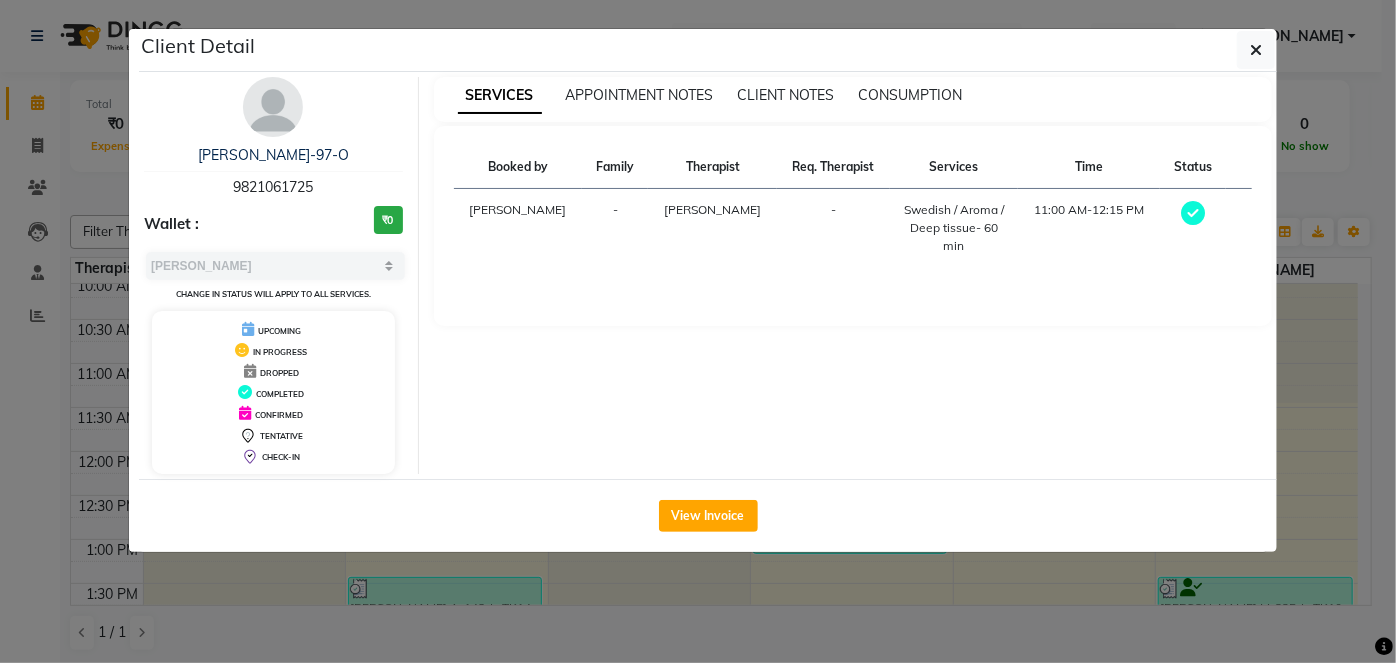 click on "Niharika G-97-O   9821061725 Wallet : ₹0 Select MARK DONE UPCOMING Change in status will apply to all services. UPCOMING IN PROGRESS DROPPED COMPLETED CONFIRMED TENTATIVE CHECK-IN" at bounding box center (274, 275) 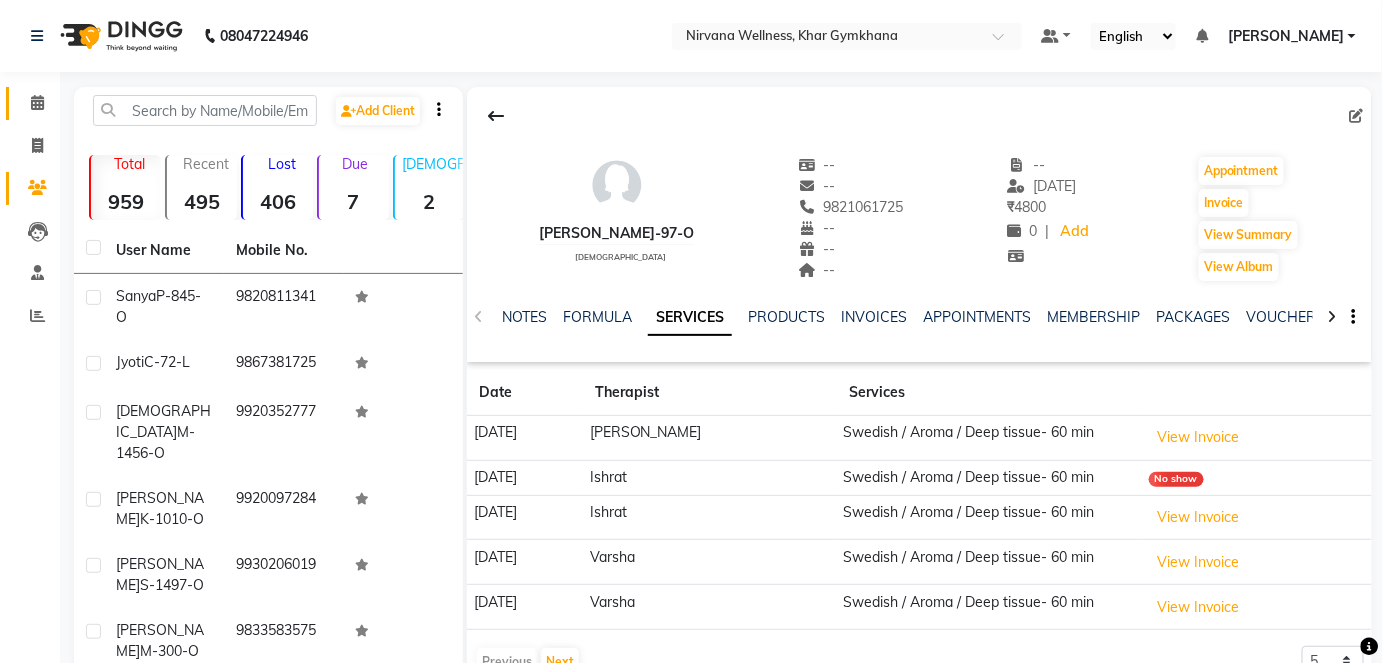 click on "Calendar" 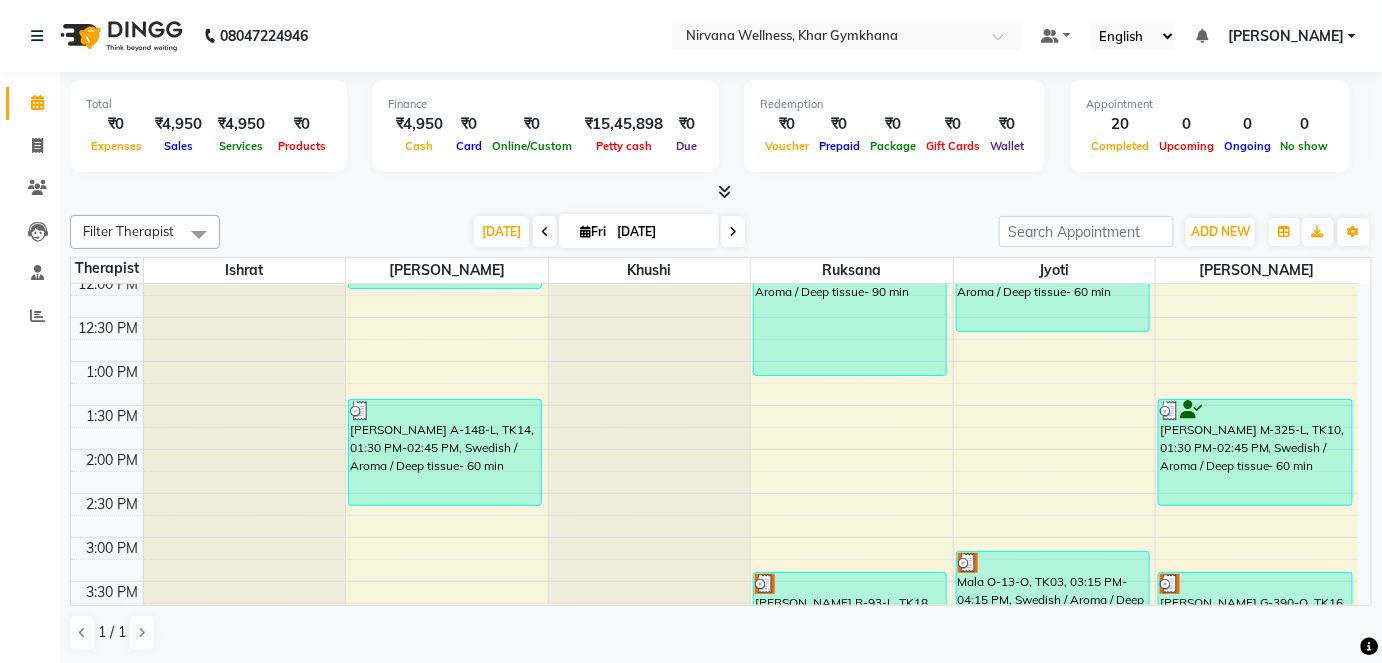 scroll, scrollTop: 545, scrollLeft: 0, axis: vertical 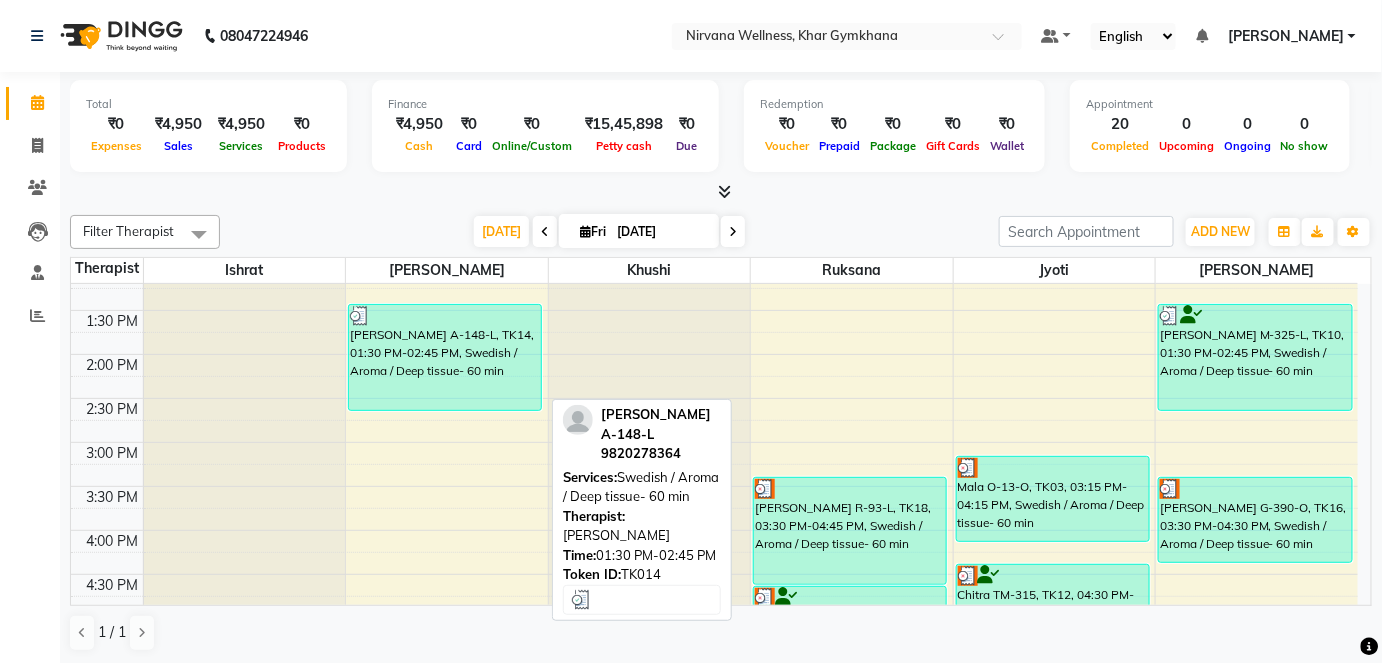 click on "[PERSON_NAME] A-148-L, TK14, 01:30 PM-02:45 PM, Swedish / Aroma / Deep tissue- 60 min" at bounding box center [445, 357] 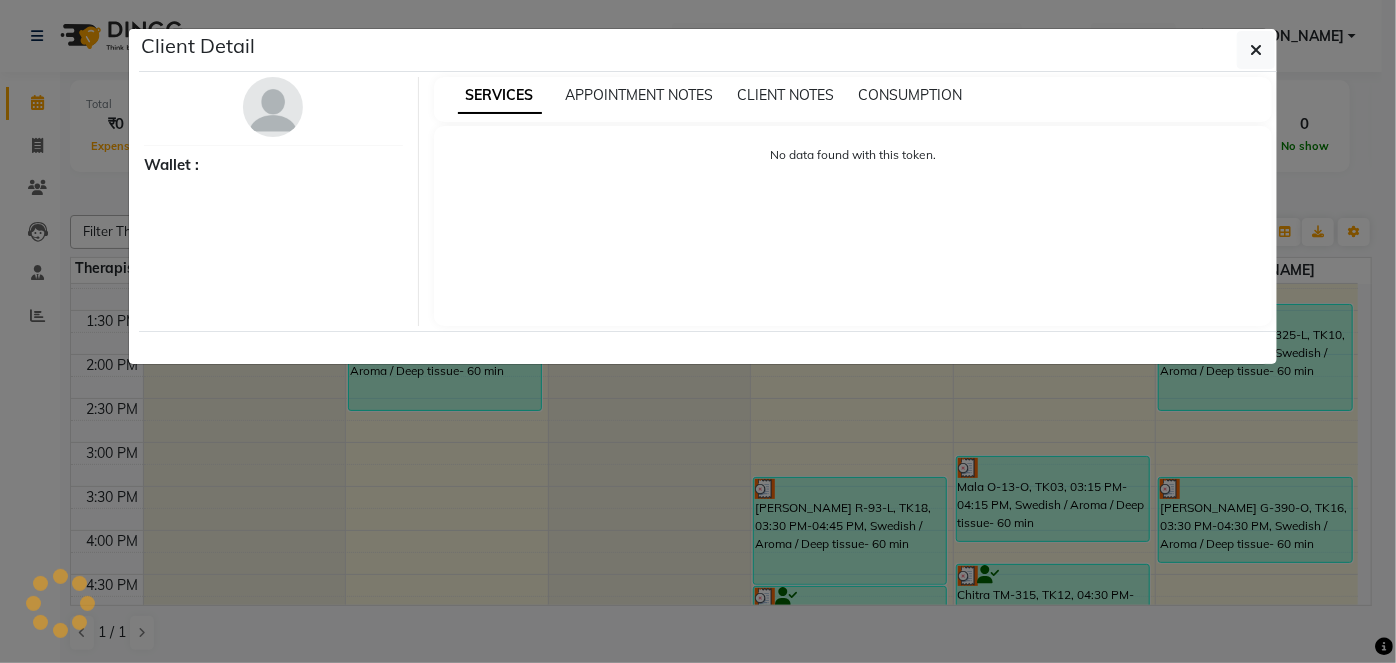 select on "3" 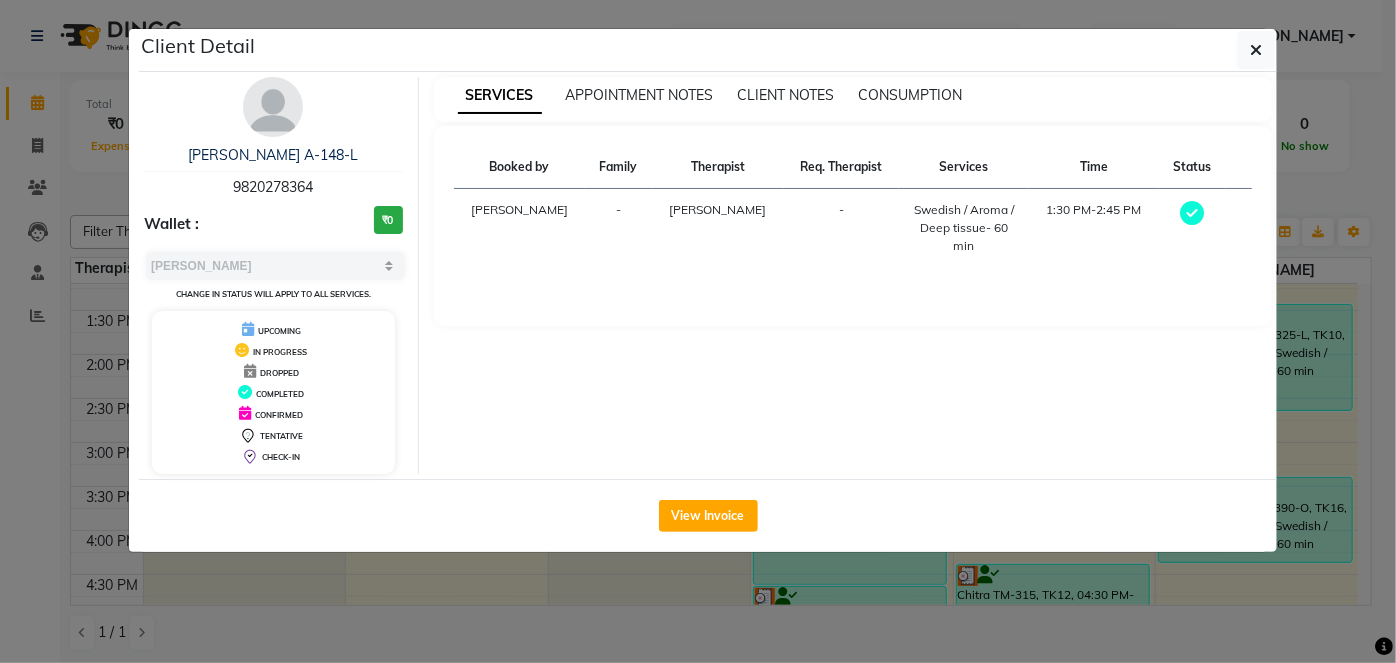 click at bounding box center (273, 107) 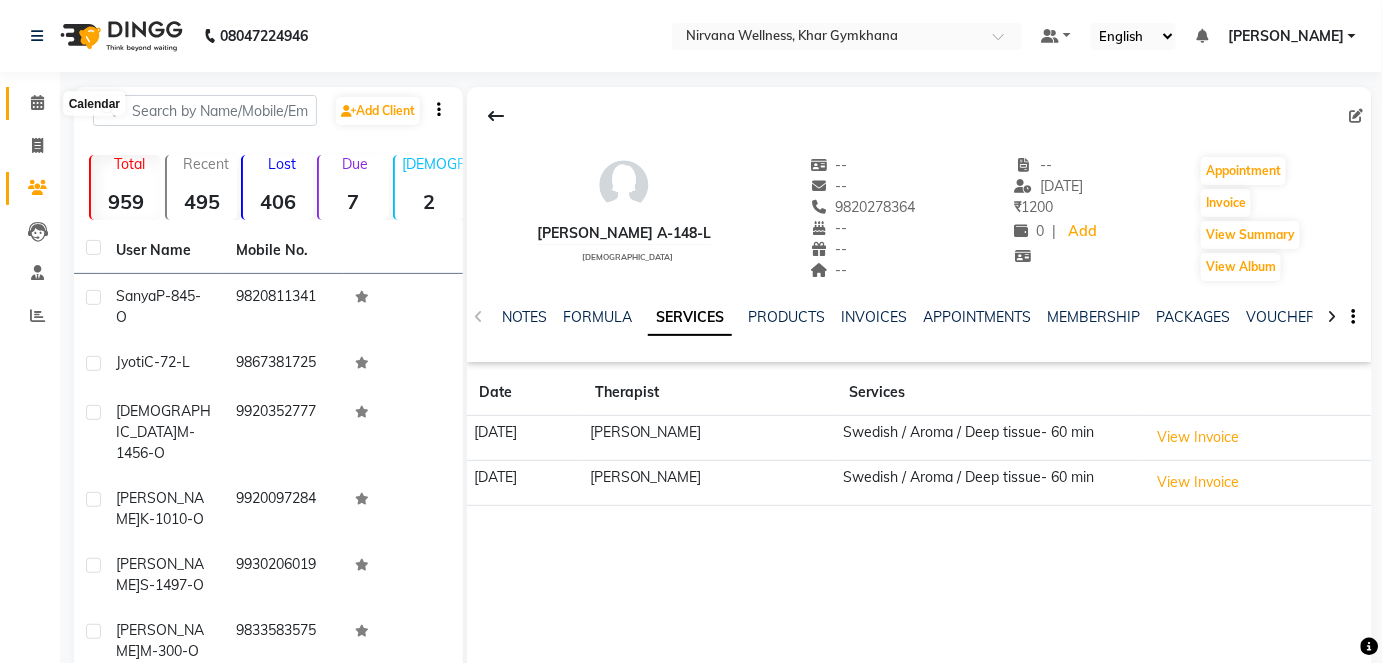 click 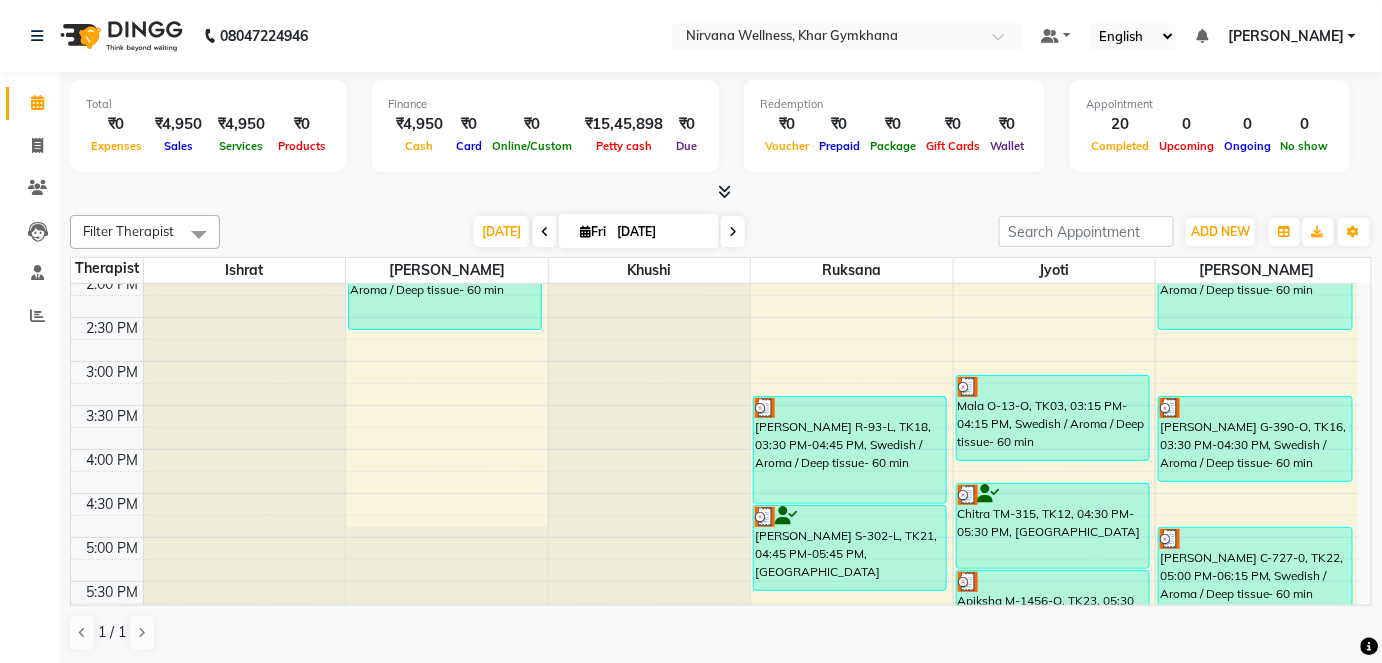 scroll, scrollTop: 636, scrollLeft: 0, axis: vertical 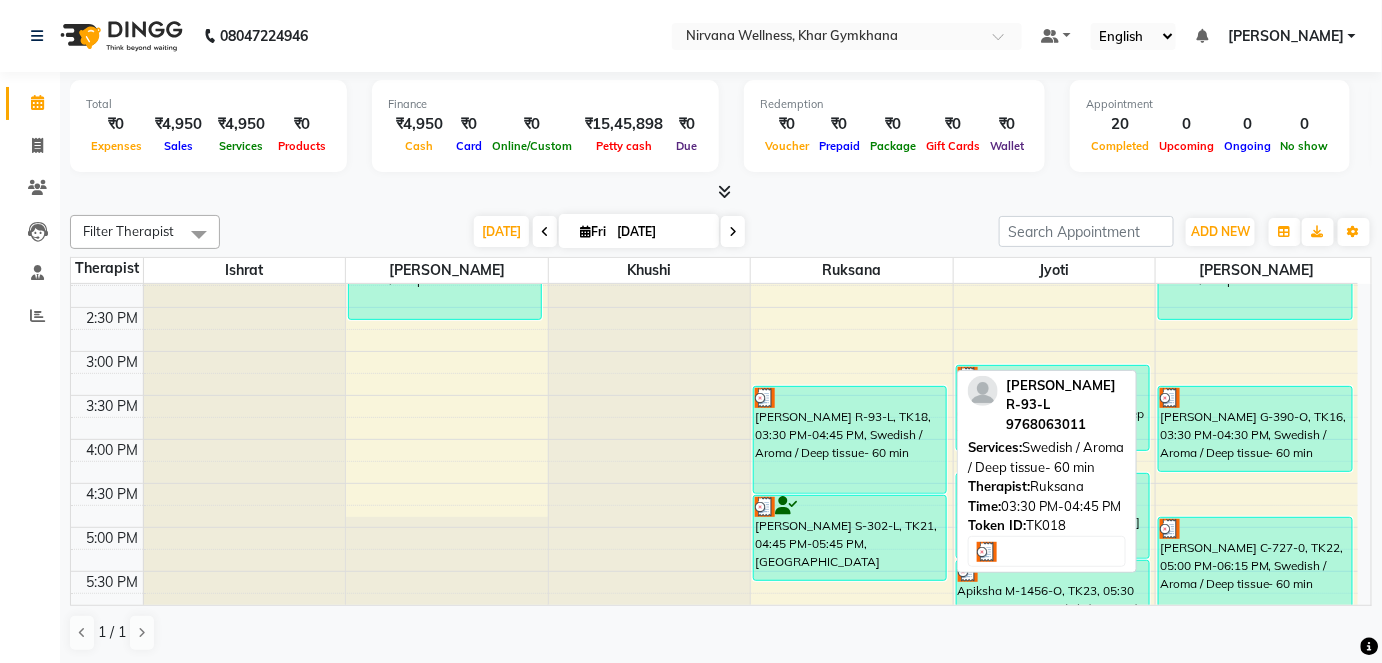 click on "[PERSON_NAME] R-93-L, TK18, 03:30 PM-04:45 PM, Swedish / Aroma / Deep tissue- 60 min" at bounding box center (850, 440) 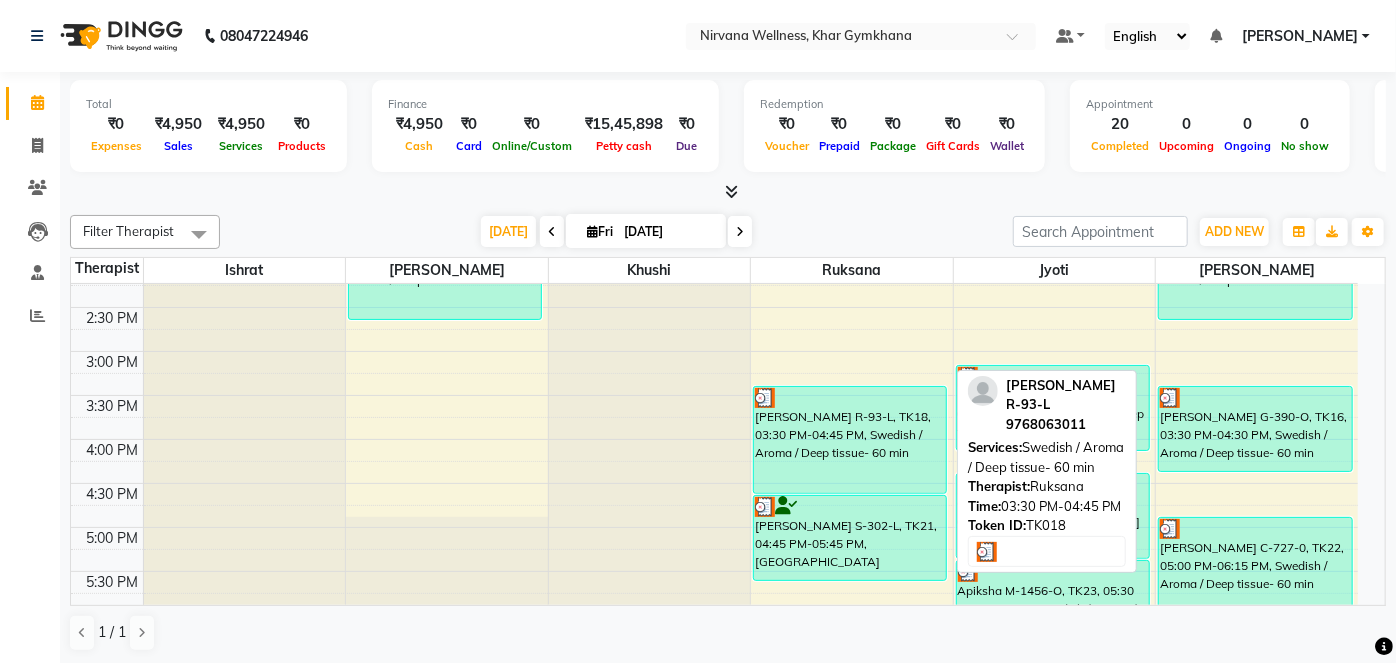 select on "3" 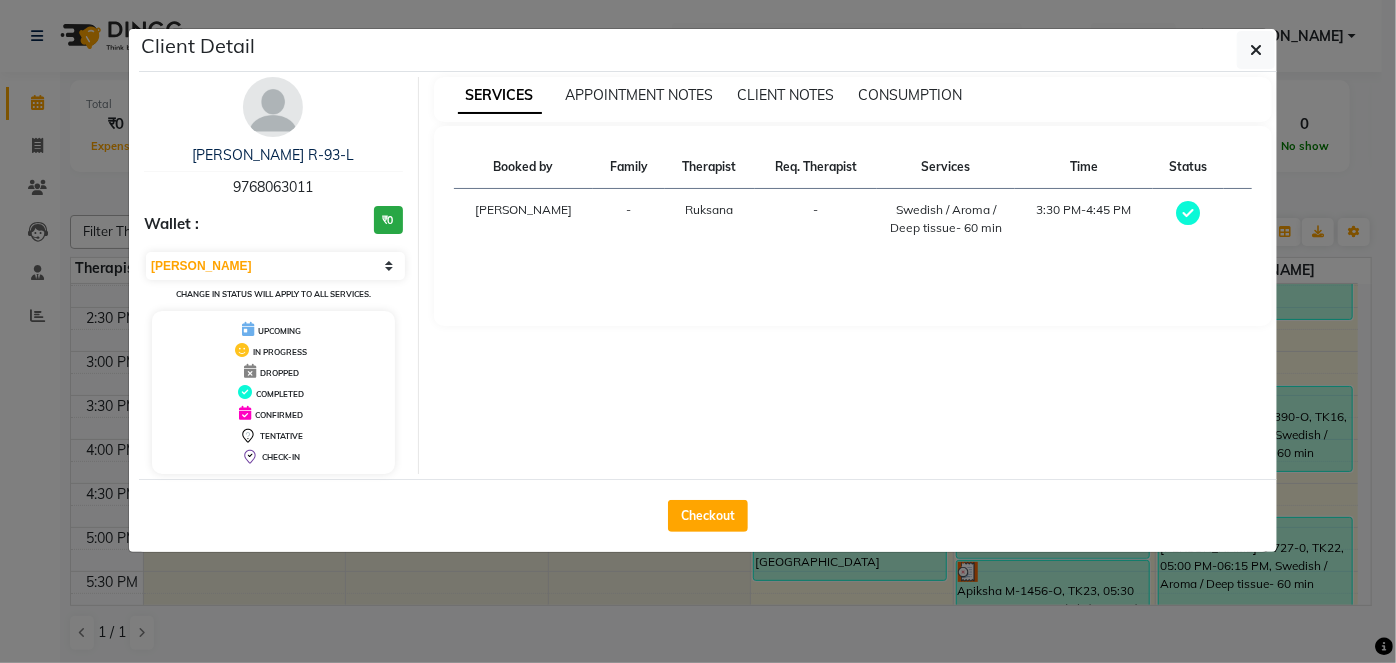click at bounding box center (273, 107) 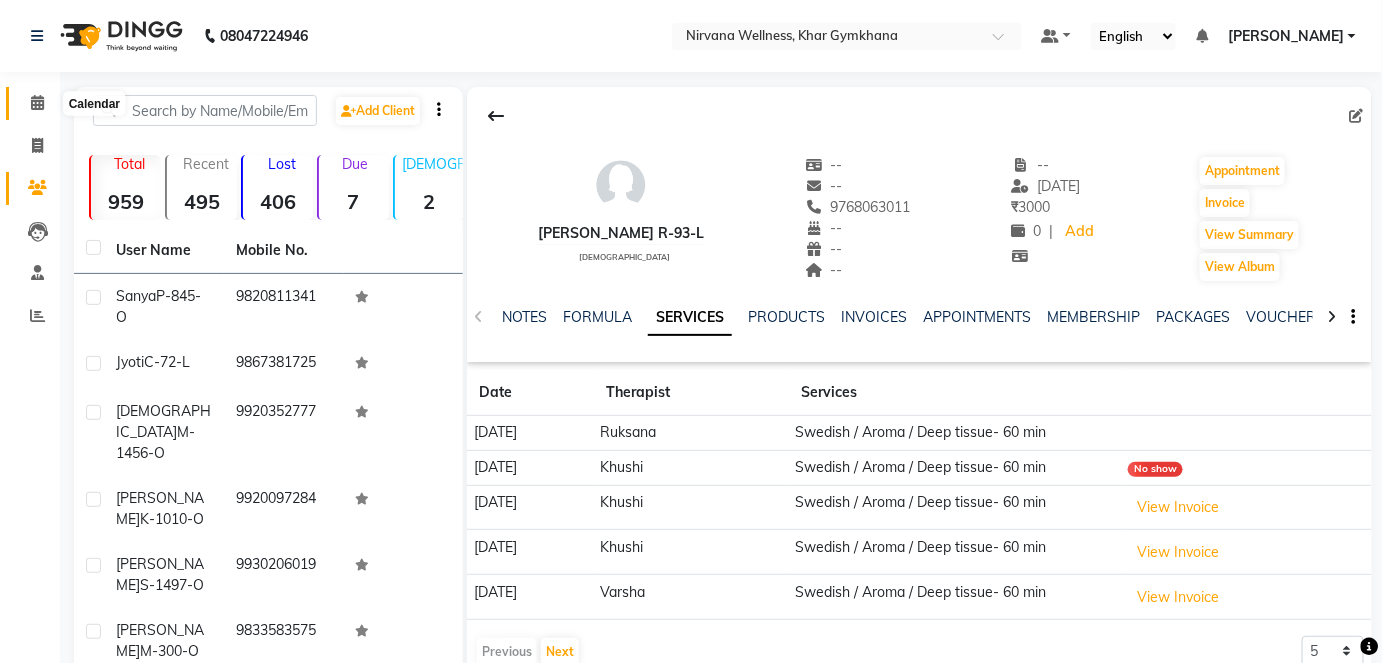 click 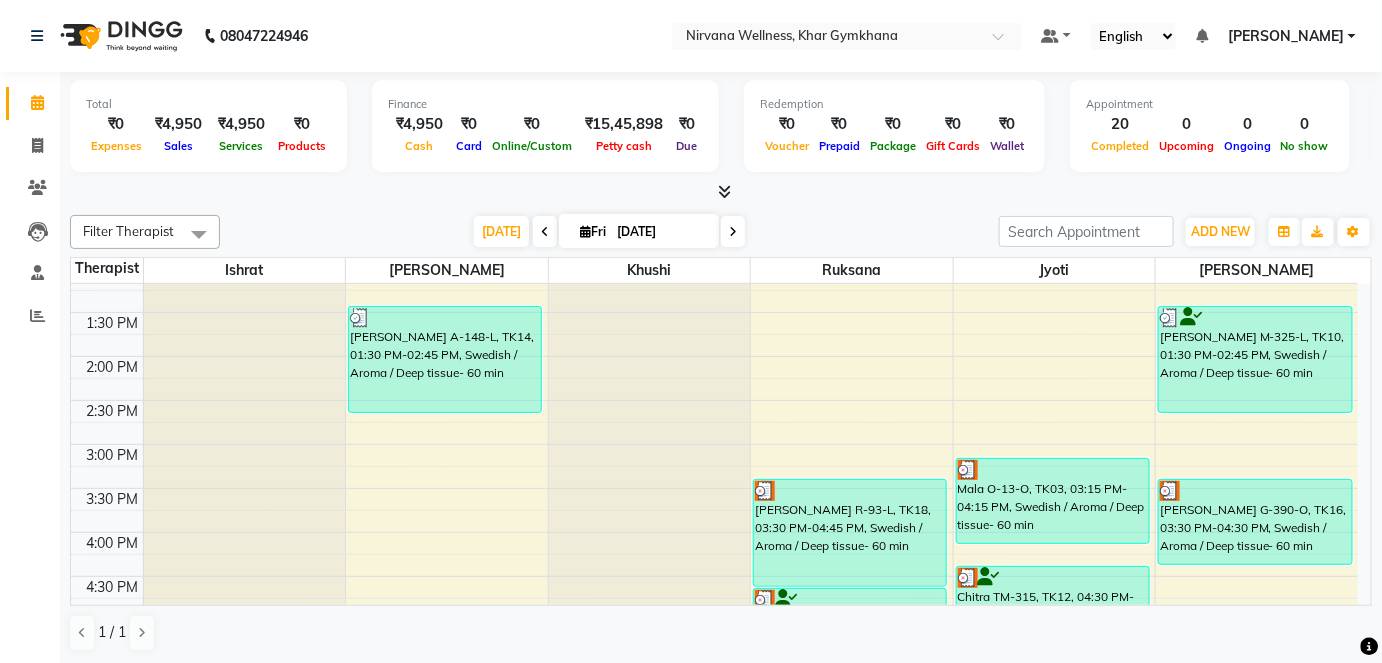 scroll, scrollTop: 545, scrollLeft: 0, axis: vertical 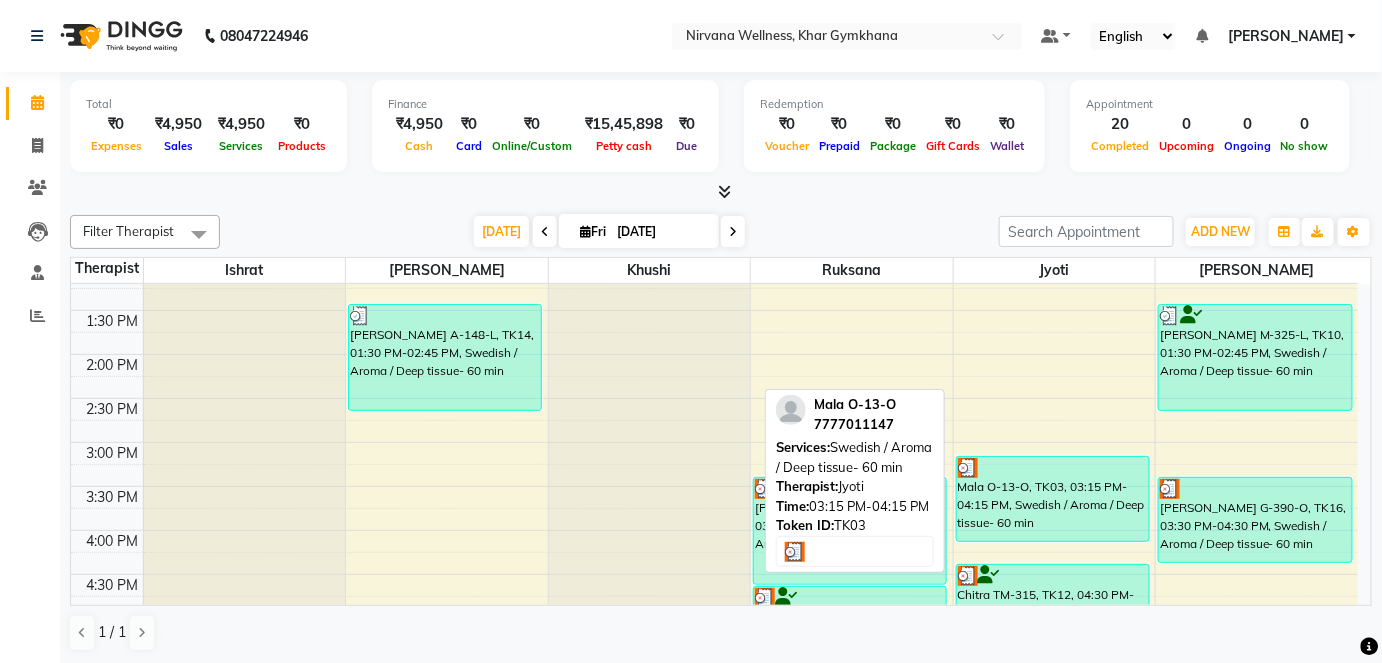 click on "Mala O-13-O, TK03, 03:15 PM-04:15 PM, Swedish / Aroma / Deep tissue- 60 min" at bounding box center (1053, 499) 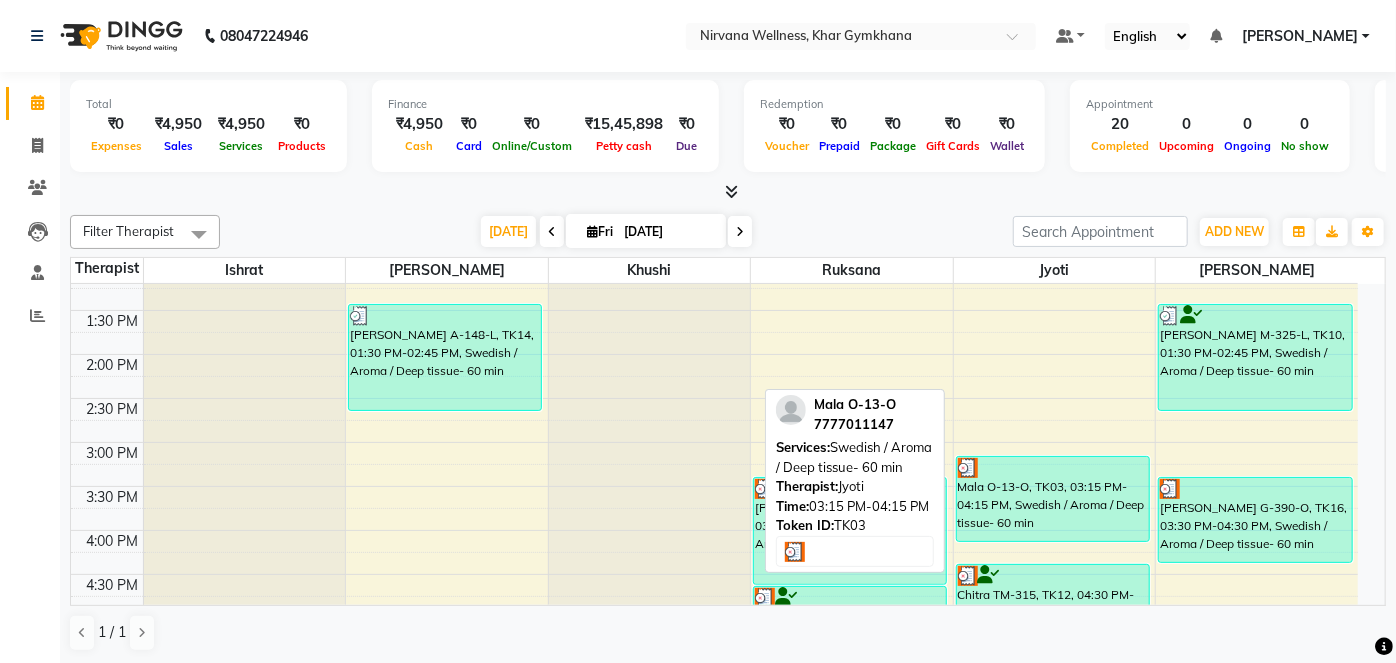 select on "3" 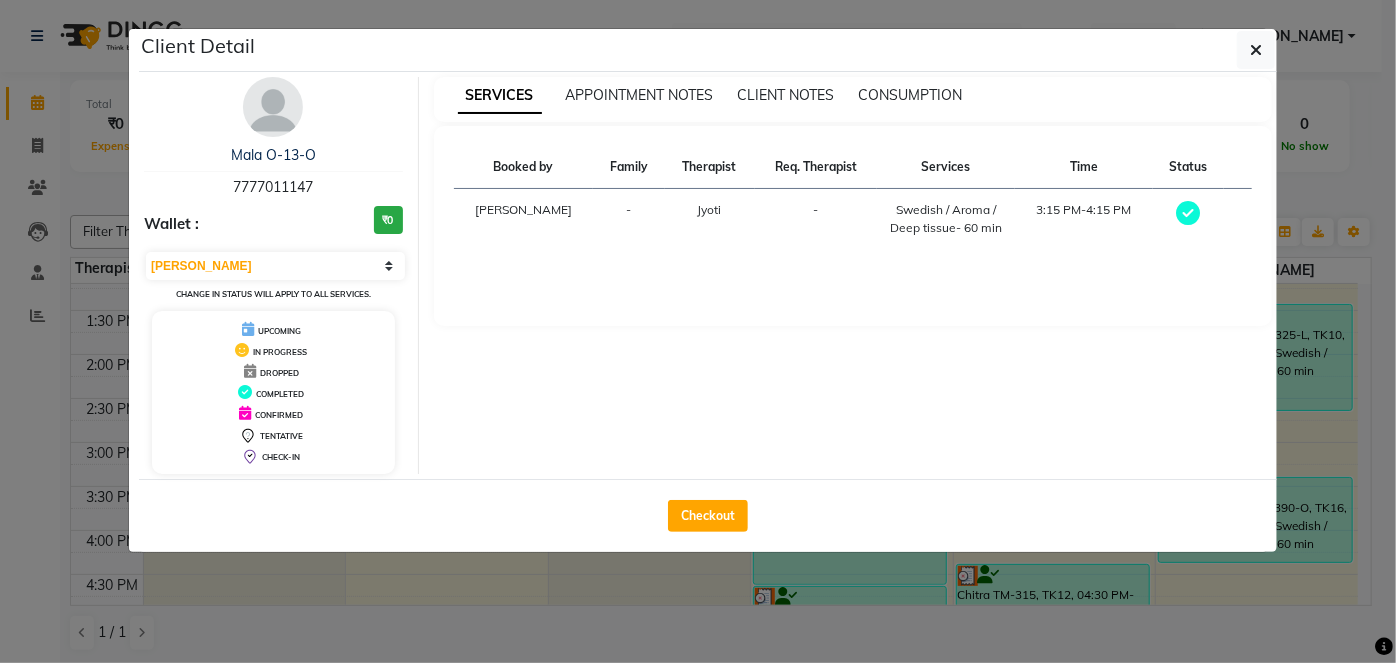 click at bounding box center [273, 107] 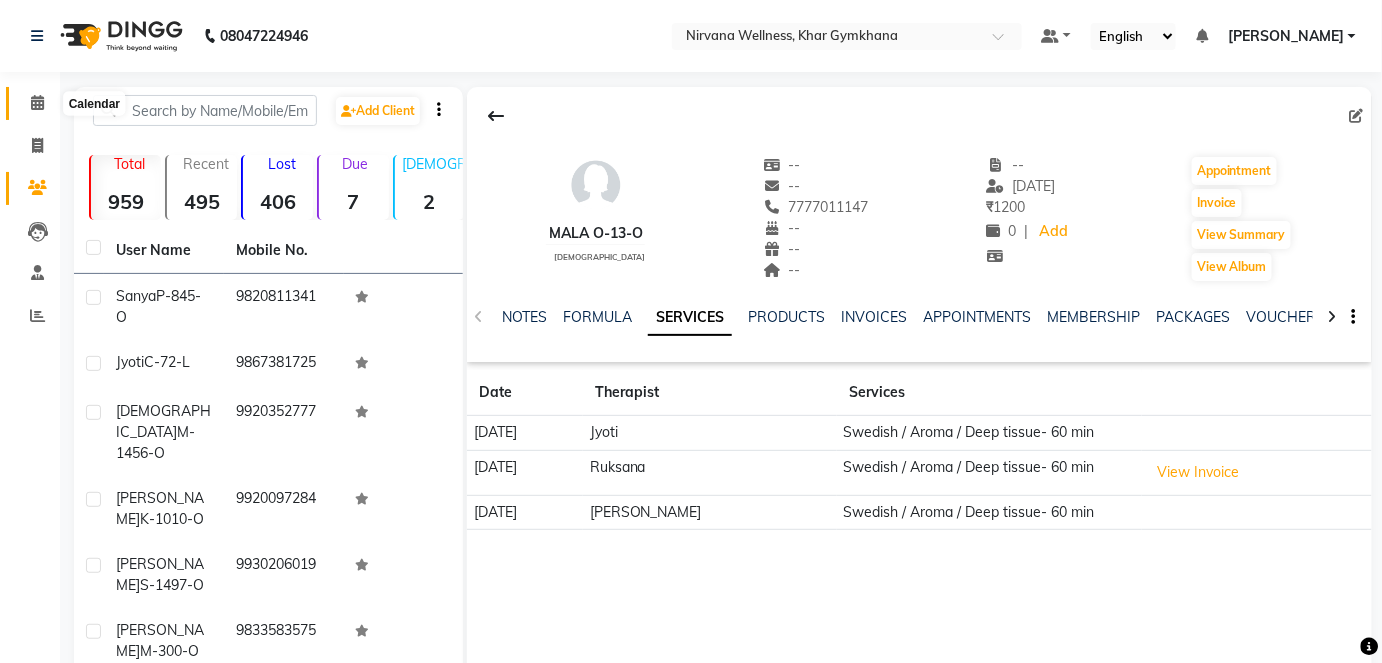 click 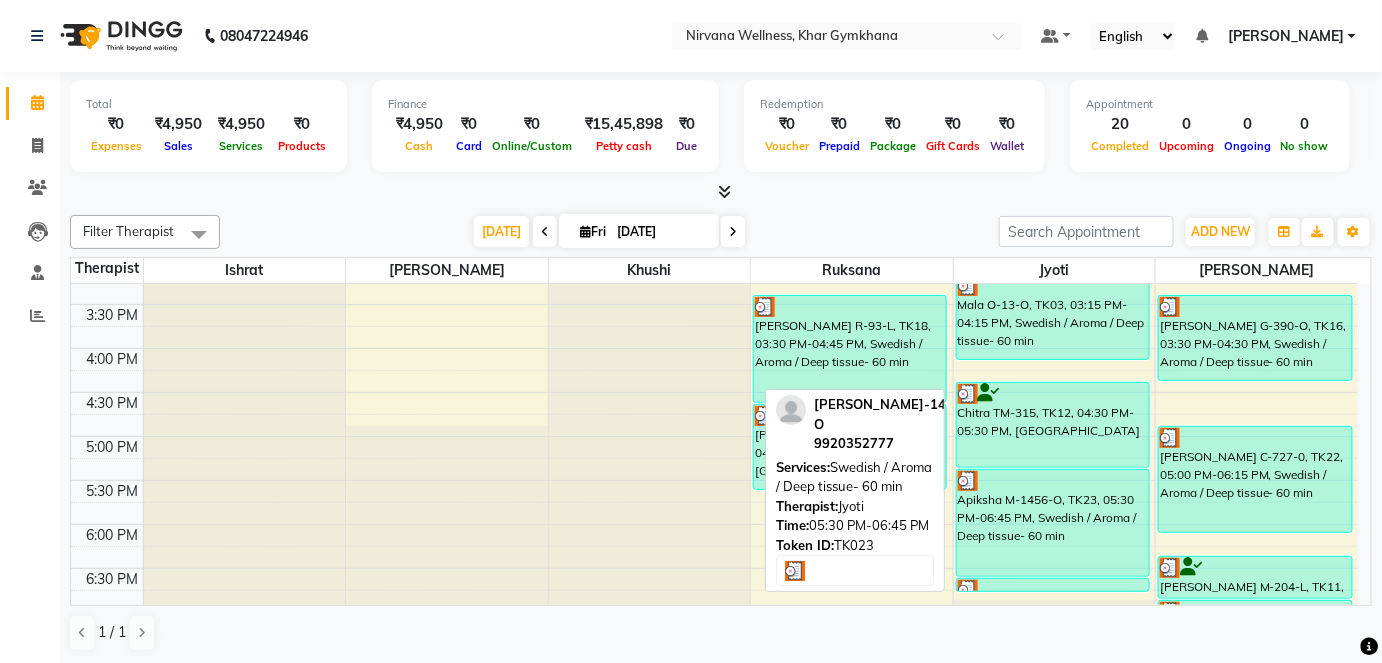 scroll, scrollTop: 818, scrollLeft: 0, axis: vertical 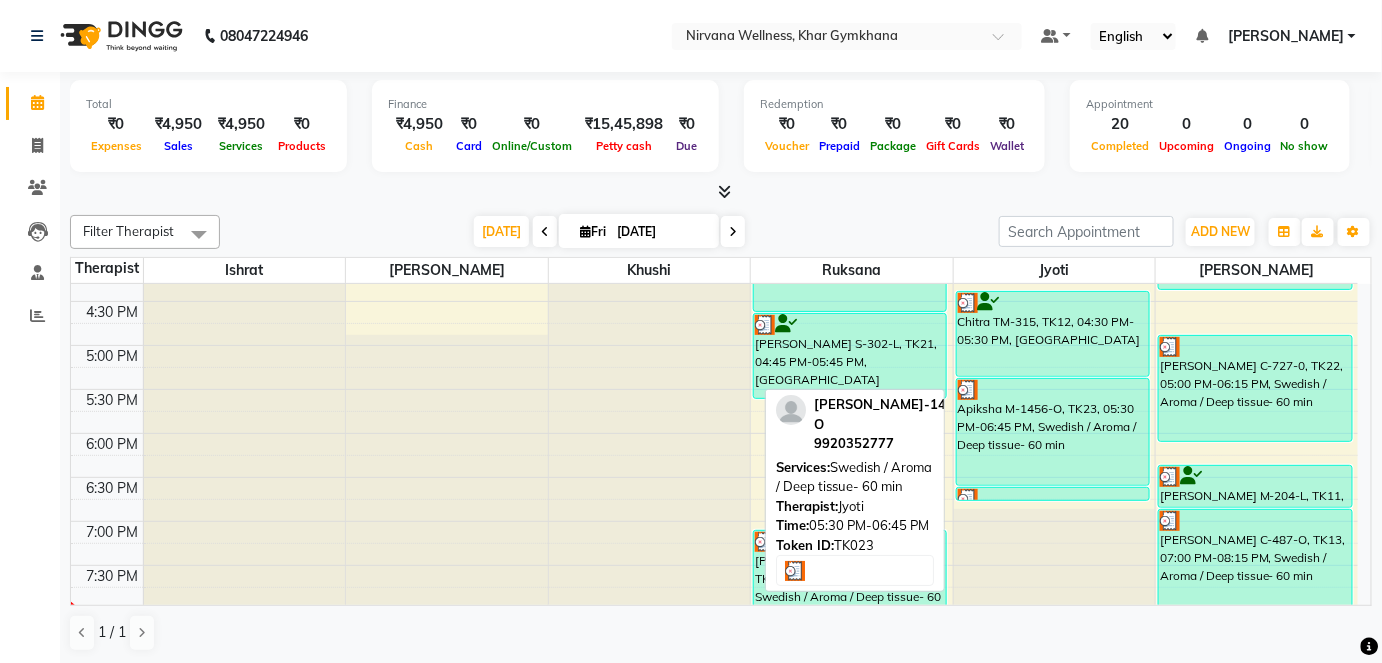 click on "Apiksha M-1456-O, TK23, 05:30 PM-06:45 PM, Swedish / Aroma / Deep tissue- 60 min" at bounding box center (1053, 432) 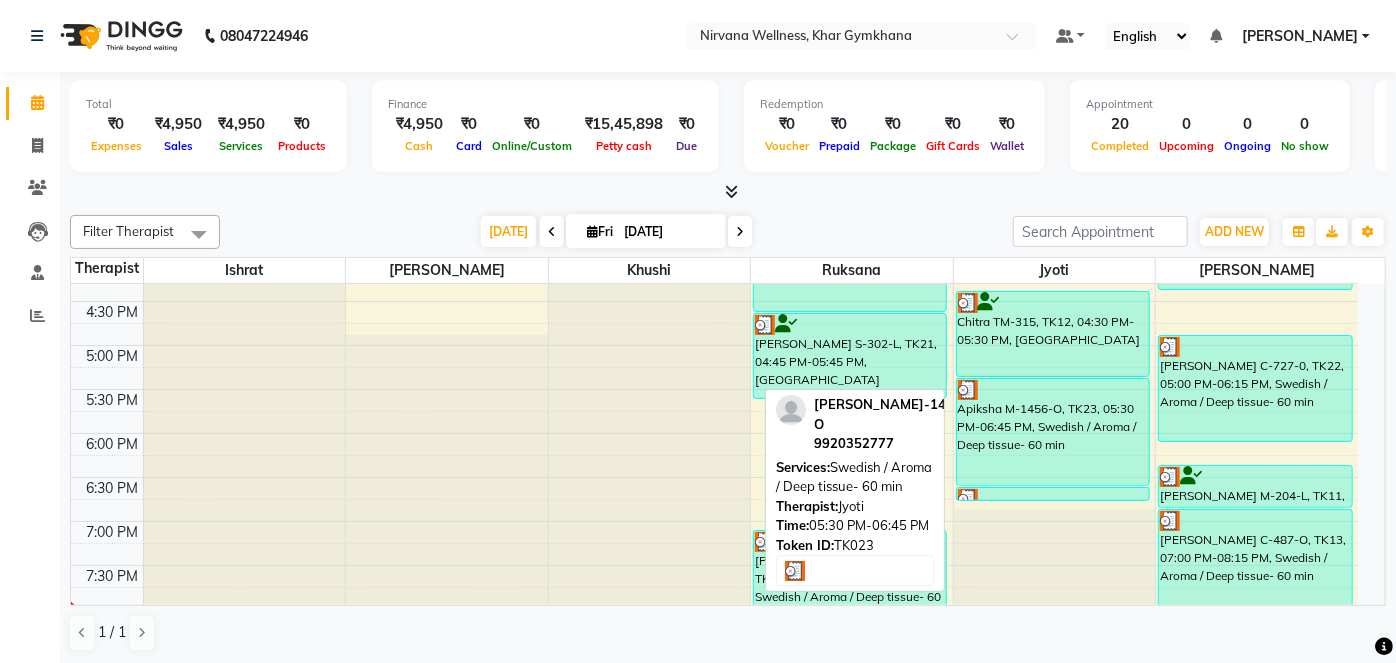 select on "3" 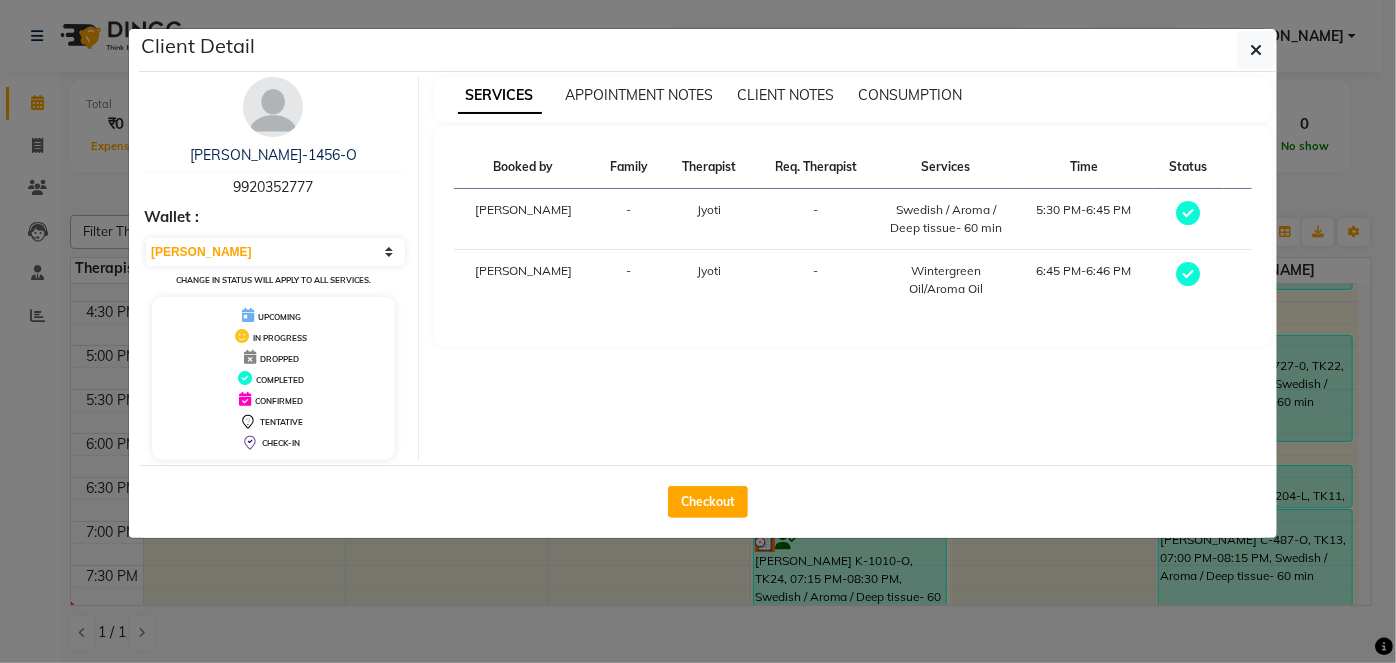 click at bounding box center (273, 107) 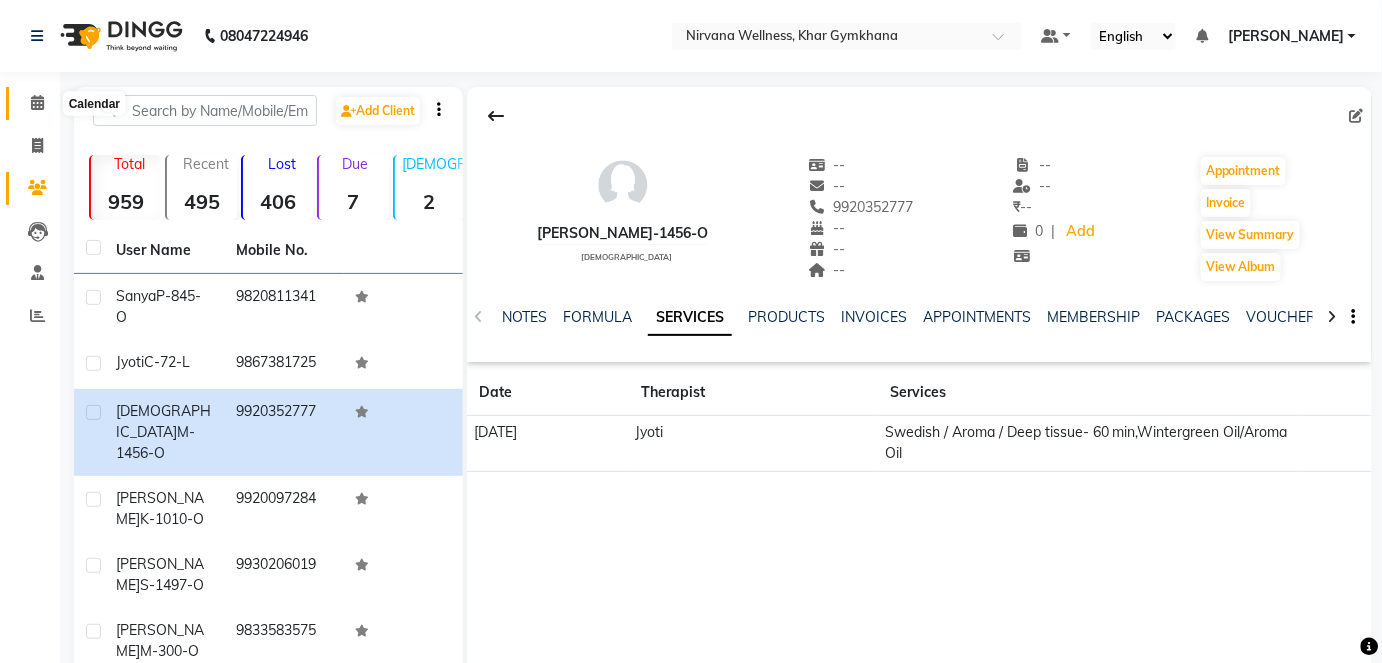click 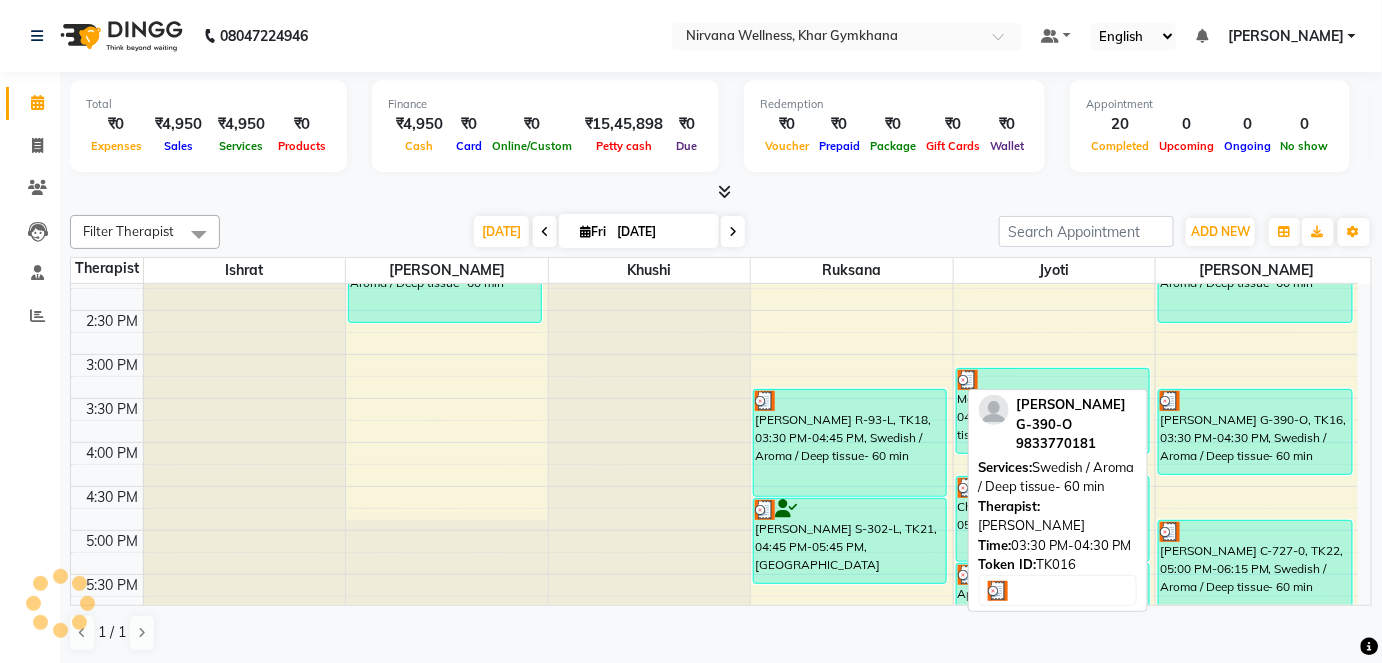 scroll, scrollTop: 636, scrollLeft: 0, axis: vertical 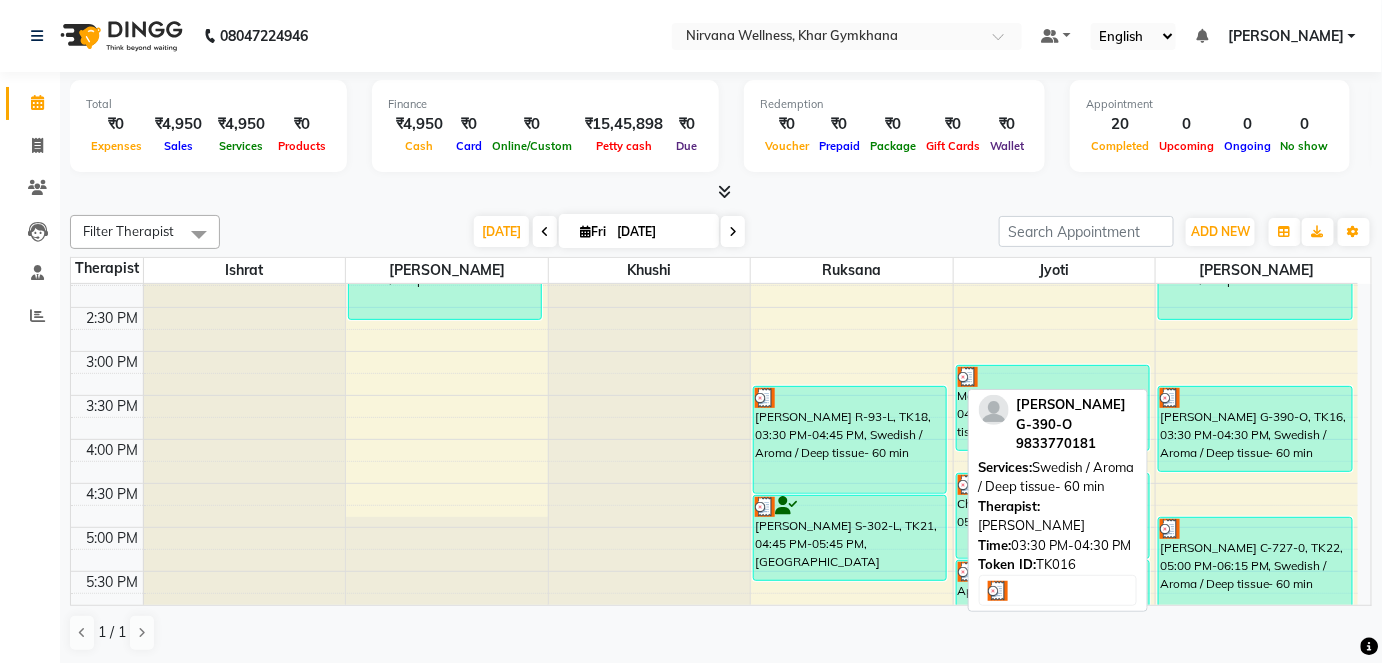 click on "[PERSON_NAME] G-390-O, TK16, 03:30 PM-04:30 PM, Swedish / Aroma / Deep tissue- 60 min" at bounding box center [1255, 429] 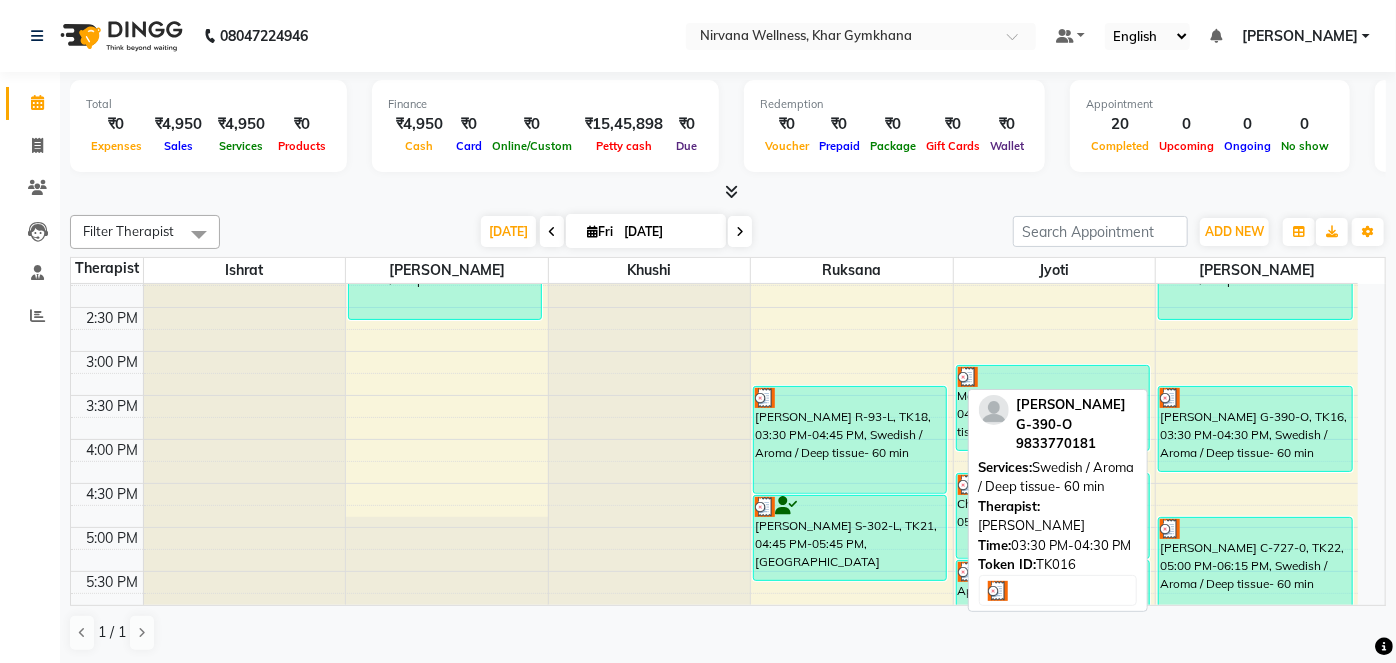 select on "3" 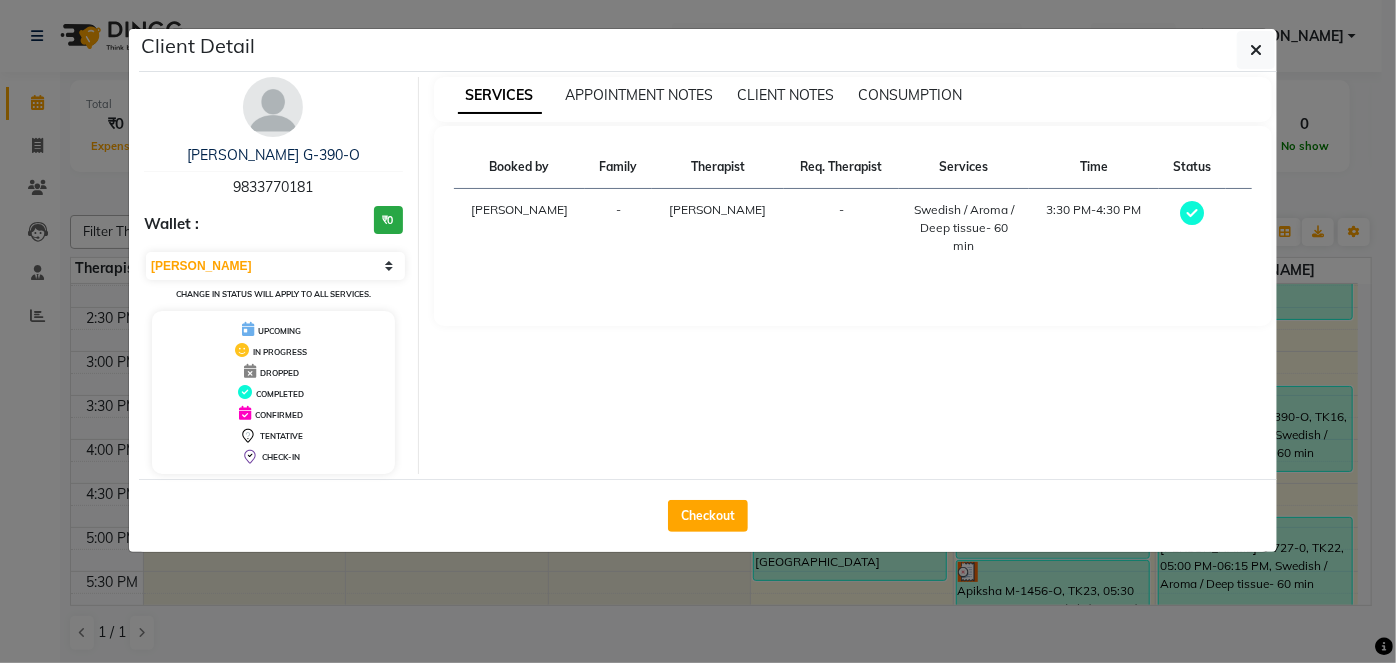 click at bounding box center [273, 107] 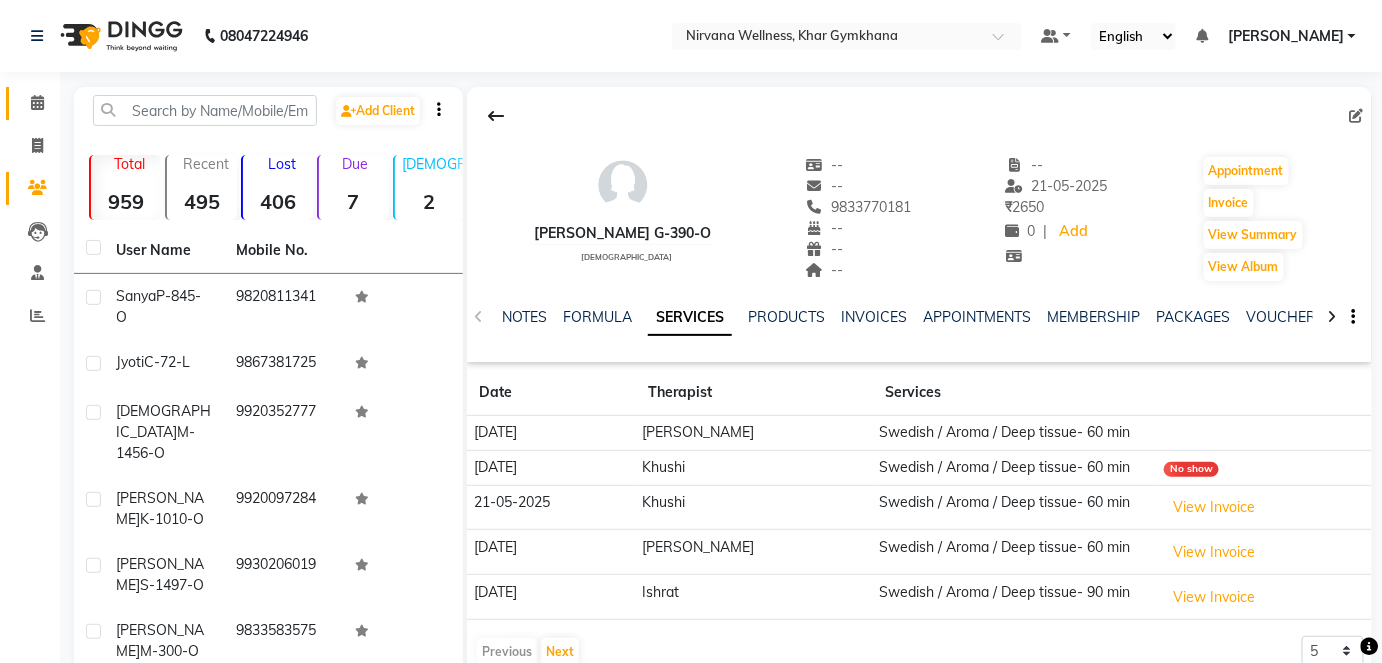 click on "Calendar" 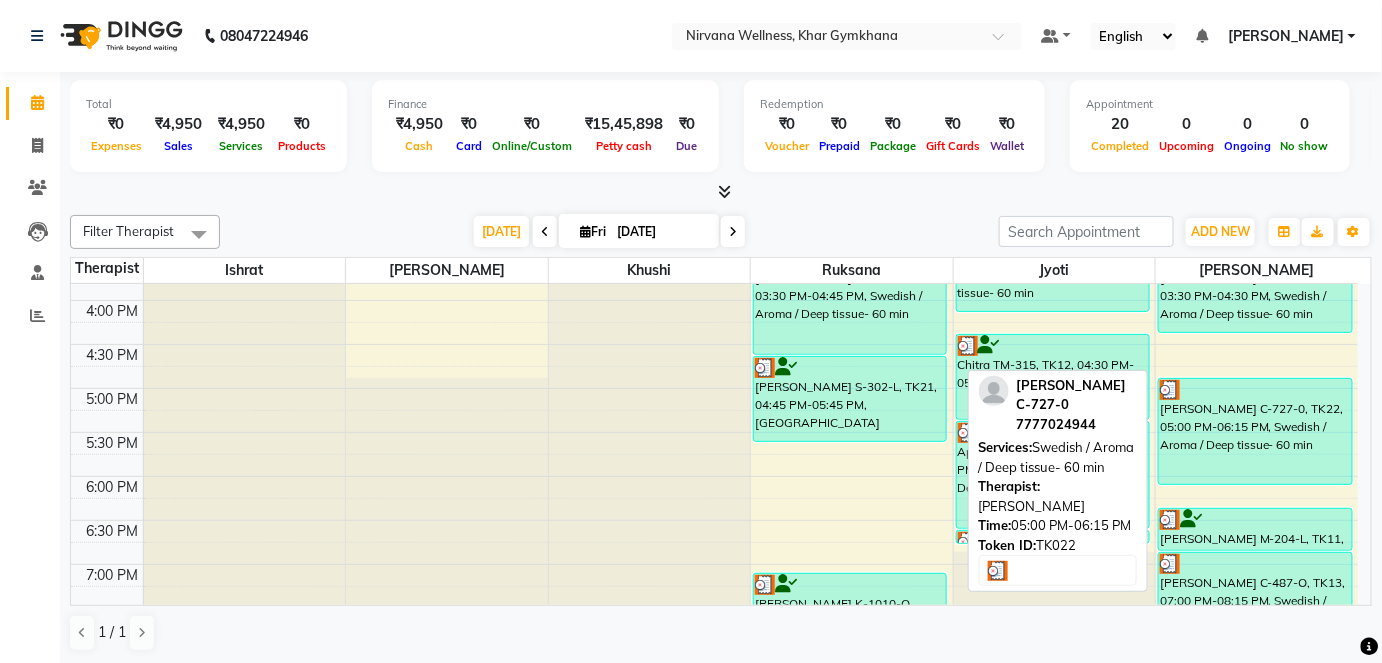 scroll, scrollTop: 818, scrollLeft: 0, axis: vertical 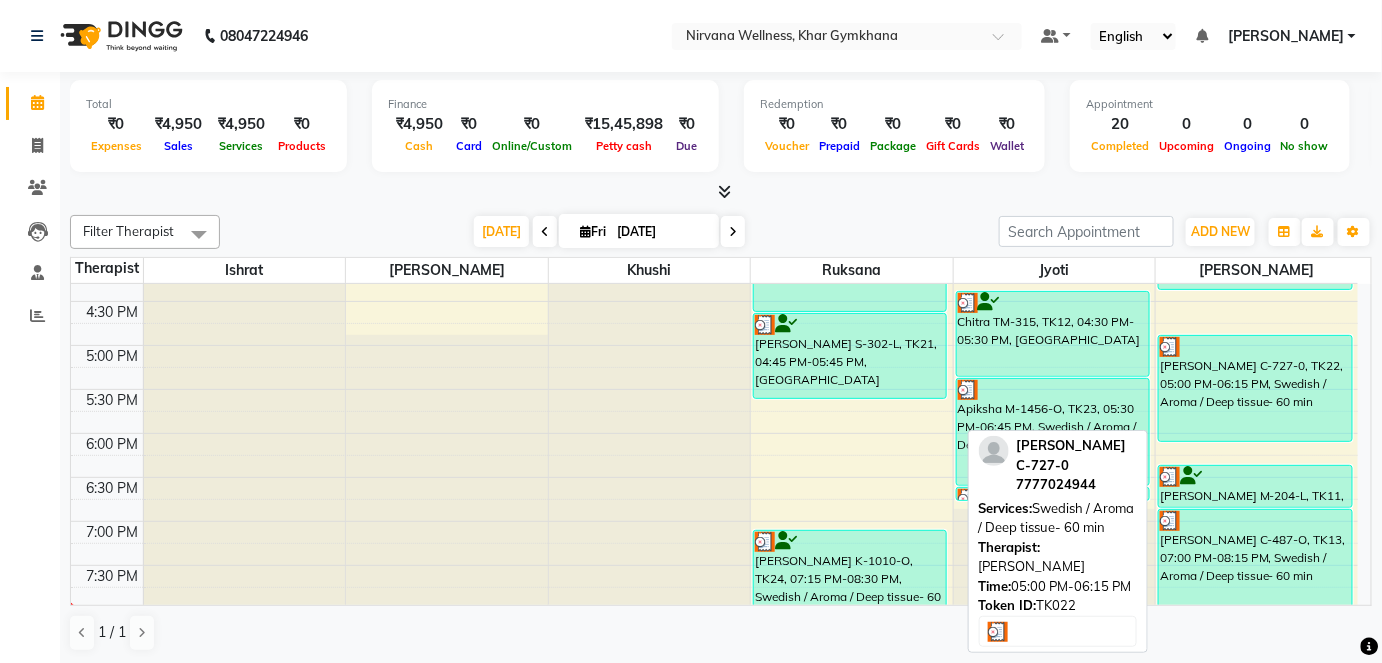 click on "[PERSON_NAME] C-727-0, TK22, 05:00 PM-06:15 PM, Swedish / Aroma / Deep tissue- 60 min" at bounding box center (1255, 388) 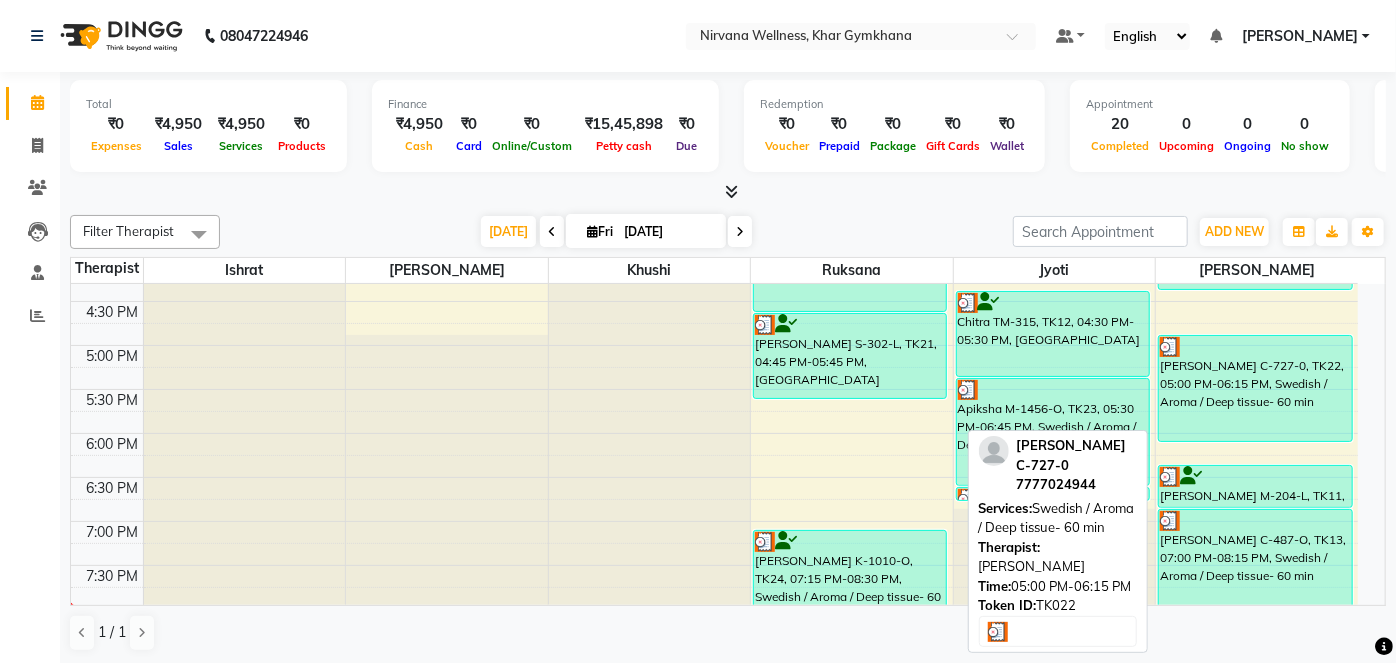 select on "3" 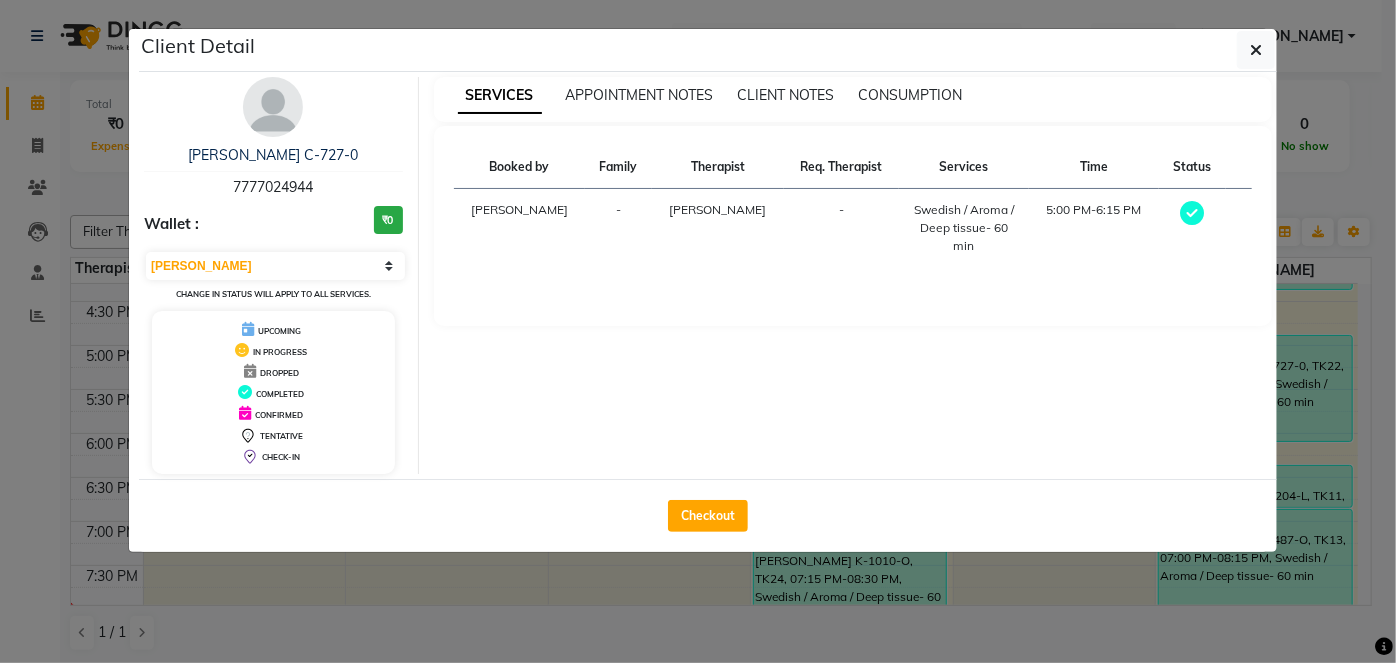 click at bounding box center [273, 107] 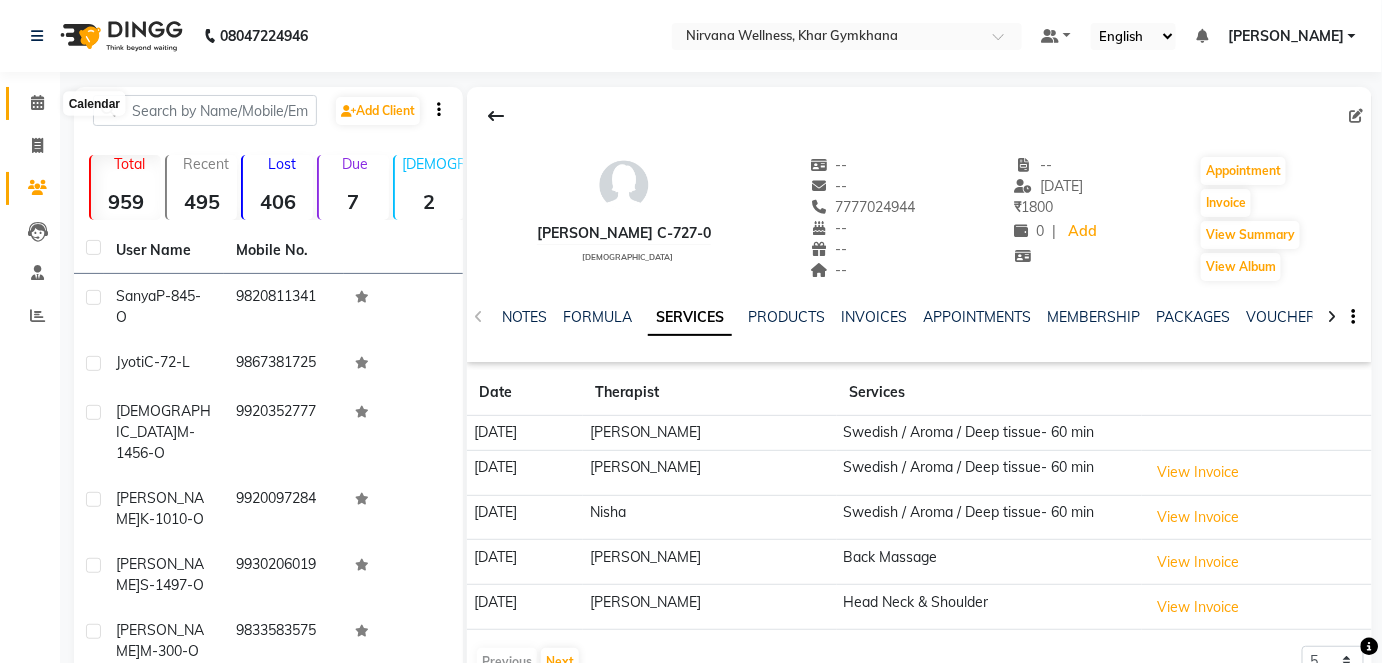 click 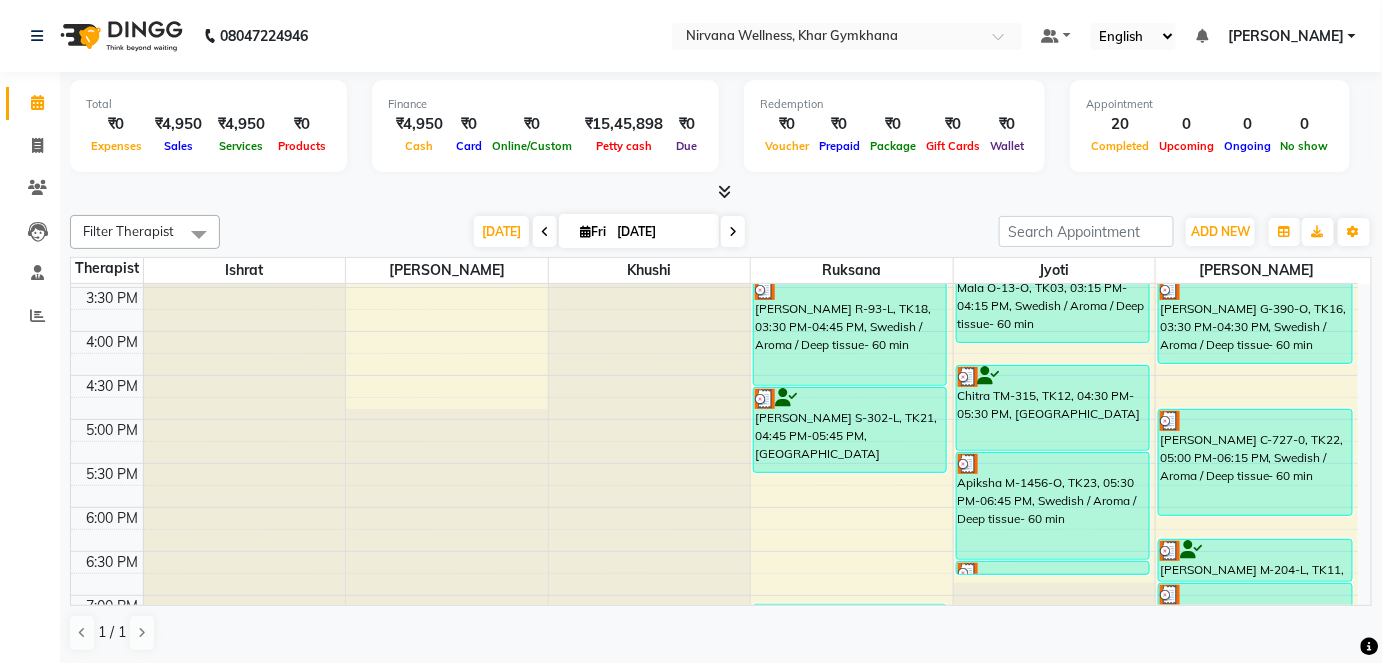 scroll, scrollTop: 613, scrollLeft: 0, axis: vertical 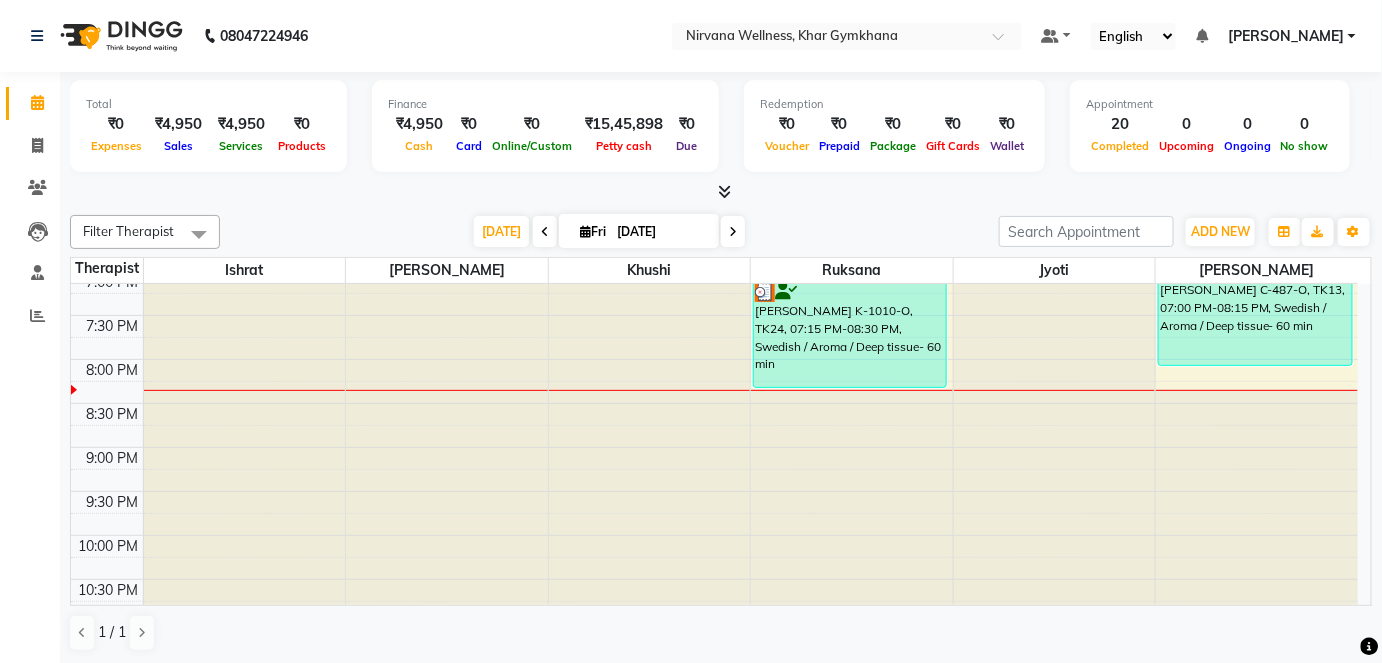 click on "Calendar  Invoice  Clients  Leads   Staff  Reports Completed InProgress Upcoming Dropped Tentative Check-In Confirm Bookings Generate Report Segments Page Builder" 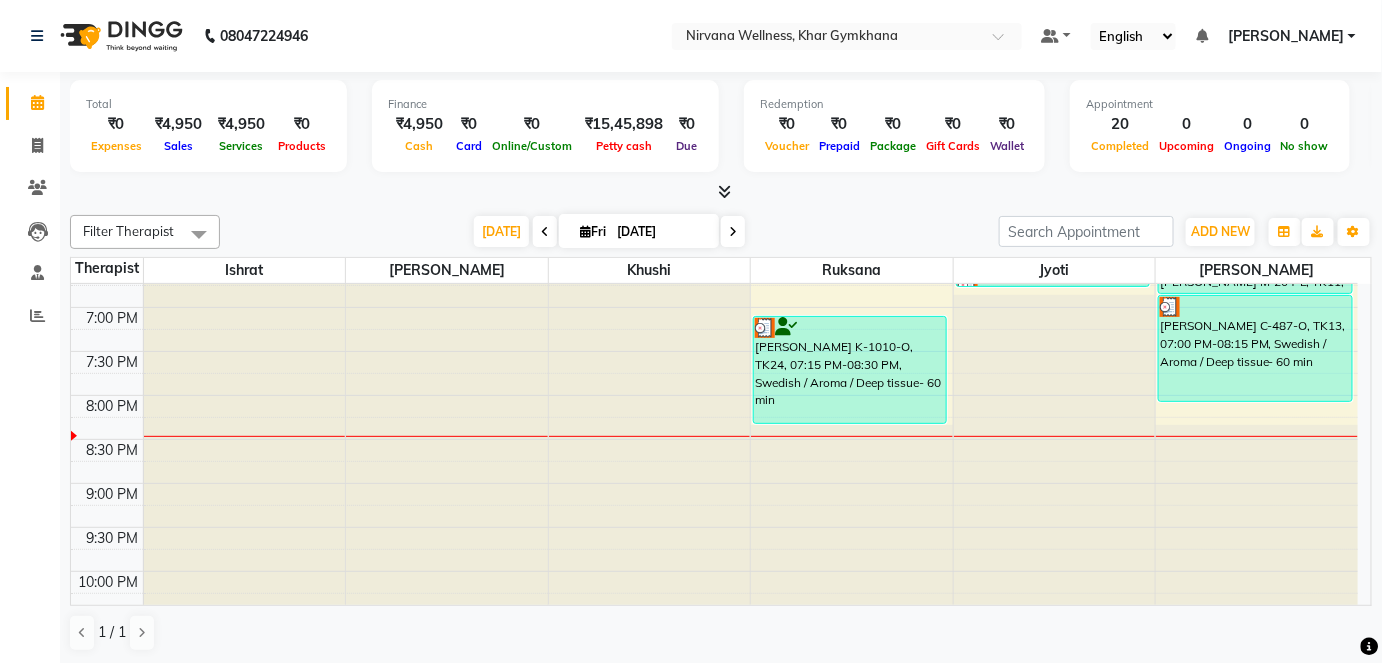 scroll, scrollTop: 977, scrollLeft: 0, axis: vertical 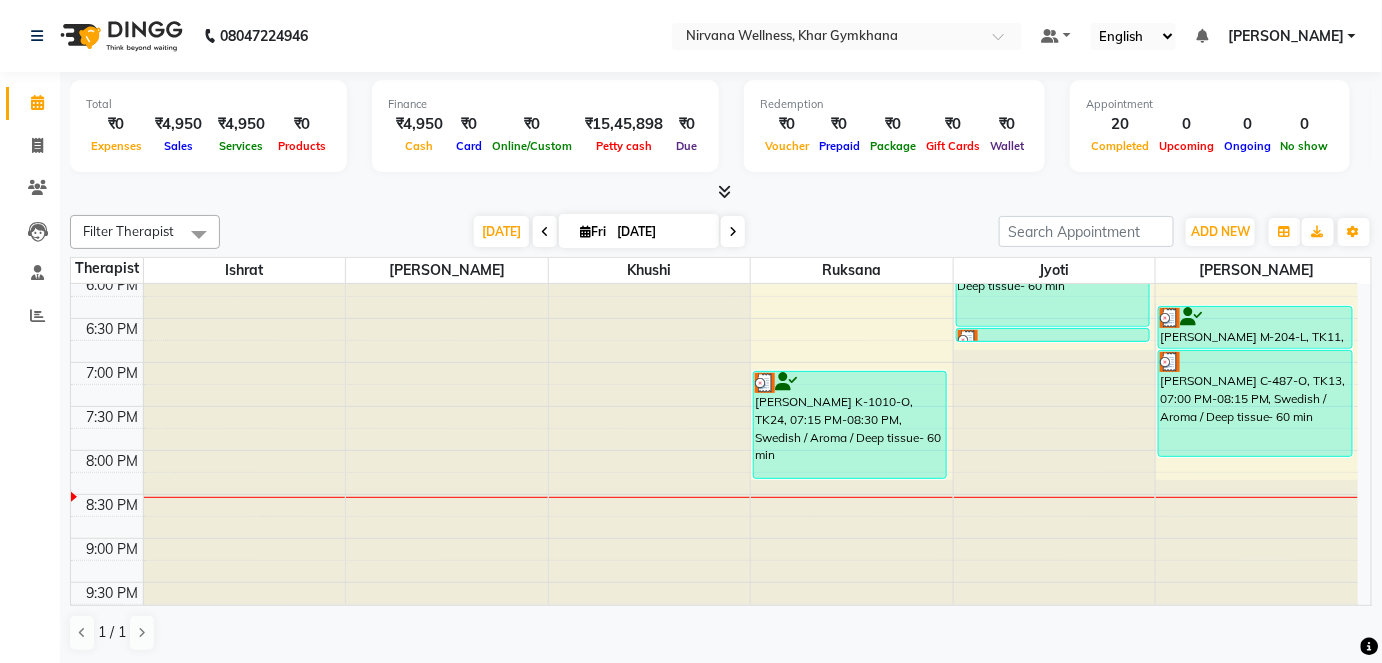 click at bounding box center (733, 231) 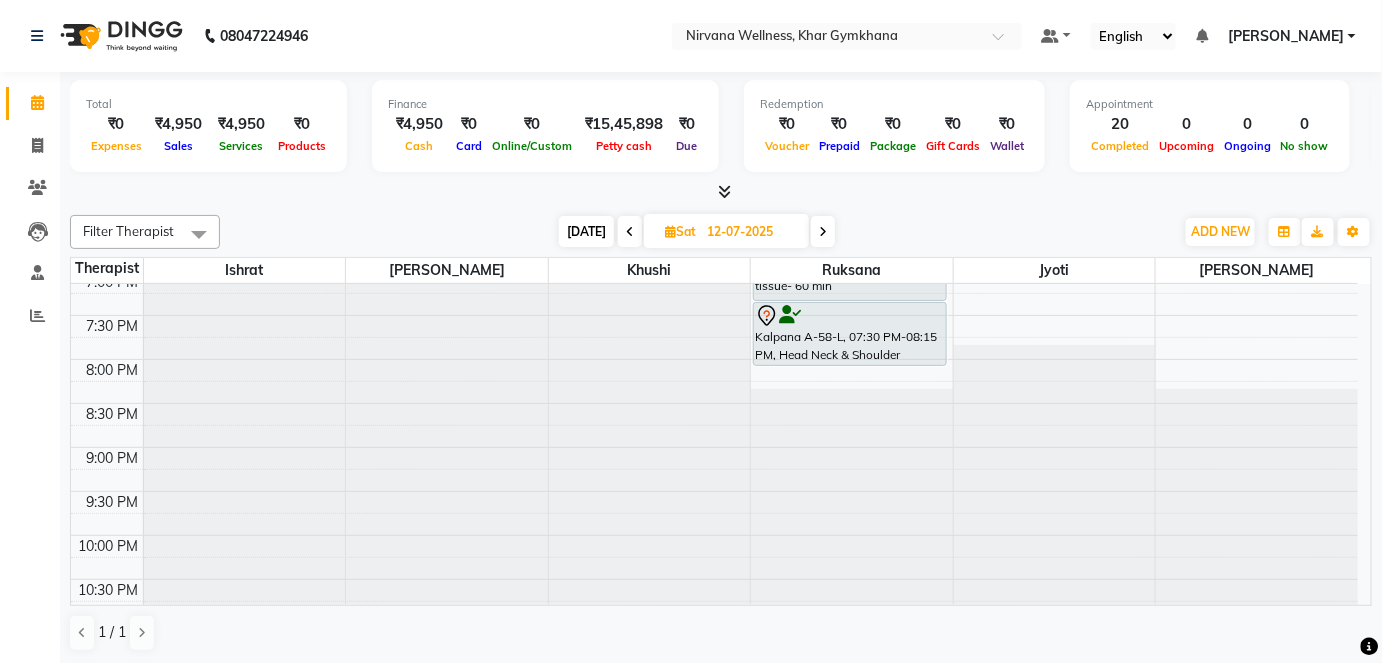 scroll, scrollTop: 886, scrollLeft: 0, axis: vertical 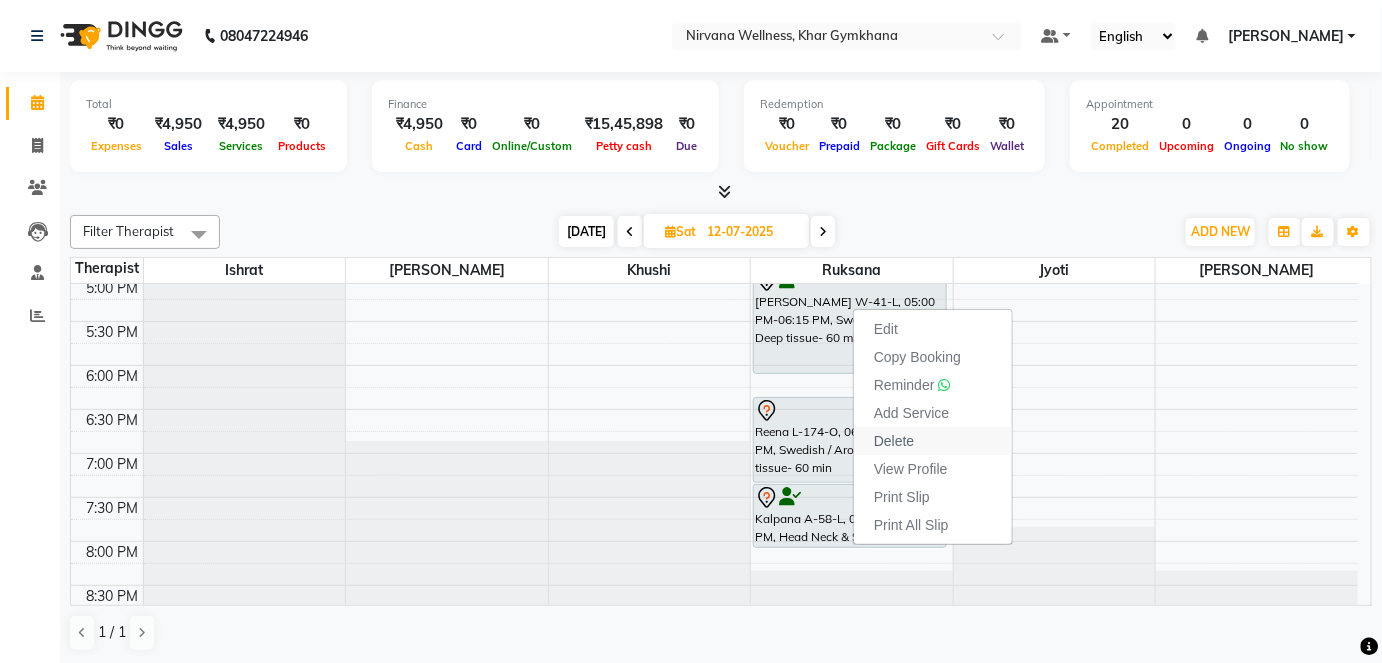 click on "Delete" at bounding box center [894, 441] 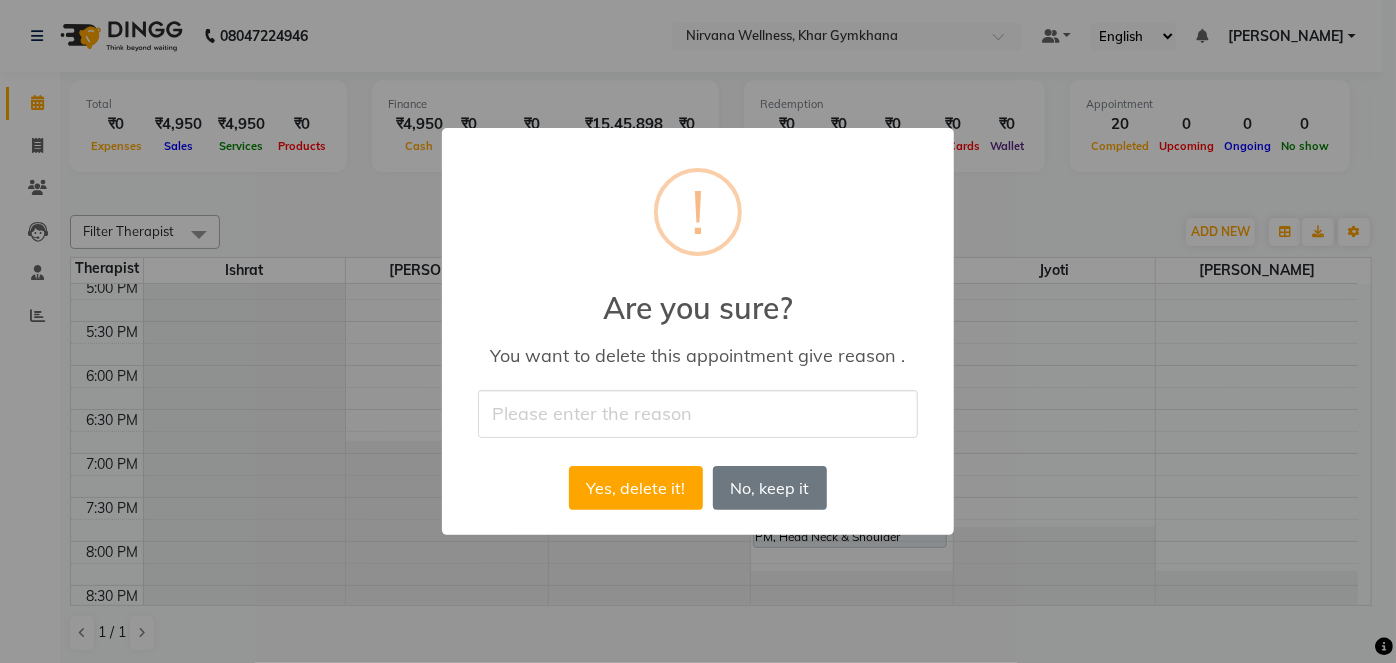 click at bounding box center [698, 413] 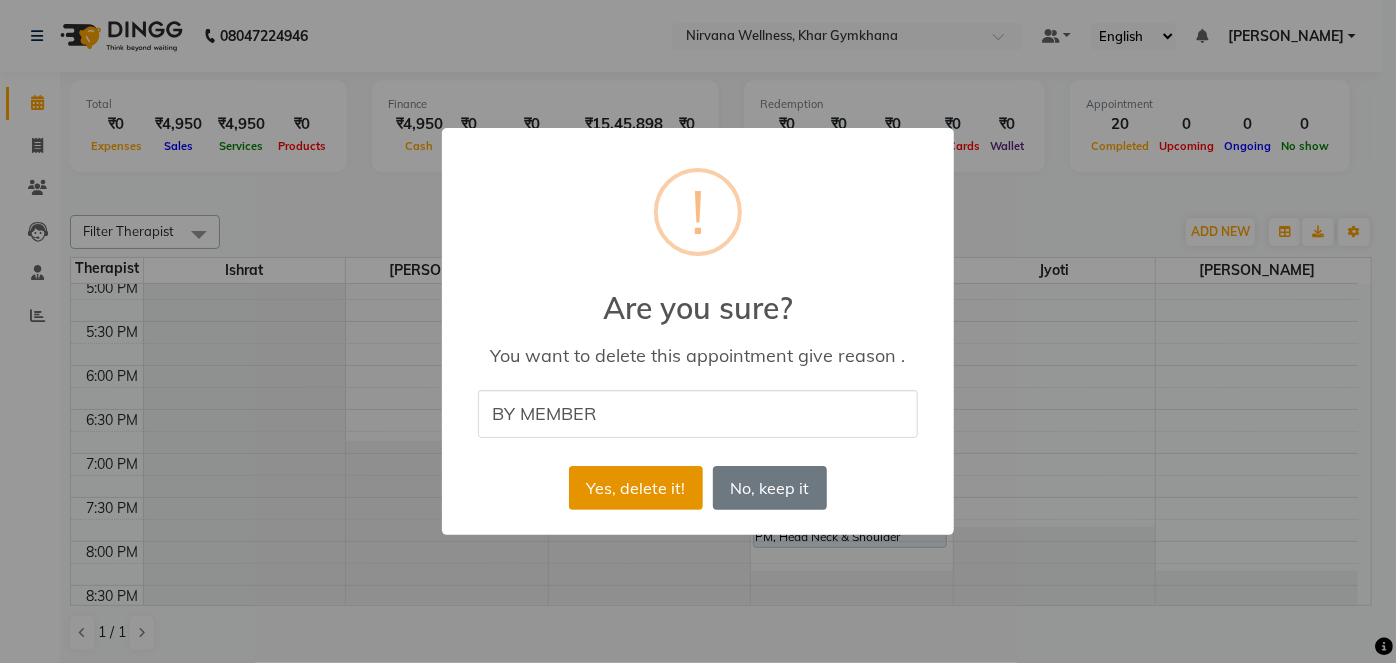 click on "Yes, delete it!" at bounding box center [636, 488] 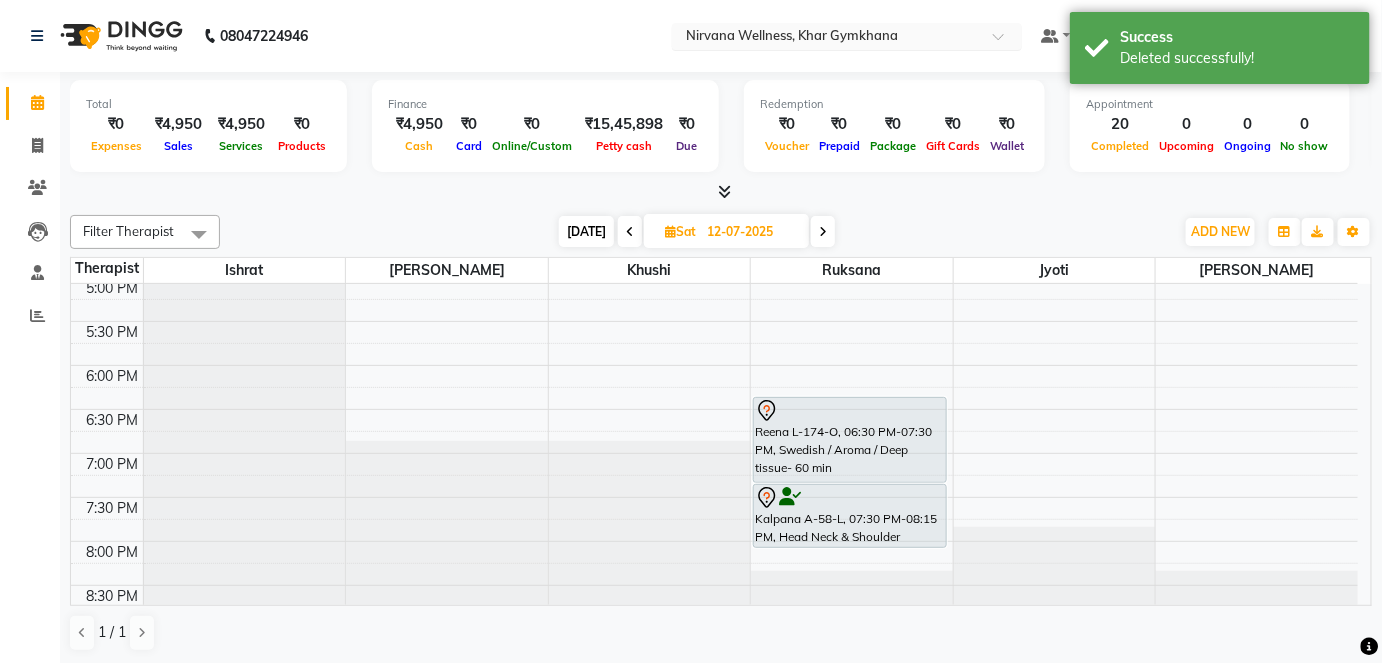 click at bounding box center (827, 38) 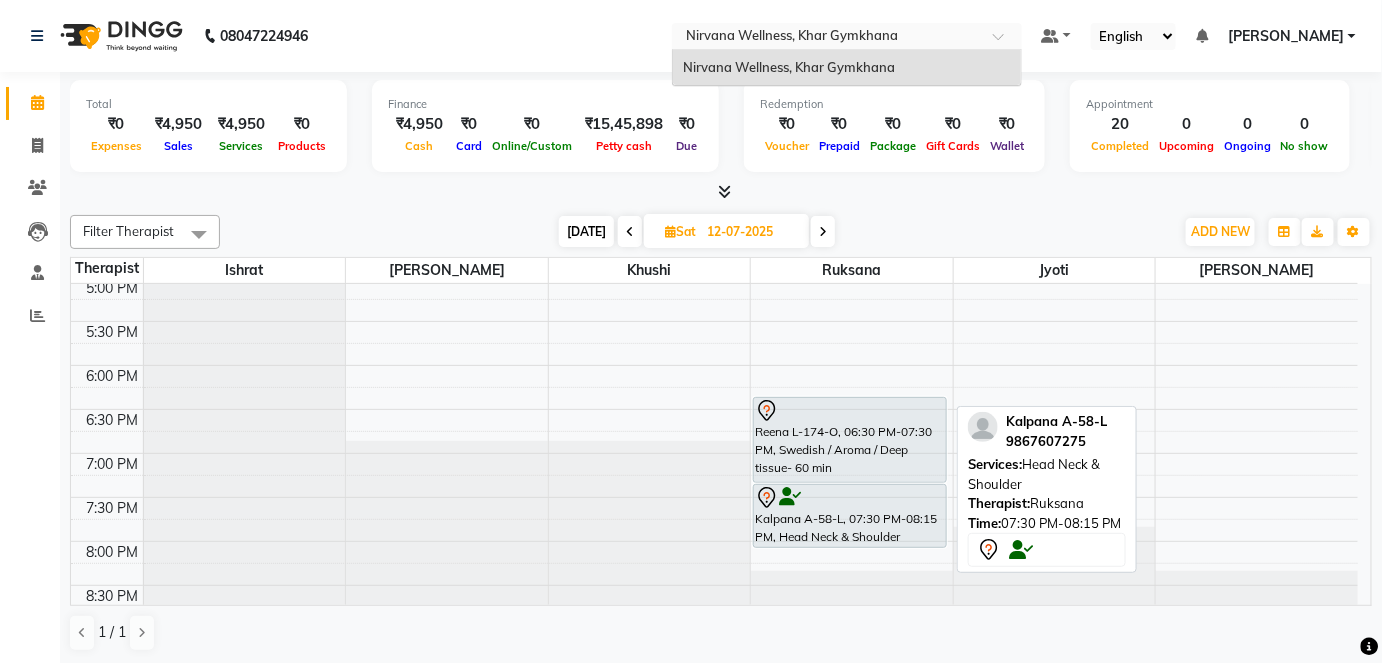 scroll, scrollTop: 704, scrollLeft: 0, axis: vertical 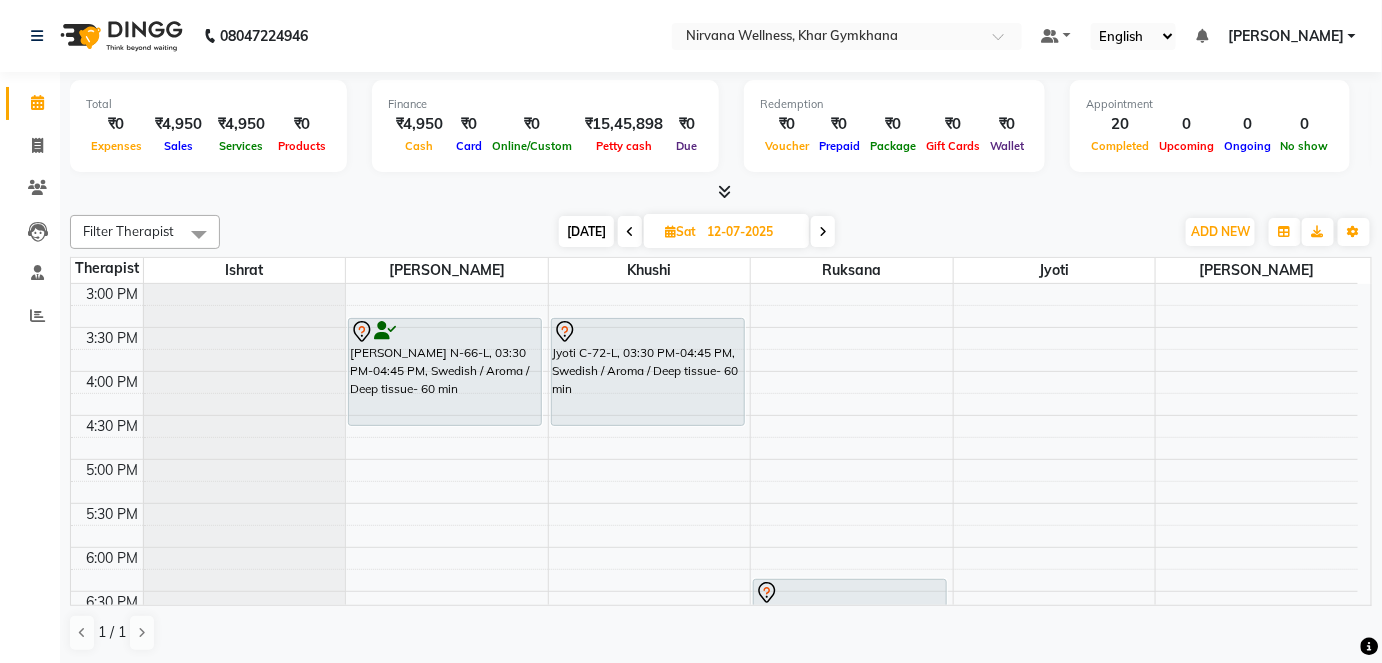 click on "[PERSON_NAME]" at bounding box center [1286, 36] 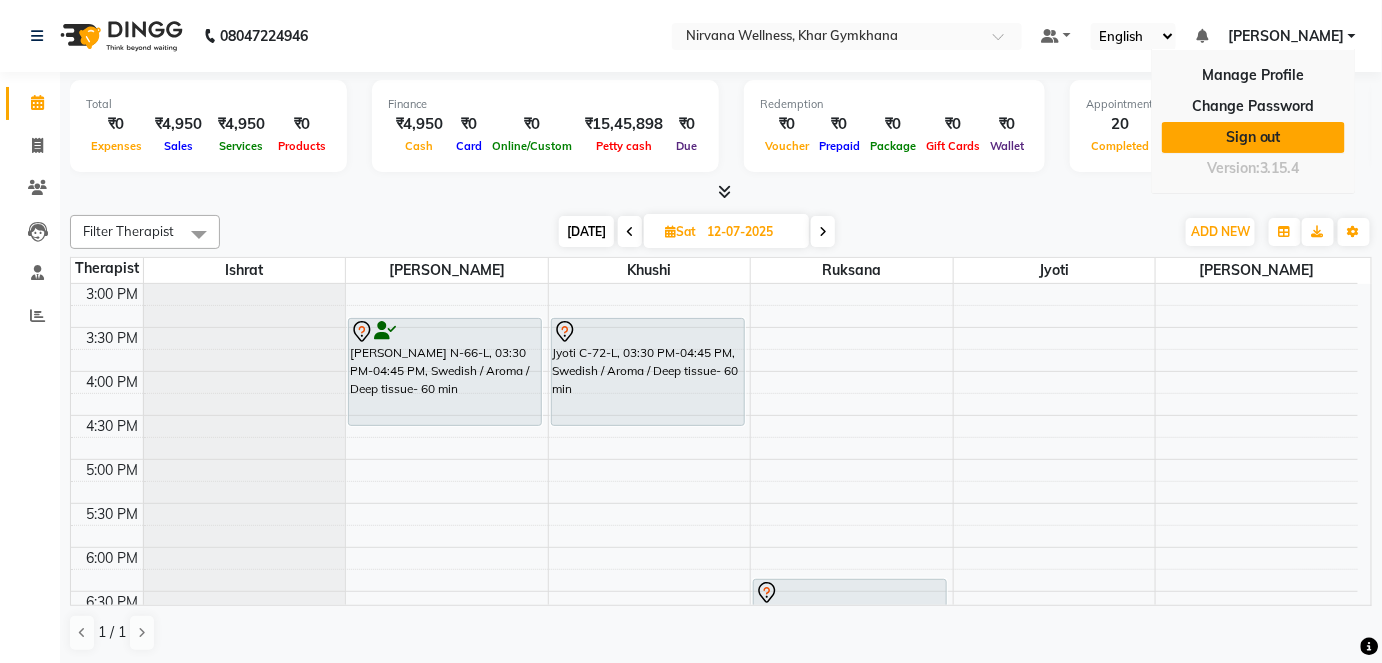 click on "Sign out" at bounding box center [1253, 137] 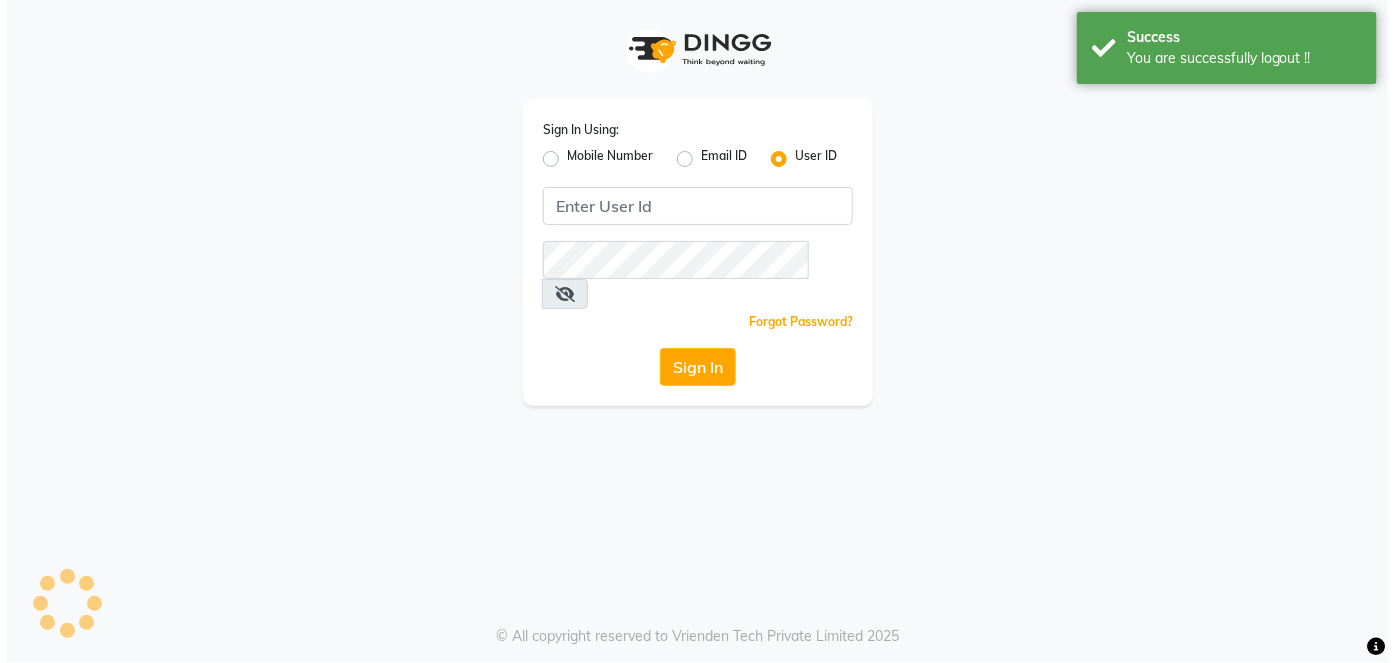 scroll, scrollTop: 0, scrollLeft: 0, axis: both 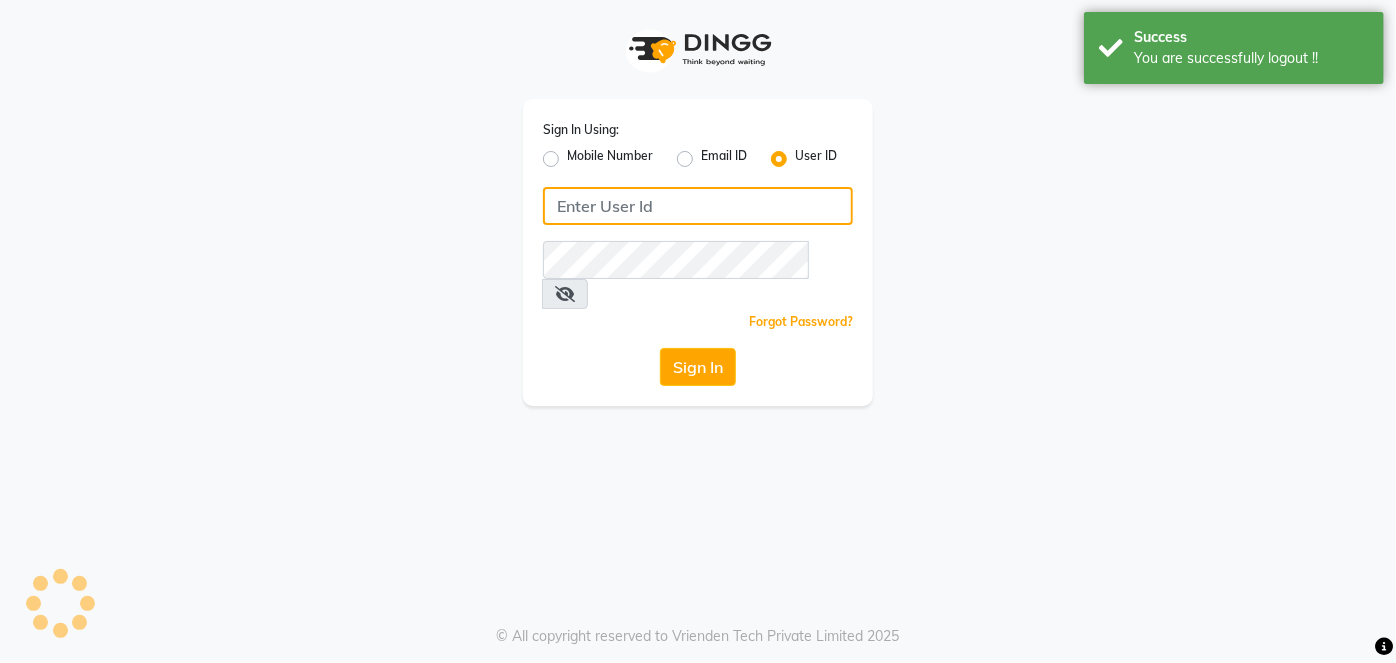 type on "7378576236" 